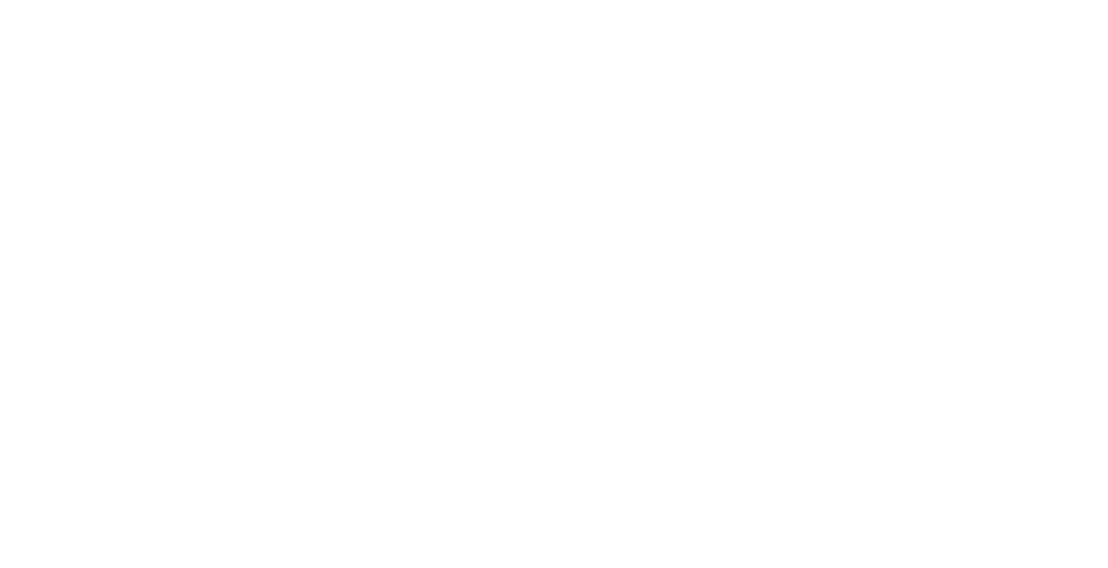 scroll, scrollTop: 0, scrollLeft: 0, axis: both 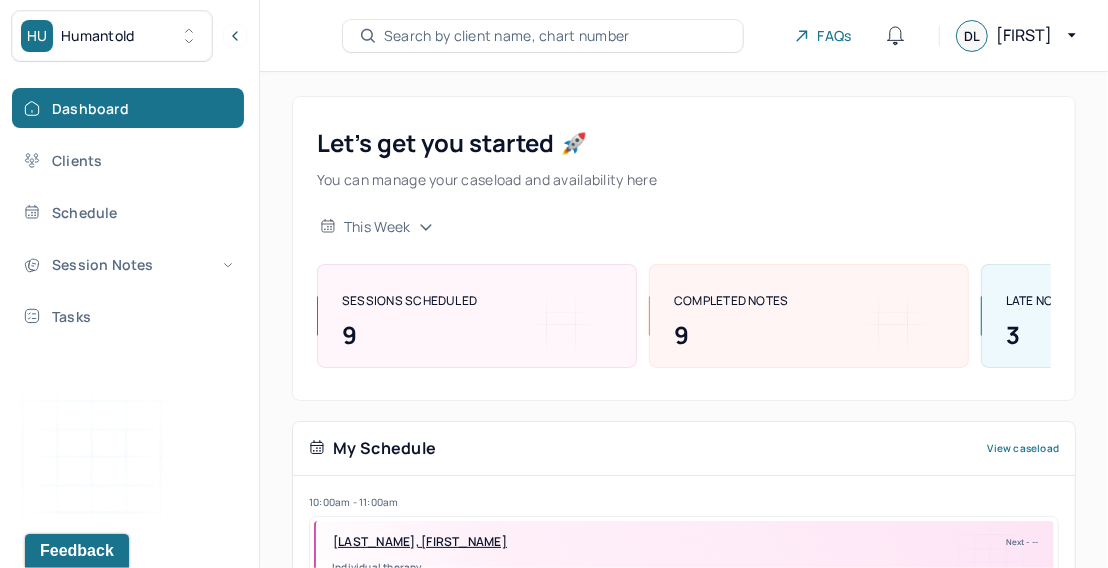 click on "Search by client name, chart number" at bounding box center (507, 36) 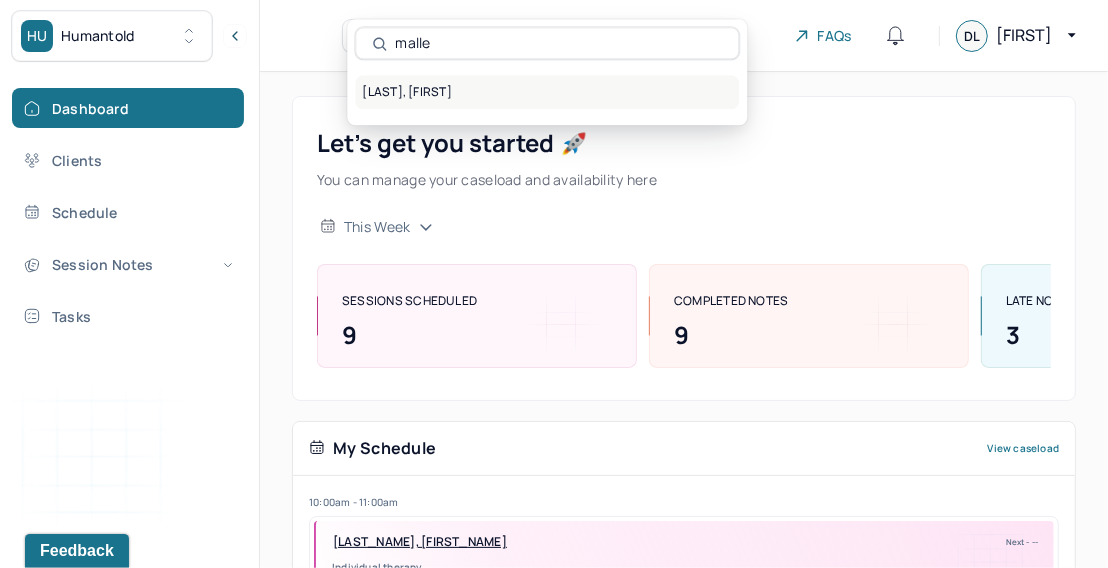 type on "malle" 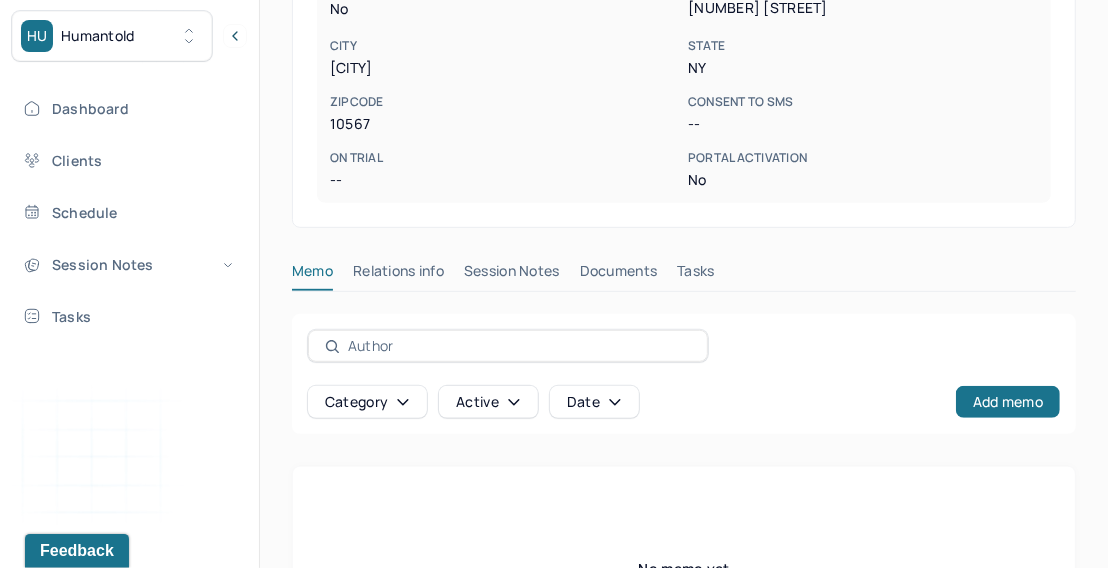 click on "Session Notes" at bounding box center [512, 275] 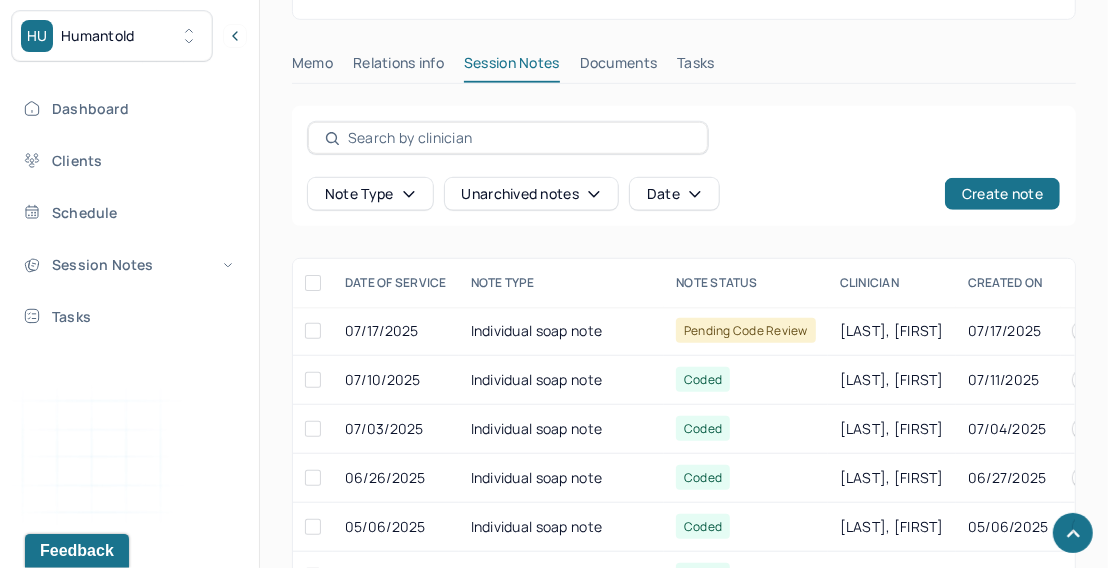 scroll, scrollTop: 794, scrollLeft: 0, axis: vertical 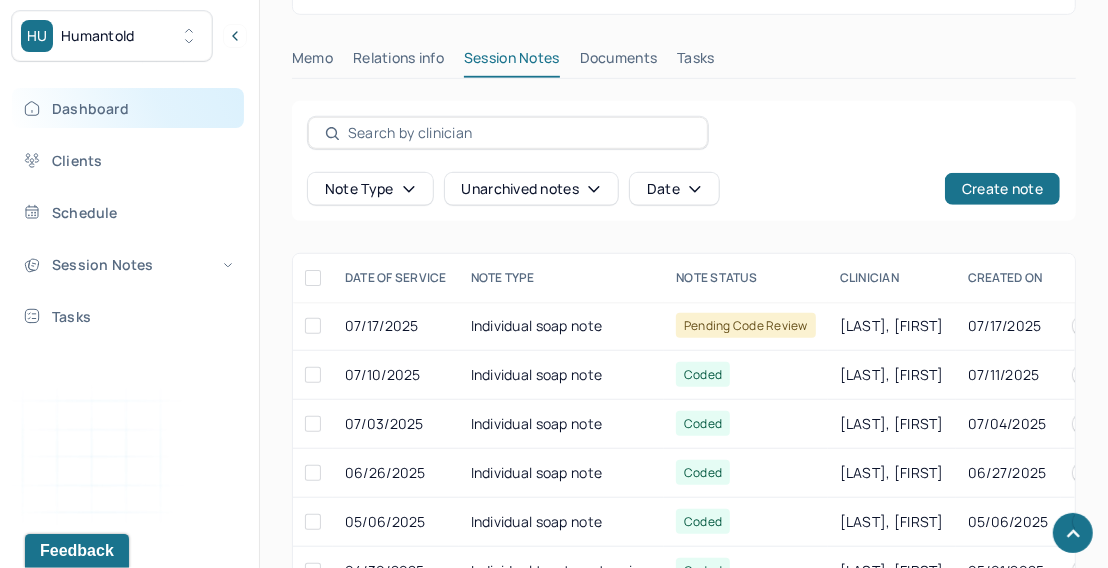 click on "Dashboard" at bounding box center (128, 108) 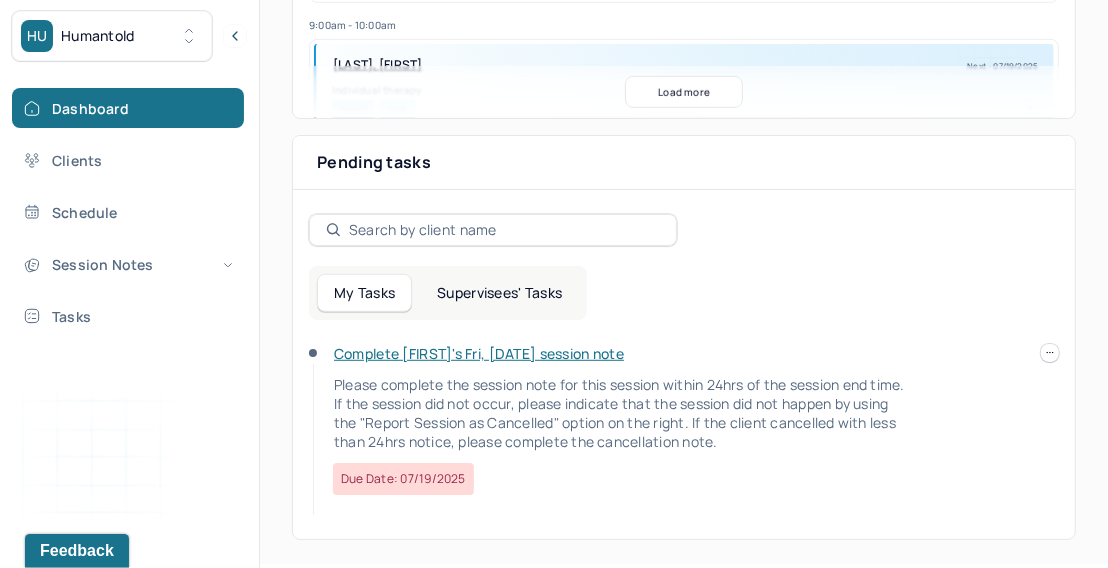 scroll, scrollTop: 0, scrollLeft: 0, axis: both 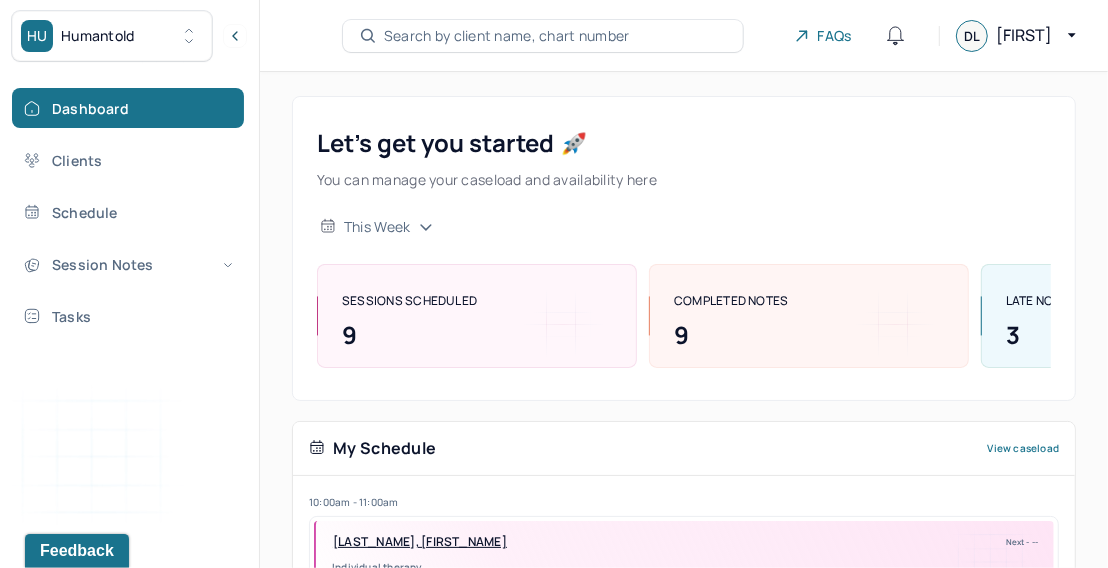 click on "Search by client name, chart number" at bounding box center (507, 36) 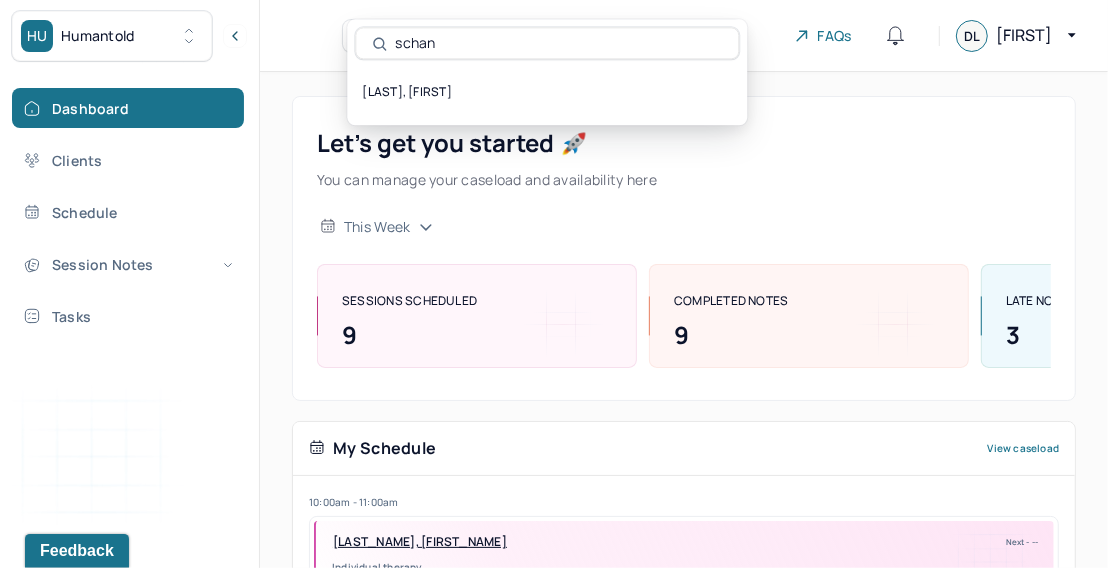 type on "schan" 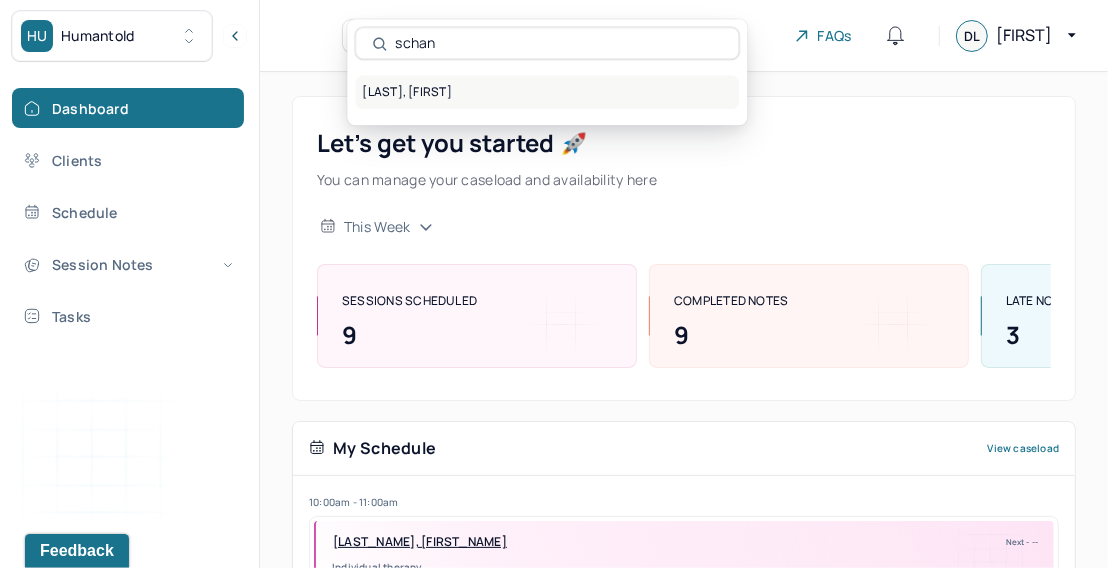 click on "[LAST], [FIRST]" at bounding box center (547, 92) 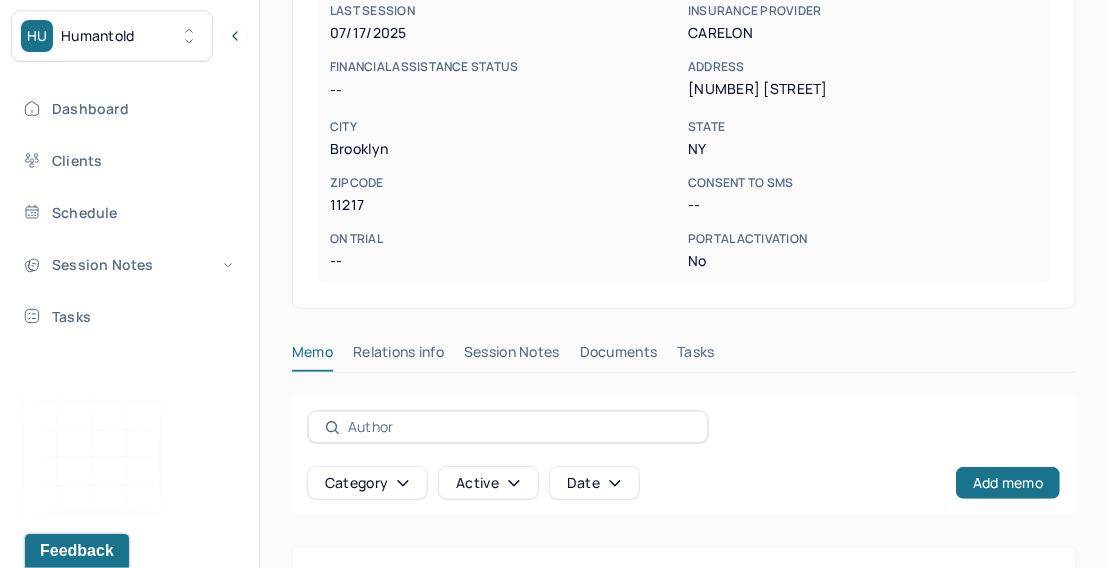 click on "Session Notes" at bounding box center (512, 356) 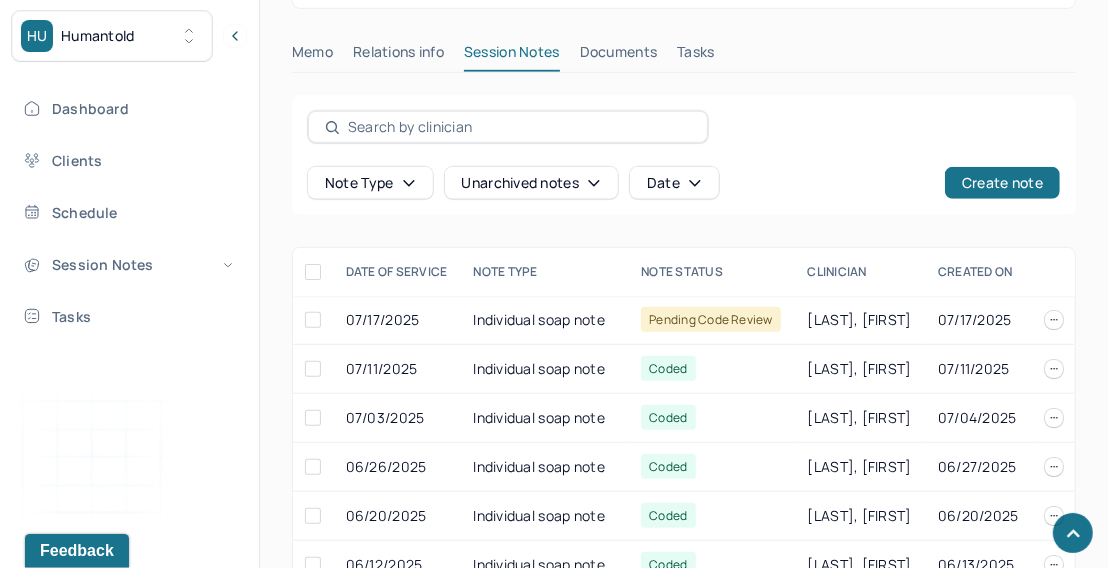 scroll, scrollTop: 861, scrollLeft: 0, axis: vertical 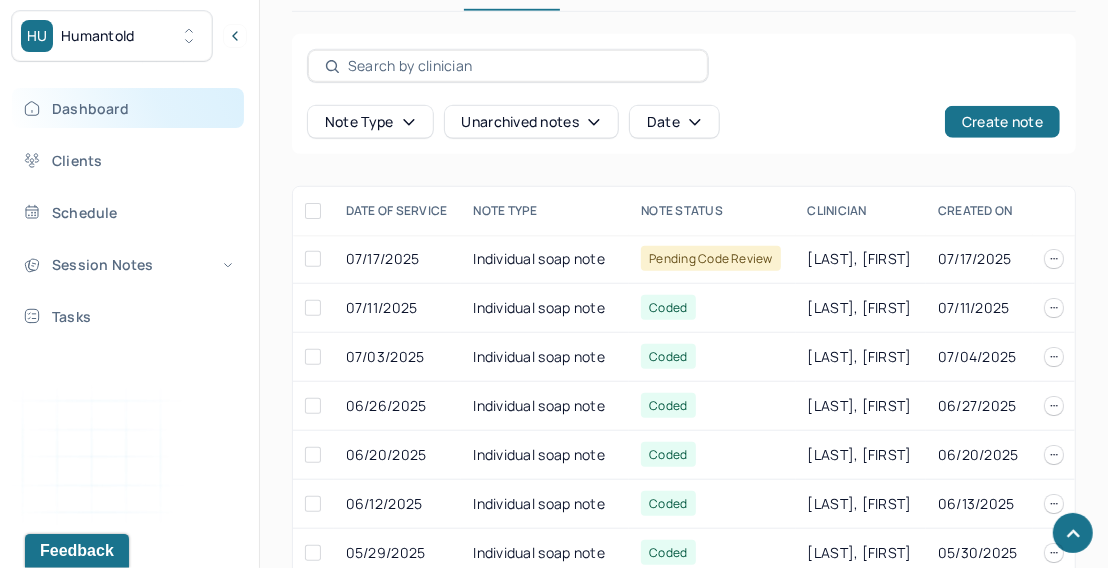 click on "Dashboard" at bounding box center (128, 108) 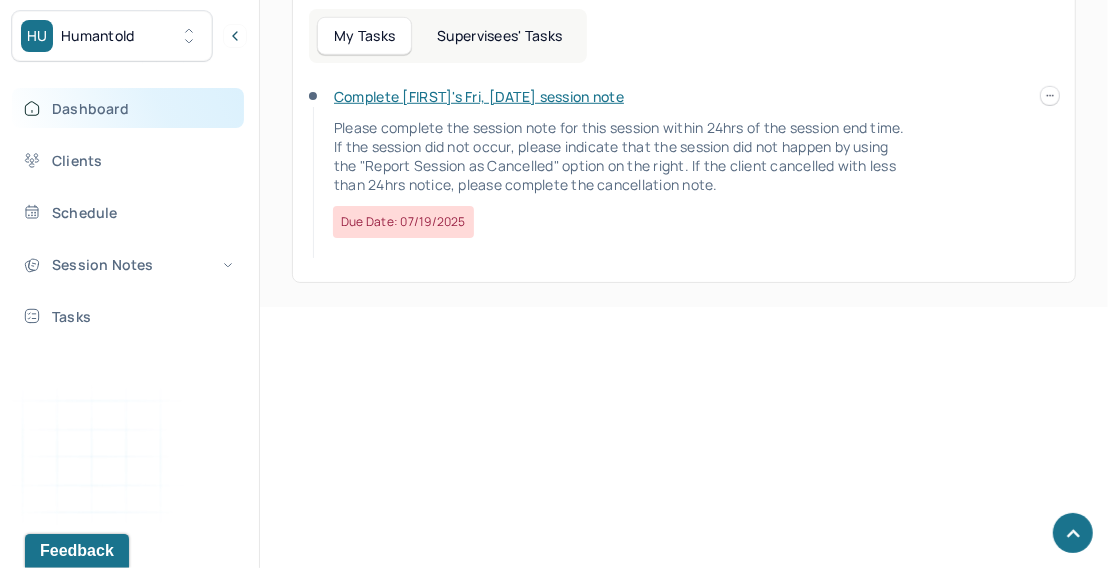 scroll, scrollTop: 604, scrollLeft: 0, axis: vertical 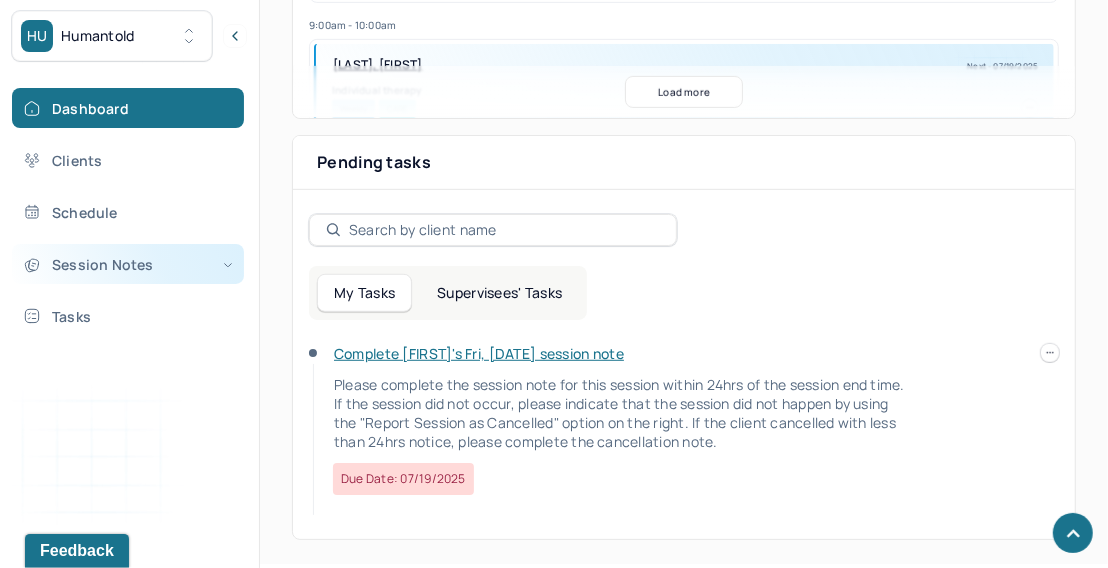 click on "Session Notes" at bounding box center (128, 264) 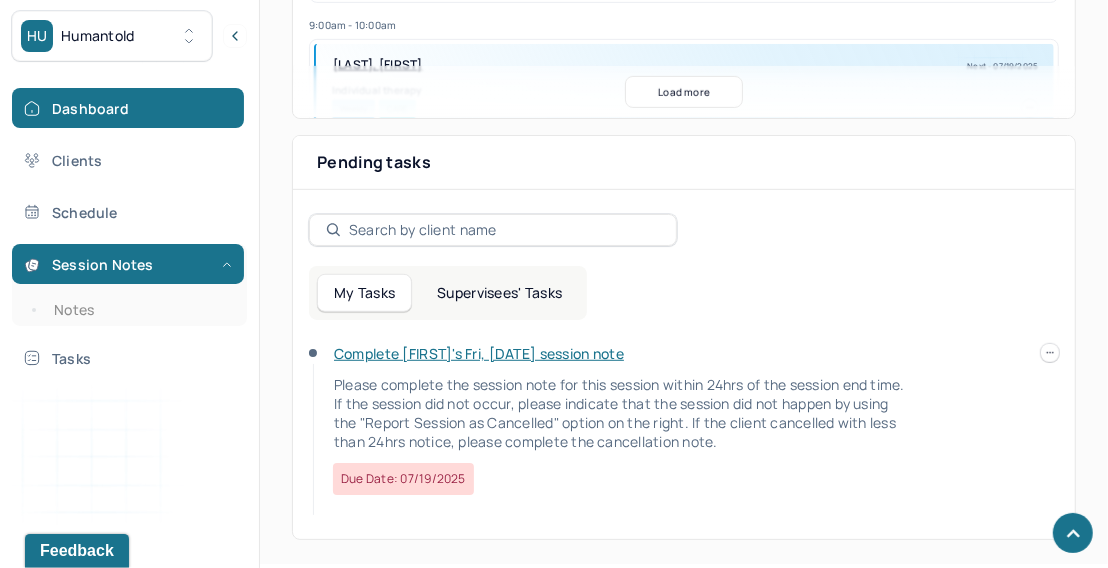 click on "Complete [FIRST] [LAST]'s Fri, [DATE] session note Please complete the session note for this session within 24hrs of the session end time. If the session did not occur, please indicate that the session did not happen by using the "Report Session as Cancelled" option on the right. If the client cancelled with less than 24hrs notice, please complete the cancellation note. Due date: [DATE]" at bounding box center (684, 431) 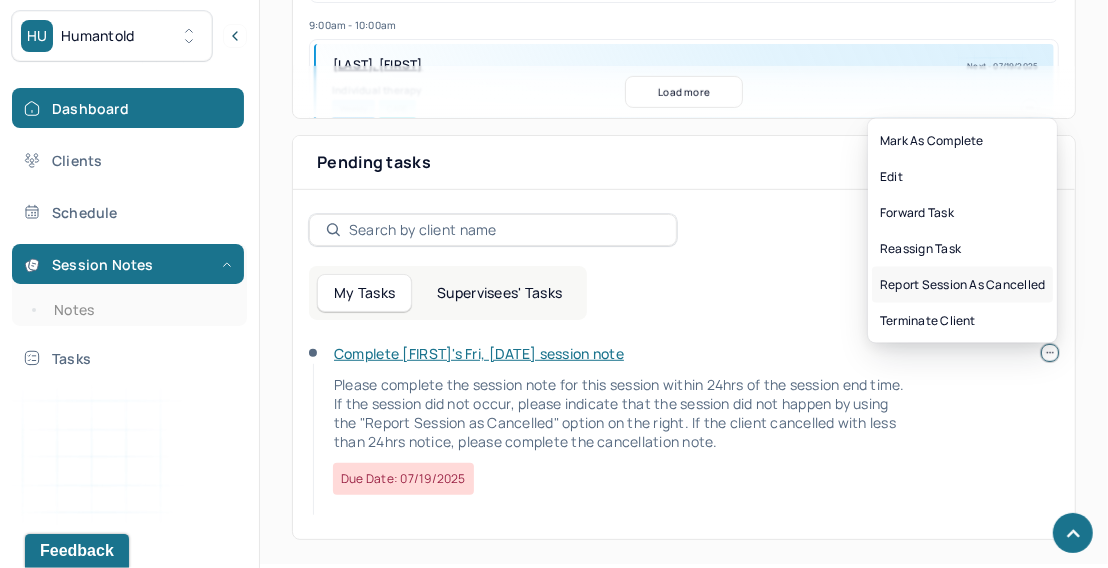 click on "Report session as cancelled" at bounding box center (962, 285) 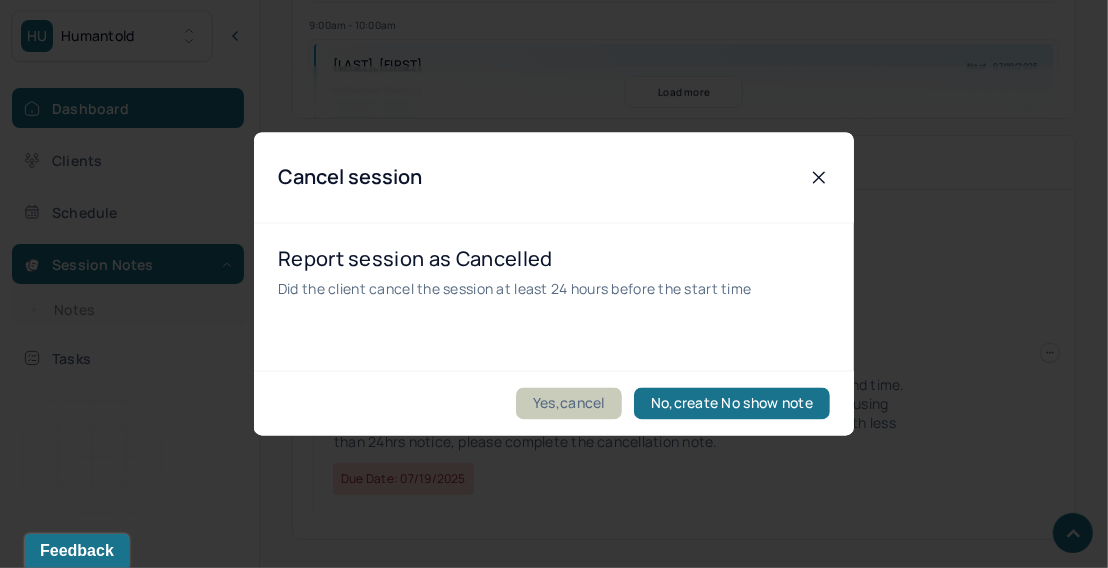 click on "Yes,cancel" at bounding box center [569, 404] 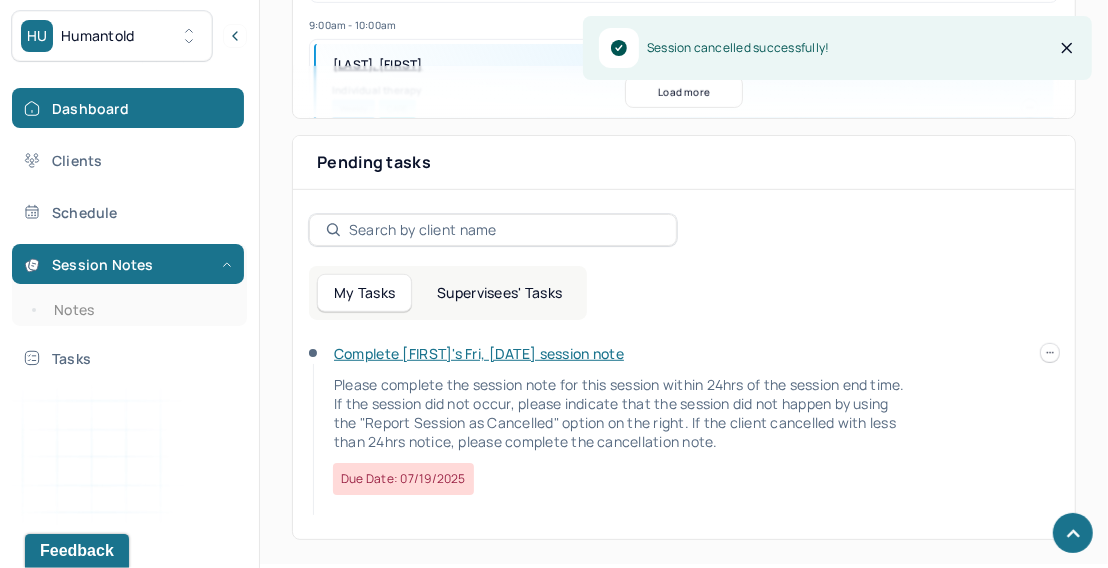 scroll, scrollTop: 511, scrollLeft: 0, axis: vertical 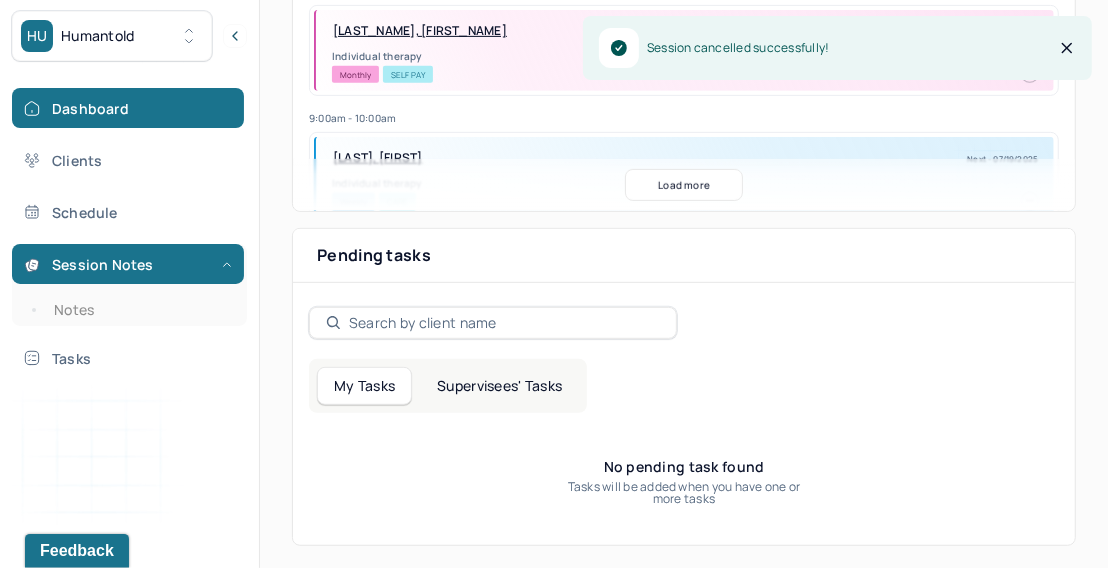 click on "Supervisees' Tasks" at bounding box center (499, 386) 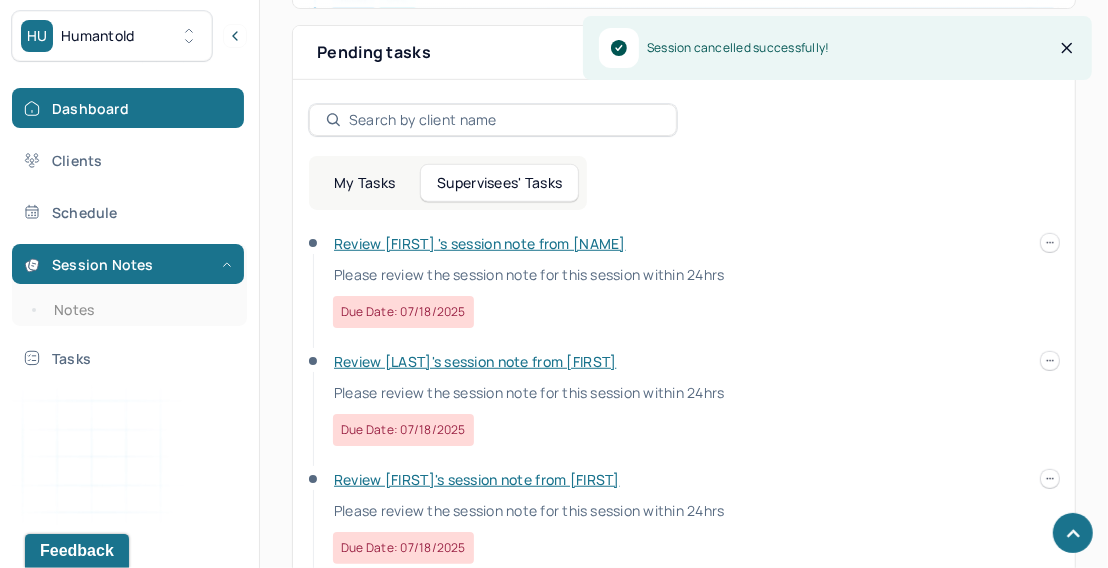 scroll, scrollTop: 720, scrollLeft: 0, axis: vertical 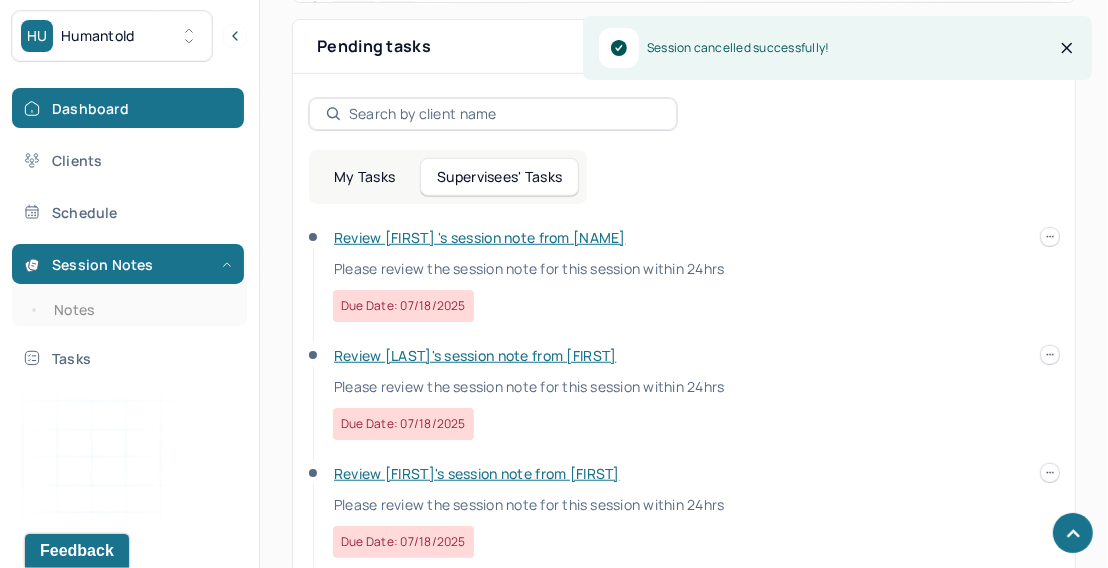 click on "Review [FIRST] 's session note from [NAME]" at bounding box center [480, 237] 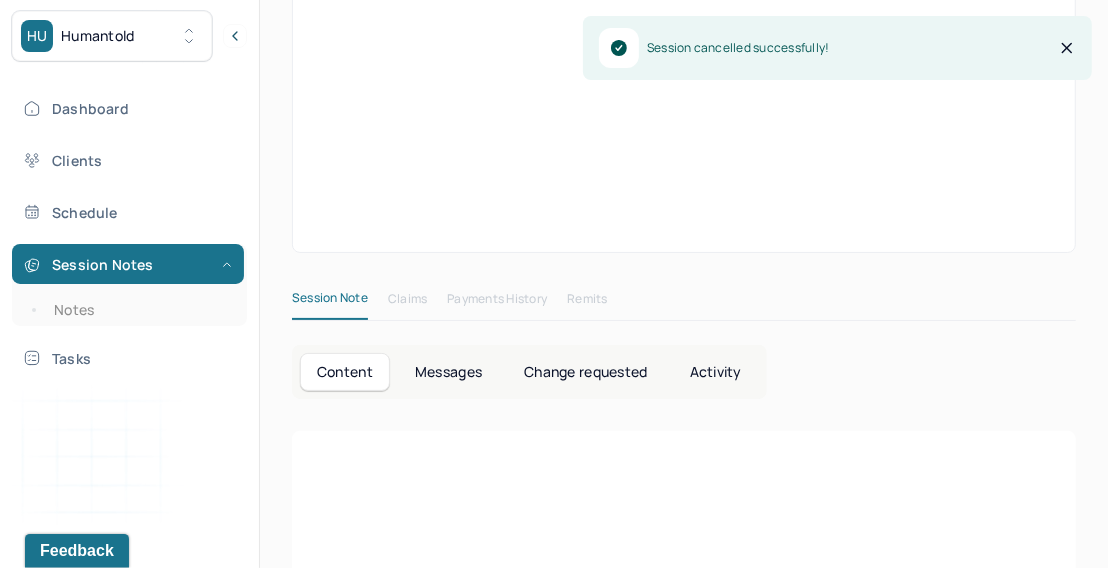scroll, scrollTop: 0, scrollLeft: 0, axis: both 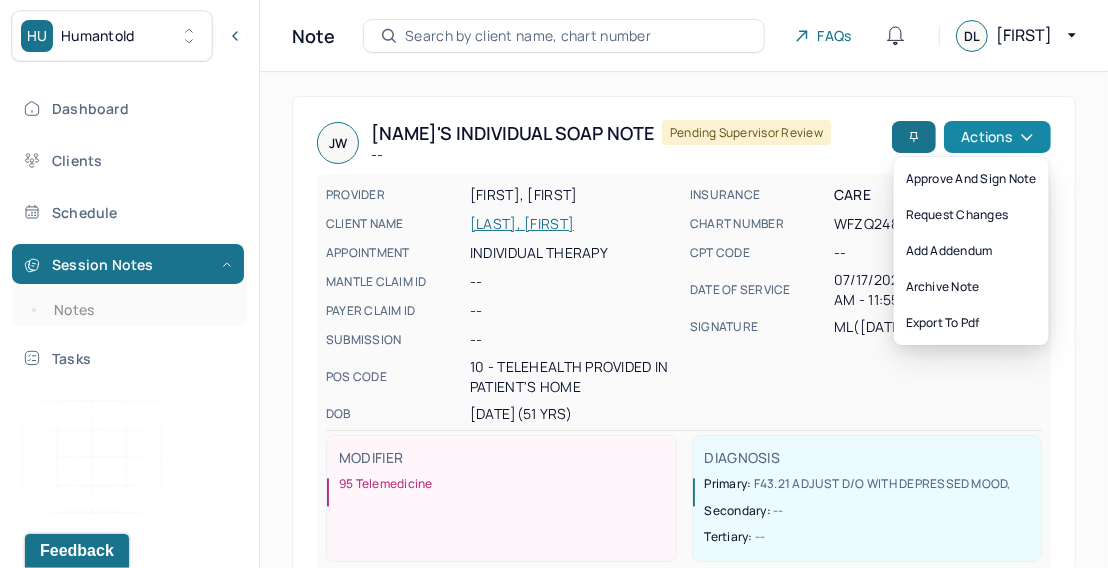 click 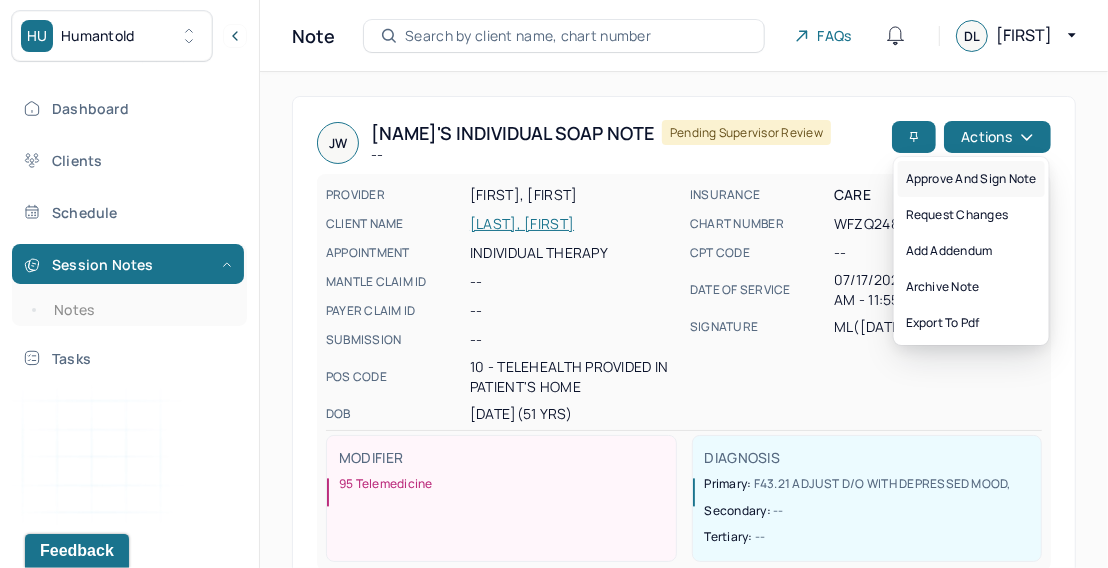 click on "Approve and sign note" at bounding box center (971, 179) 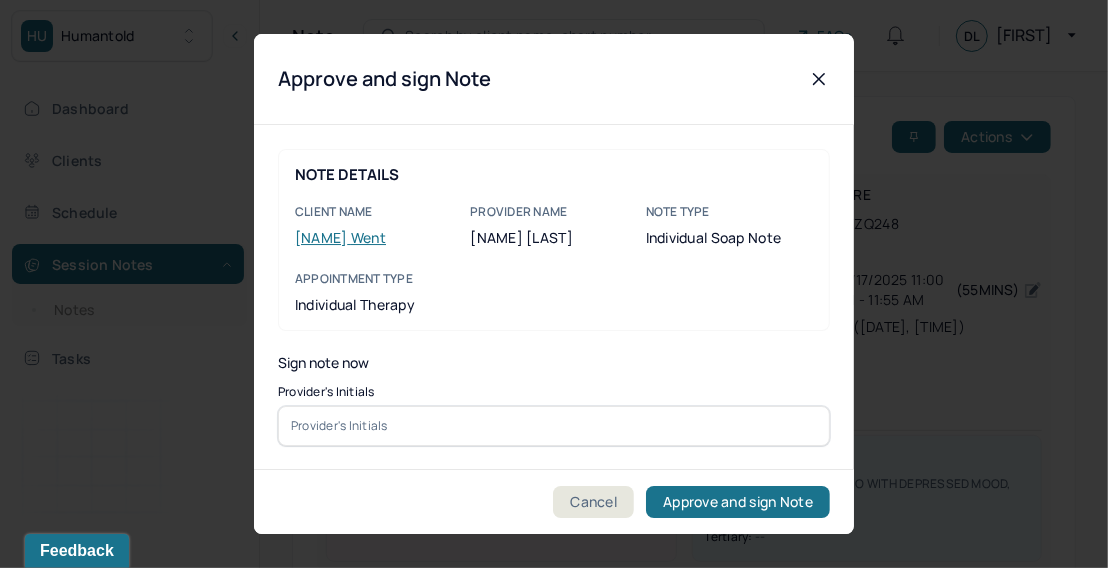 click at bounding box center [554, 426] 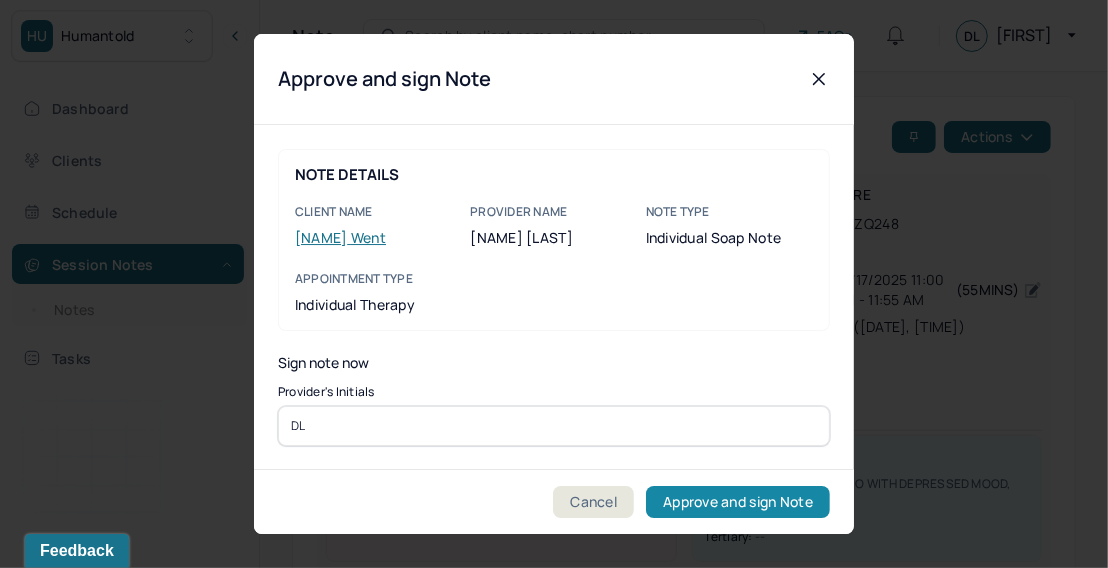 type on "DL" 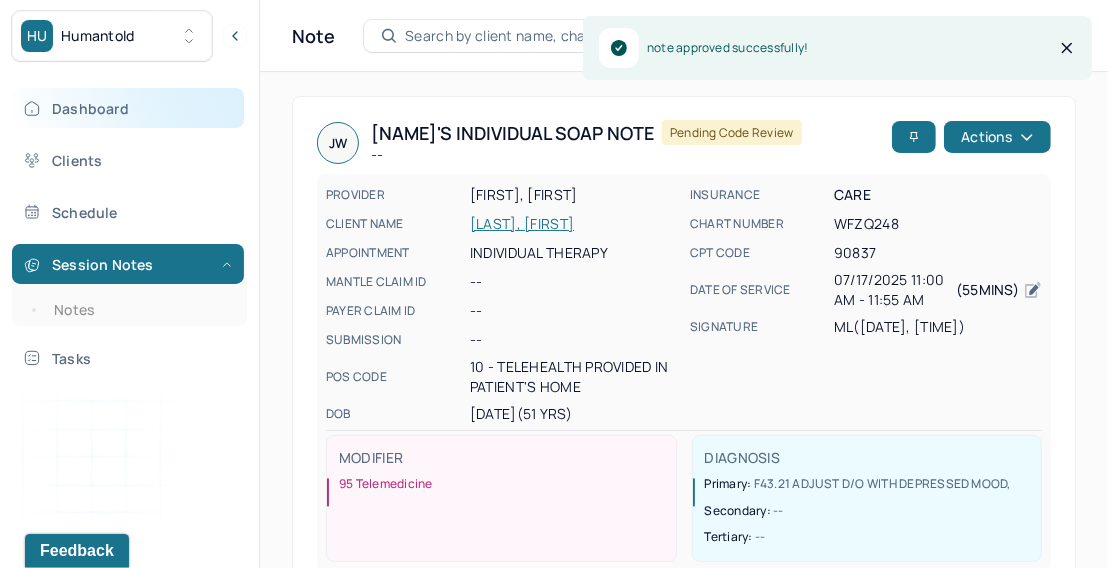 click on "Dashboard" at bounding box center (128, 108) 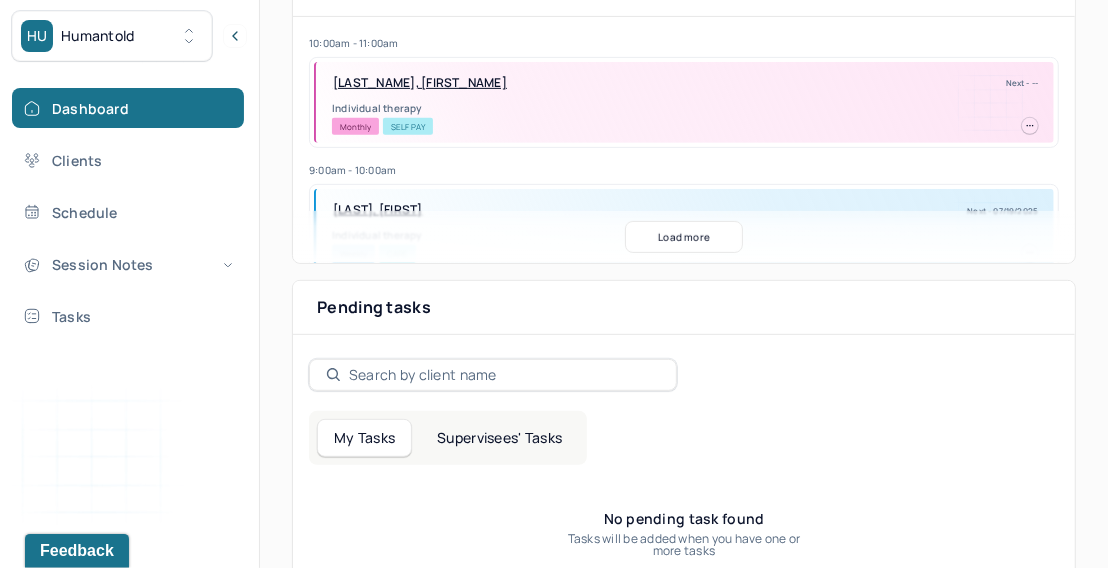 click on "Supervisees' Tasks" at bounding box center (499, 438) 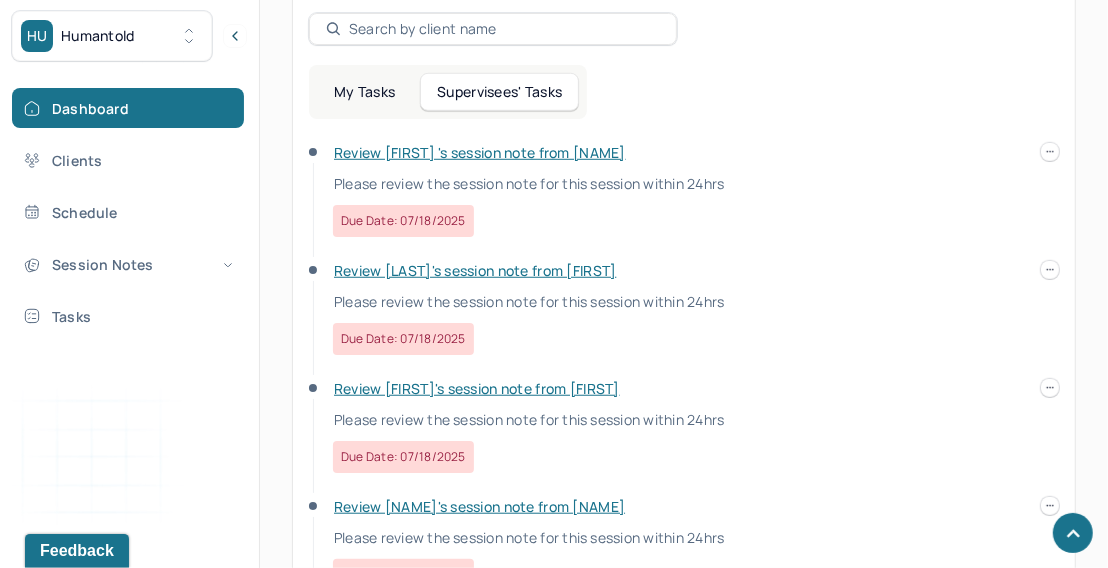 click on "Review [LAST]'s session note from [FIRST]" at bounding box center [475, 270] 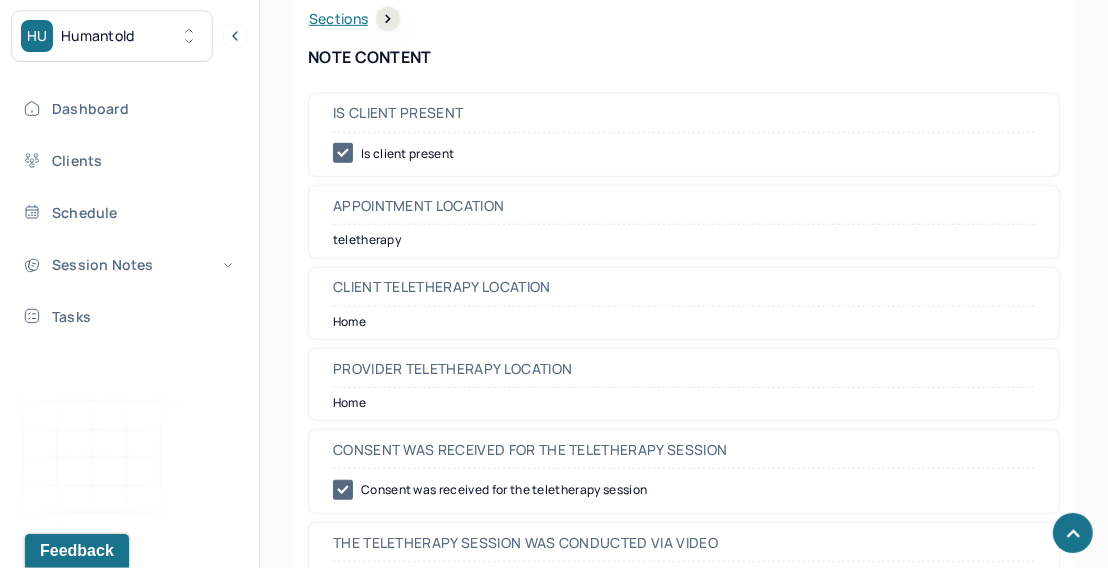 scroll, scrollTop: 0, scrollLeft: 0, axis: both 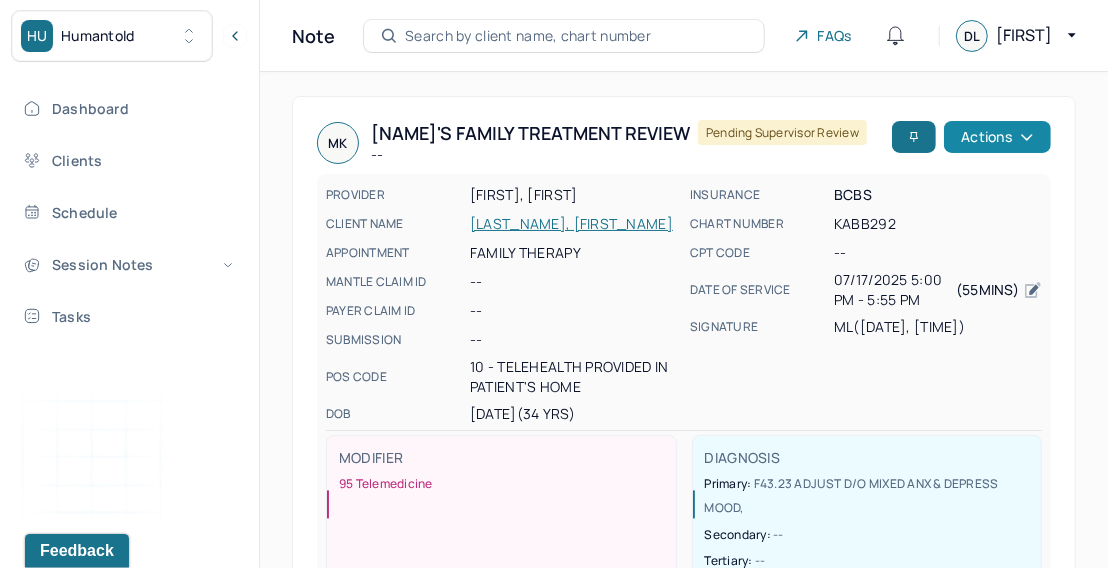 click 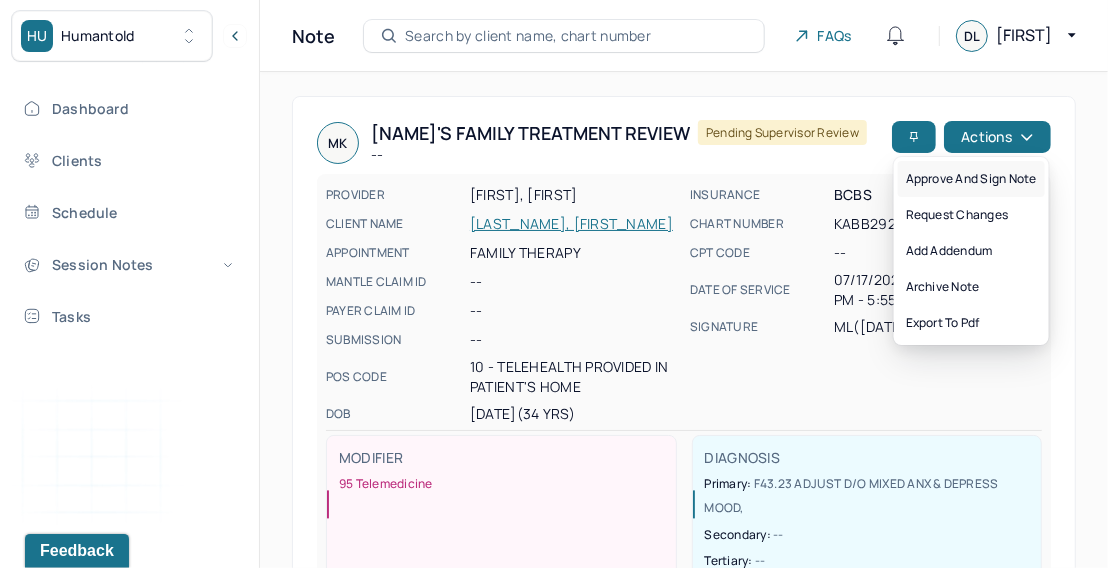 click on "Approve and sign note" at bounding box center (971, 179) 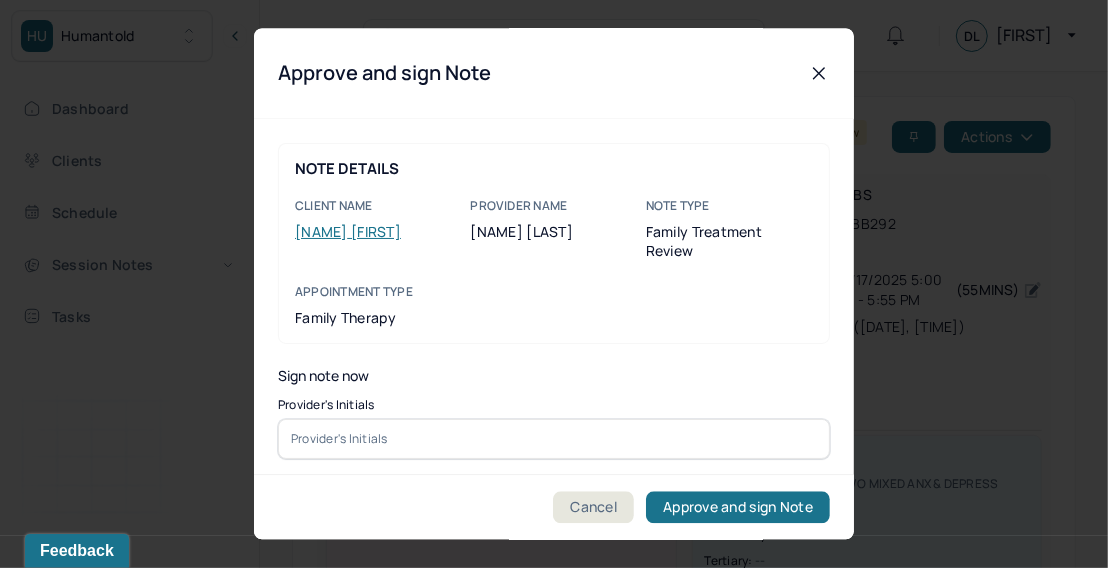 click at bounding box center [554, 439] 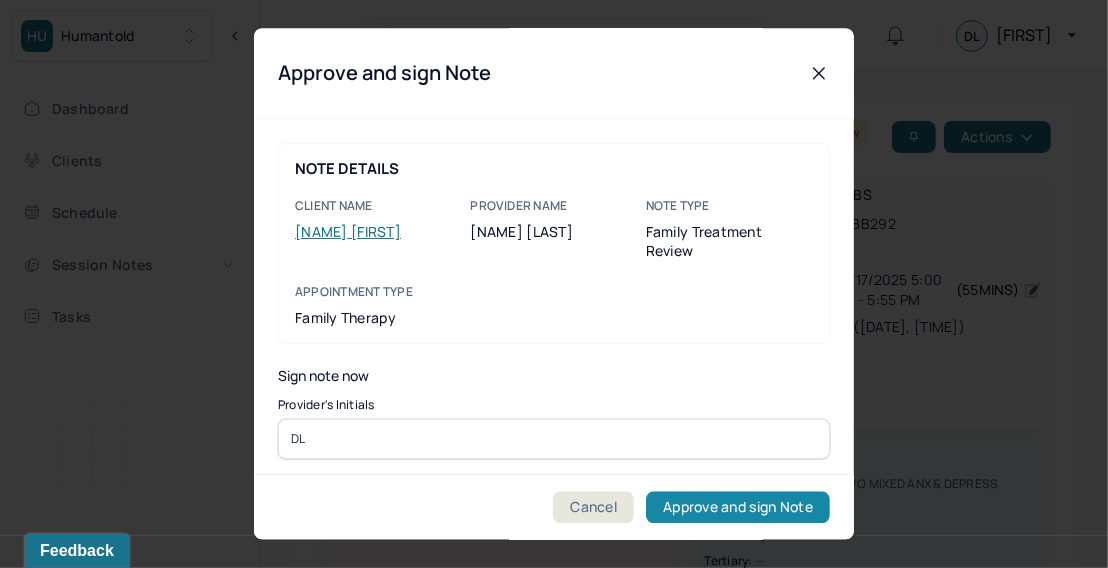 type on "DL" 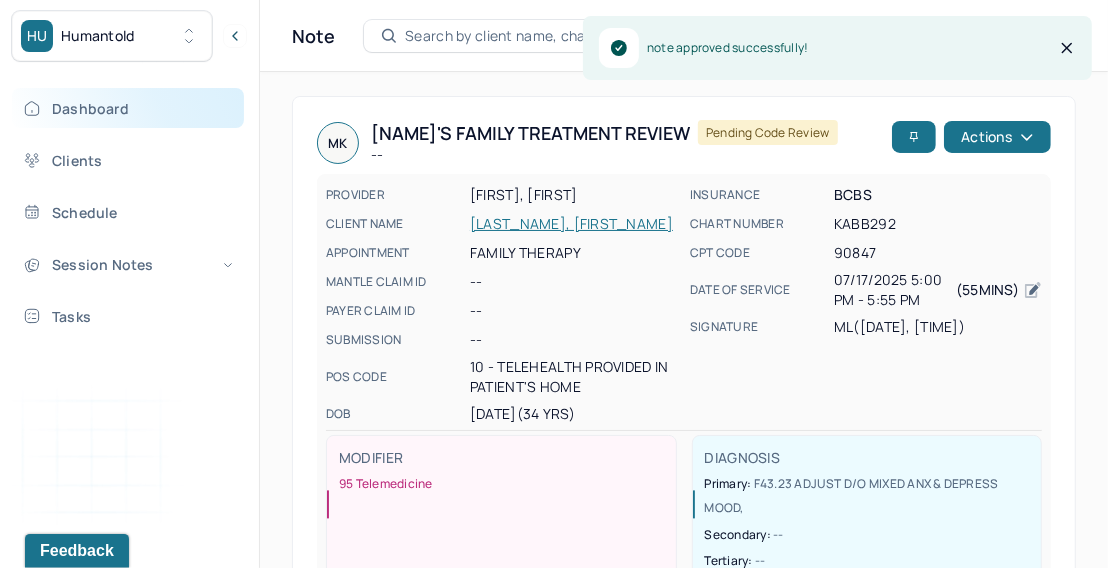 click on "Dashboard" at bounding box center (128, 108) 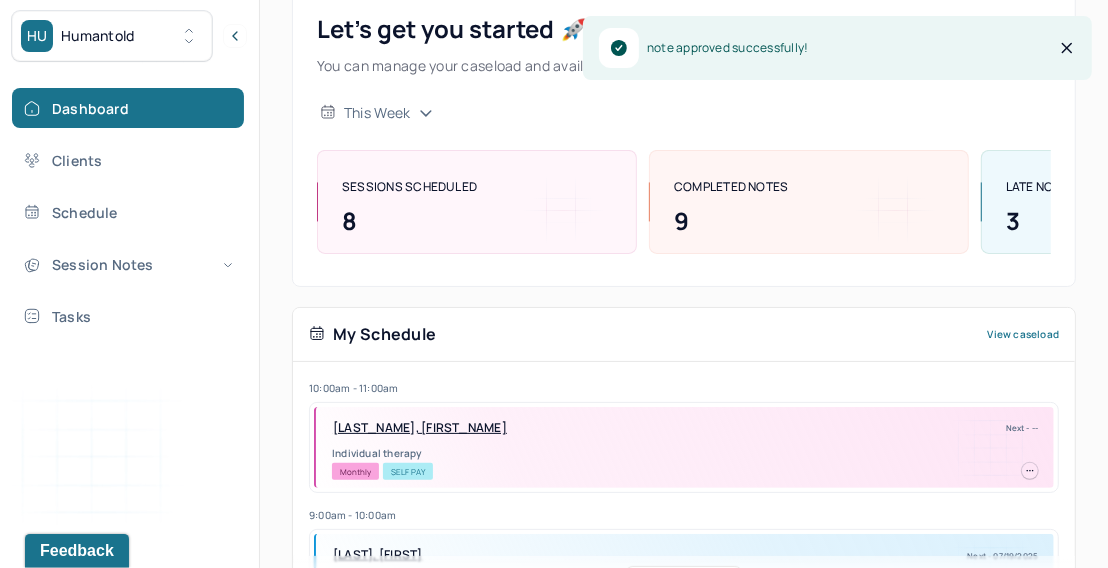 scroll, scrollTop: 404, scrollLeft: 0, axis: vertical 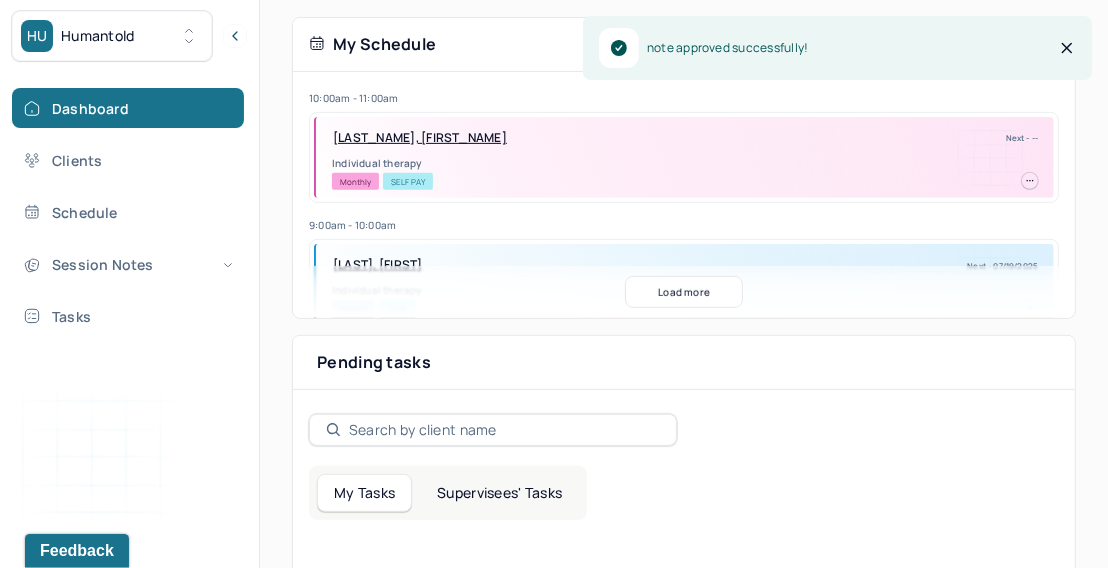 click on "My Tasks     Supervisees' Tasks" at bounding box center (448, 493) 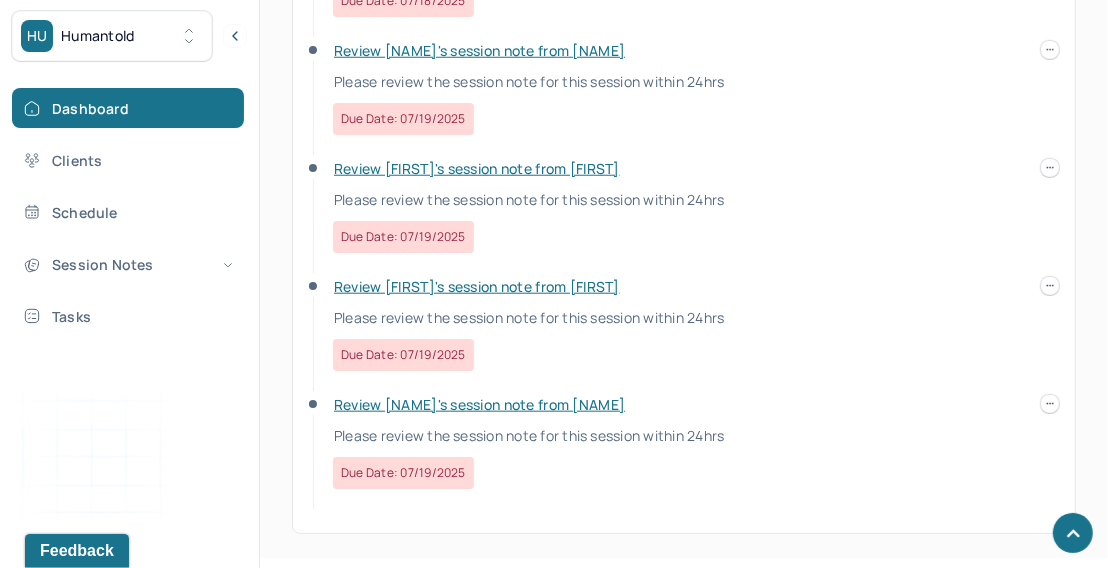click on "Review [NAME]'s session note from [NAME]" at bounding box center [479, 404] 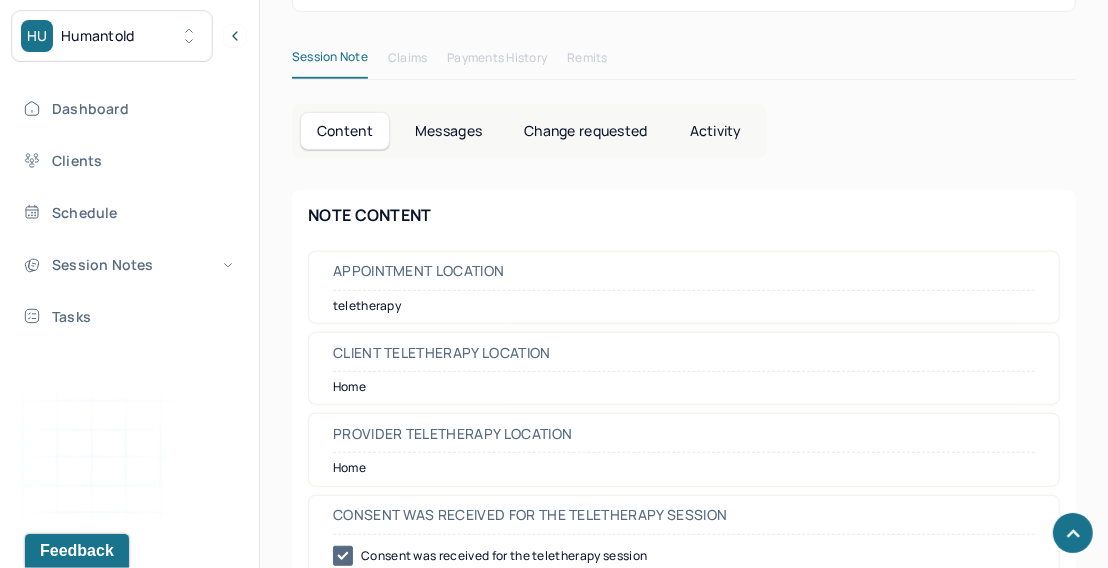 scroll, scrollTop: 0, scrollLeft: 0, axis: both 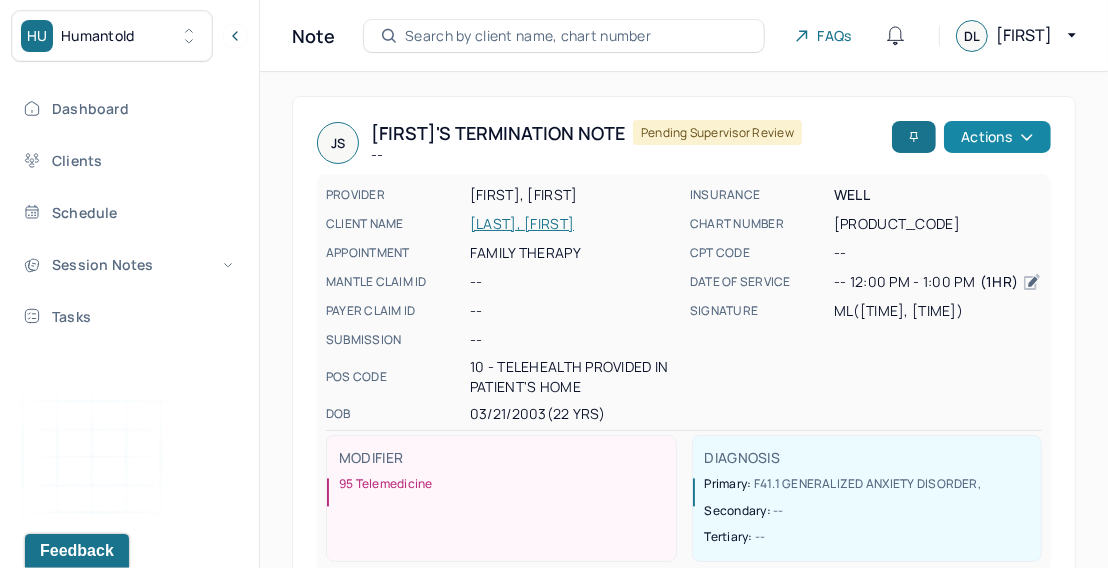 click on "Actions" at bounding box center (997, 137) 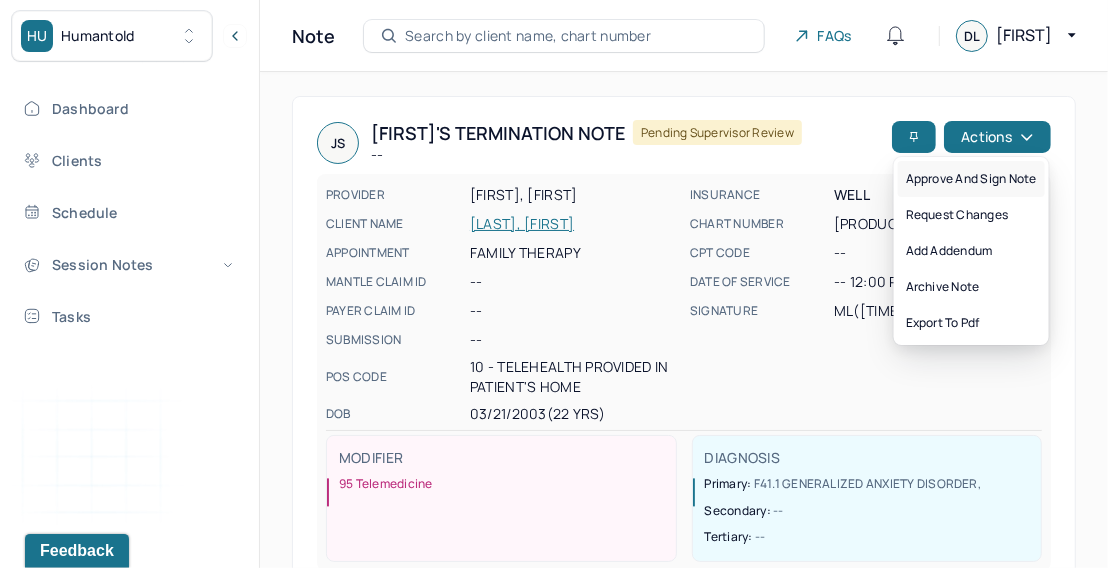 click on "Approve and sign note" at bounding box center (971, 179) 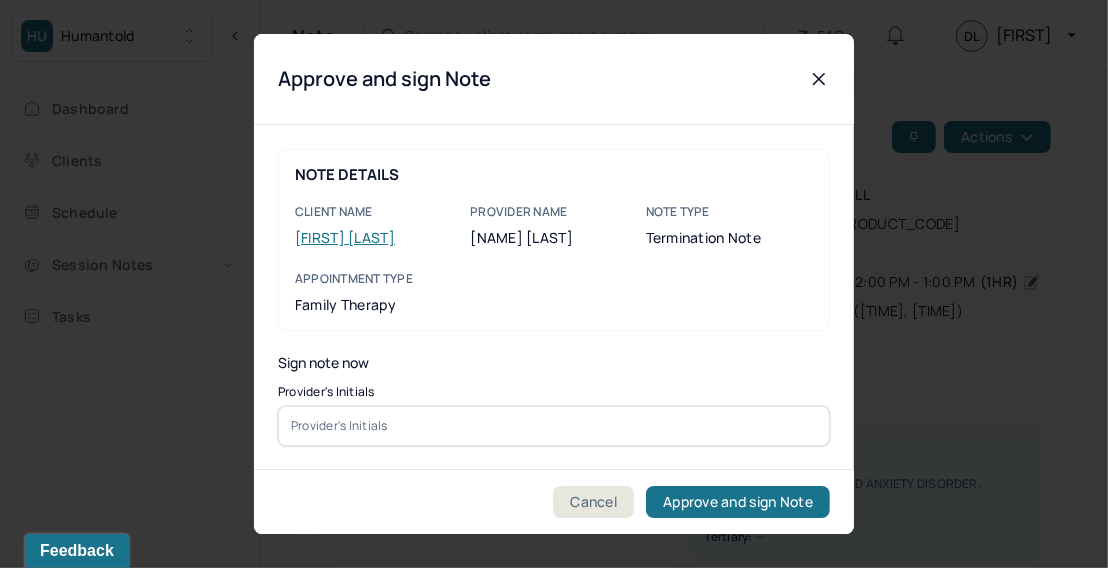 click on "NOTE DETAILS Client name [FIRST] [LAST] Provider name [FIRST] [LAST] Note type Termination note Appointment Type family therapy Sign note now Provider's Initials" at bounding box center [554, 297] 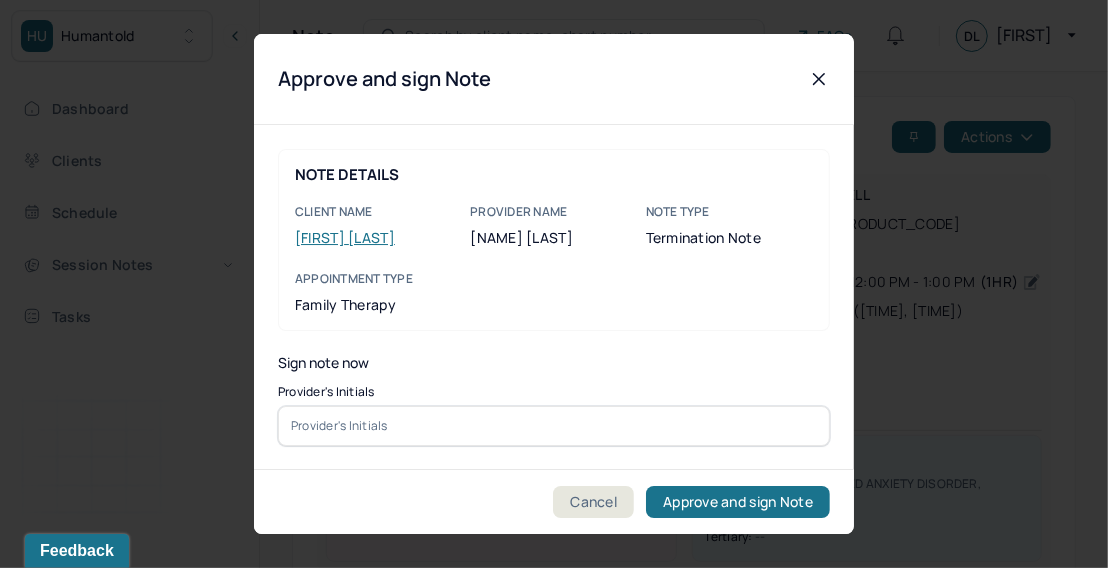 click at bounding box center (554, 426) 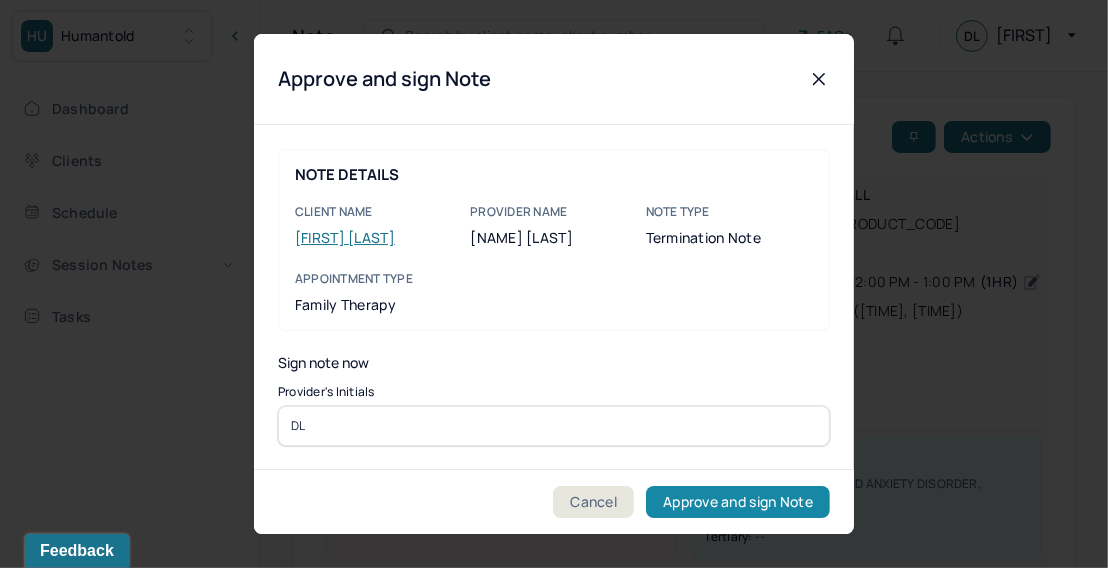 type on "DL" 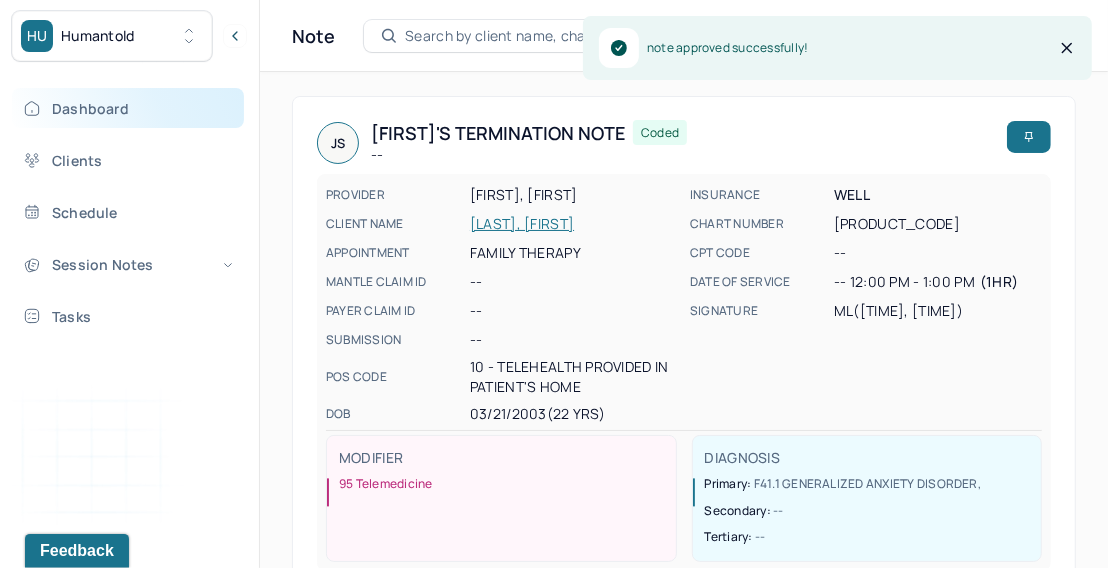 click on "Dashboard" at bounding box center (128, 108) 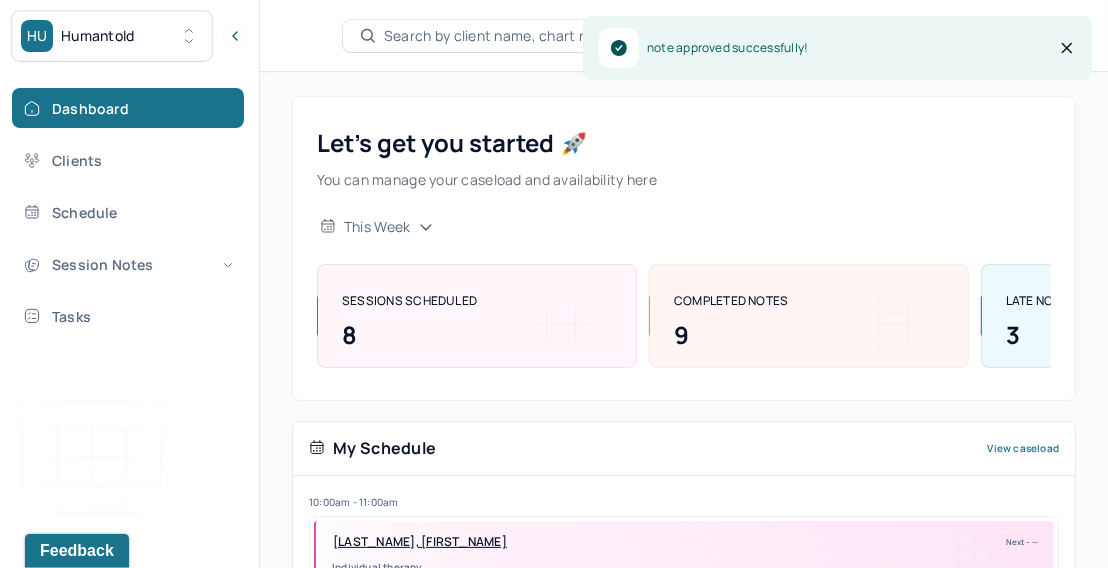 scroll, scrollTop: 511, scrollLeft: 0, axis: vertical 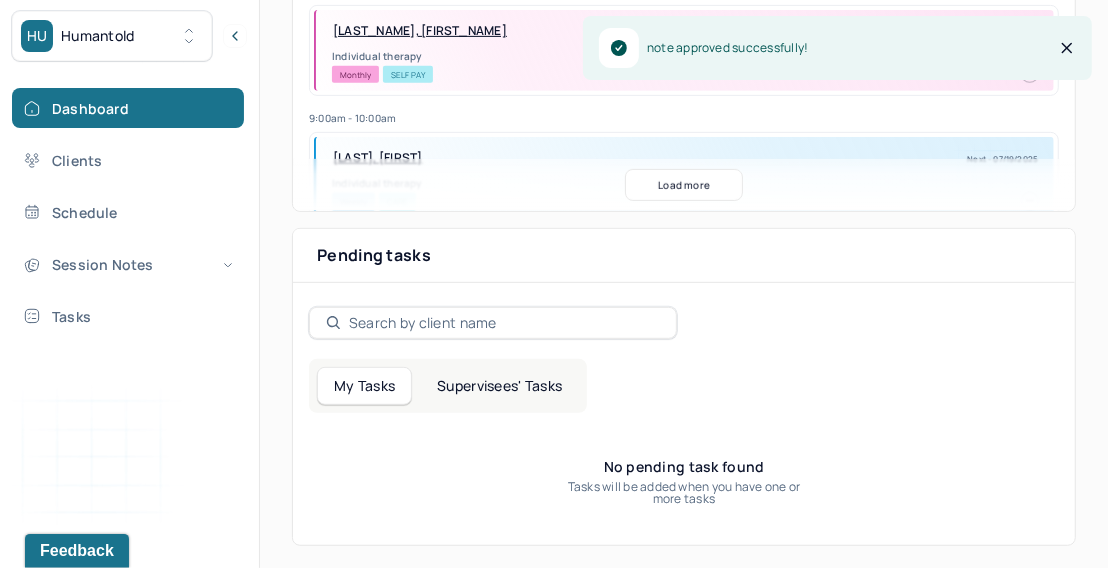 click on "Supervisees' Tasks" at bounding box center [499, 386] 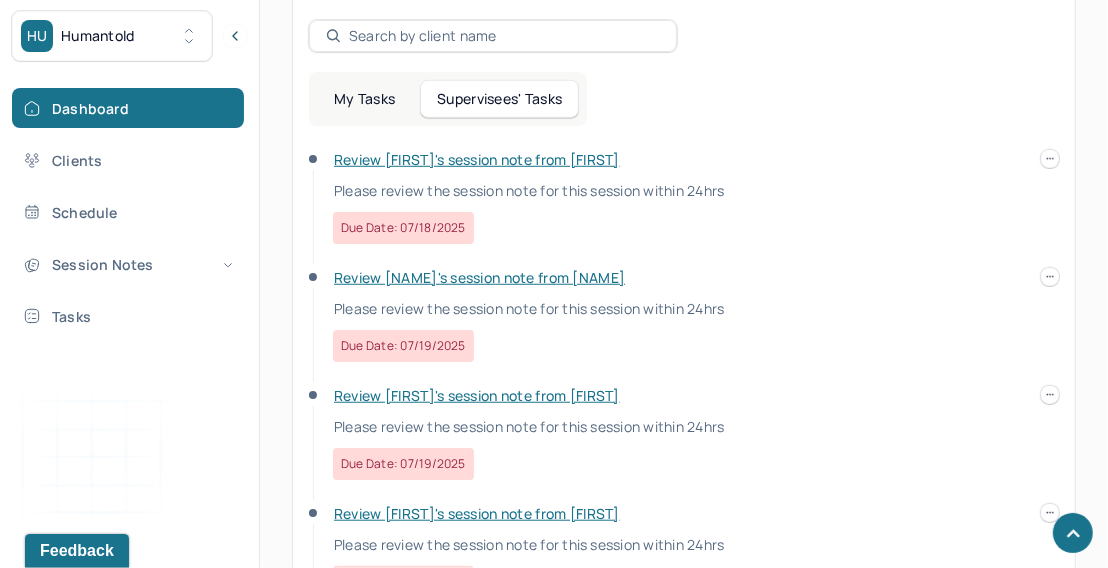 click on "Review [FIRST]'s session note from [FIRST]" at bounding box center (477, 395) 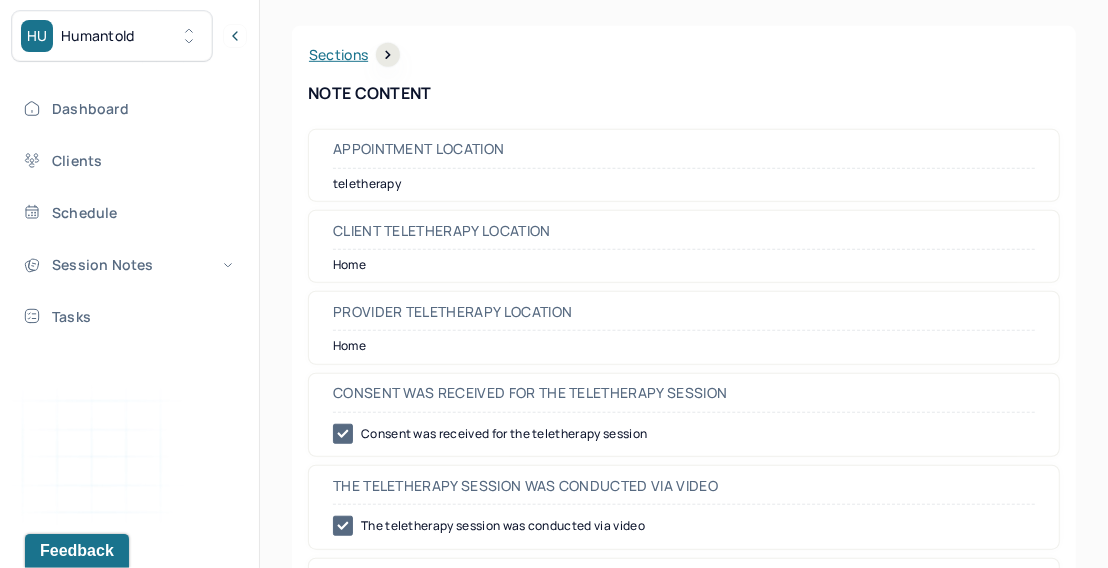 scroll, scrollTop: 0, scrollLeft: 0, axis: both 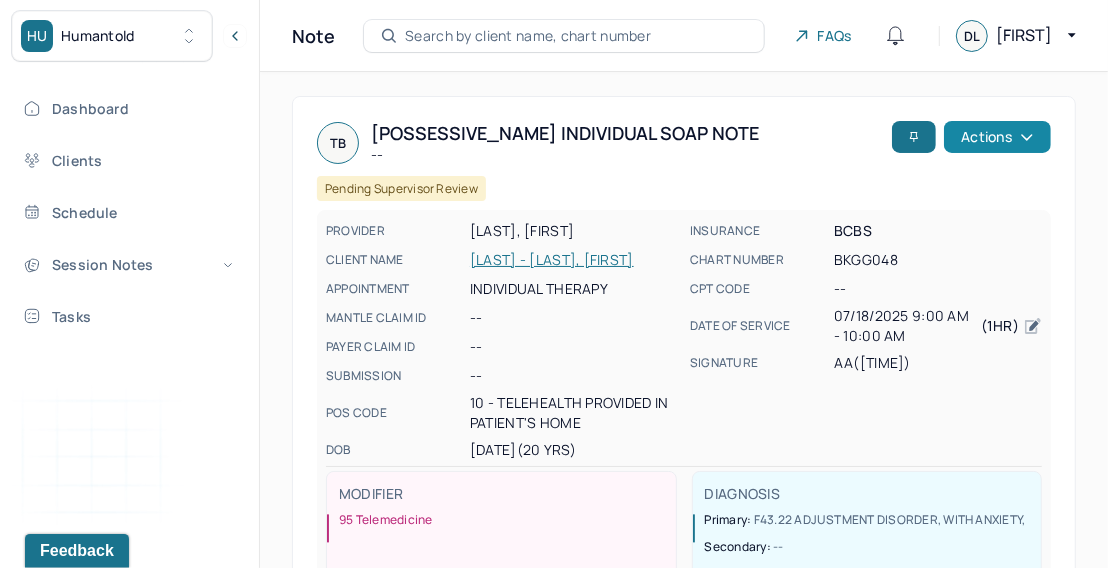 click on "TB [LAST] - Individual soap note -- Pending supervisor review Actions PROVIDER AULESTIA, ASHLEY CLIENT NAME BANKS -WILSON, [LAST] APPOINTMENT Individual therapy MANTLE CLAIM ID -- PAYER CLAIM ID -- SUBMISSION -- POS CODE 10 - Telehealth Provided in Patient's Home DOB [DATE] (20 Yrs) INSURANCE BCBS CHART NUMBER BKGG048 CPT CODE -- DATE OF SERVICE [DATE] 9:00 AM - 10:00 AM ( 1hr ) SIGNATURE AA ([DATE], [TIME]) MODIFIER 95 Telemedicine DIAGNOSIS Primary: F43.22 ADJUSTMENT DISORDER, WITH ANXIETY , Secondary: -- Tertiary: --" at bounding box center [684, 364] 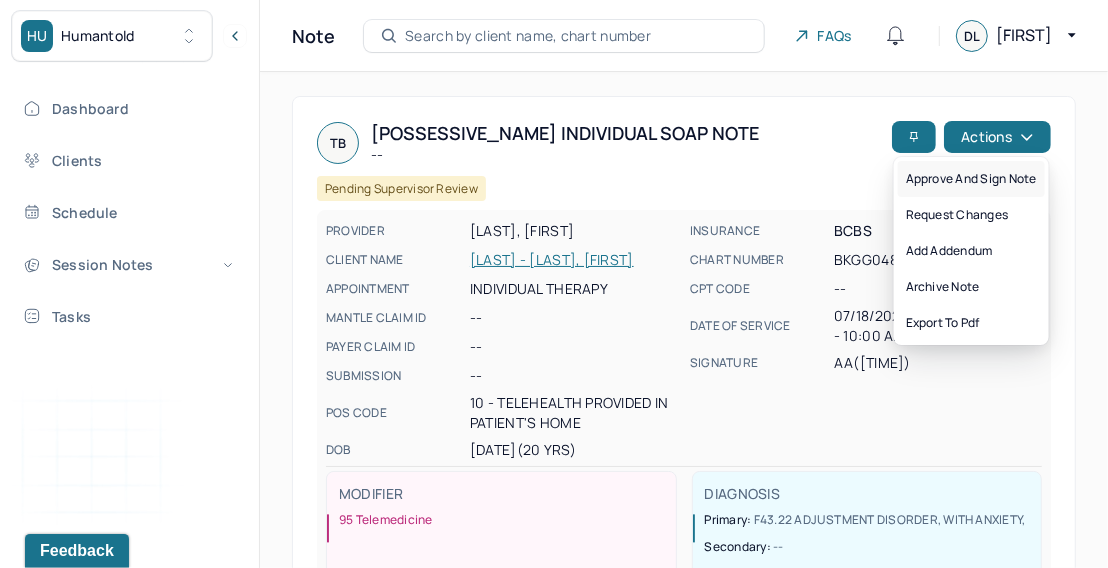 click on "Approve and sign note" at bounding box center [971, 179] 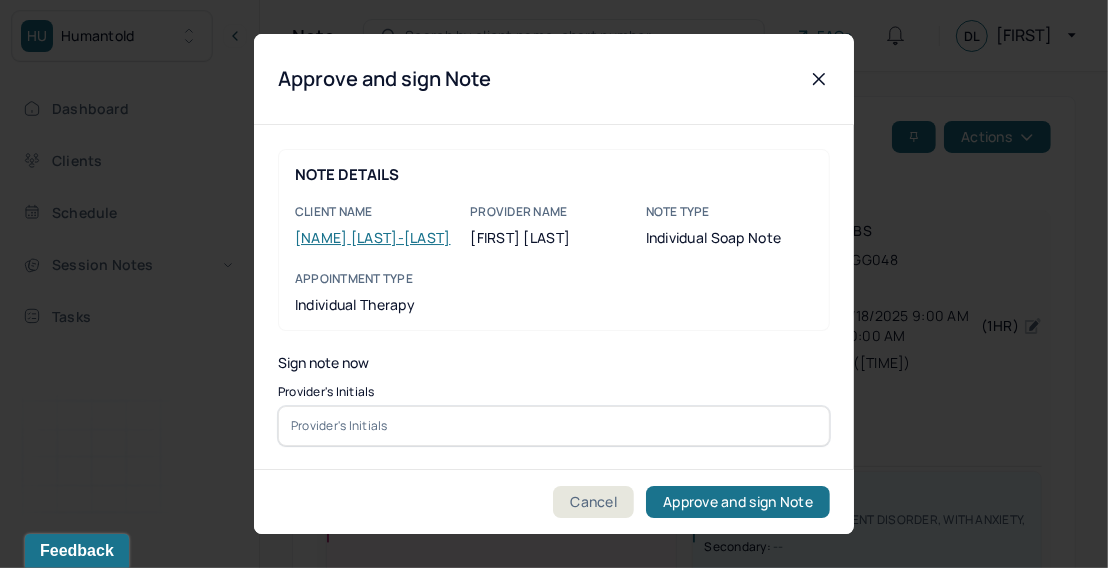 click at bounding box center (554, 426) 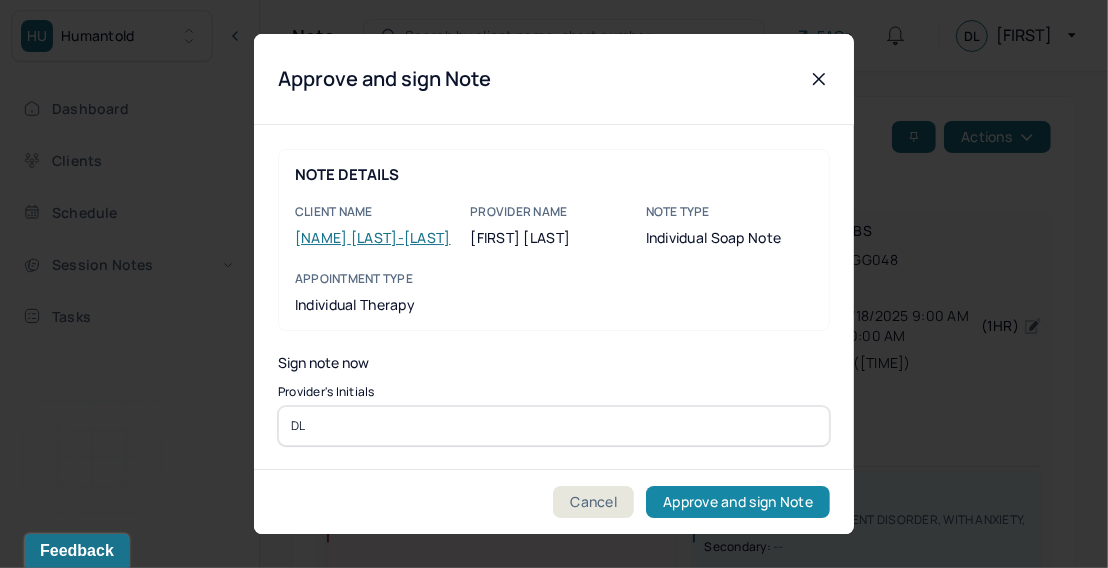 type on "DL" 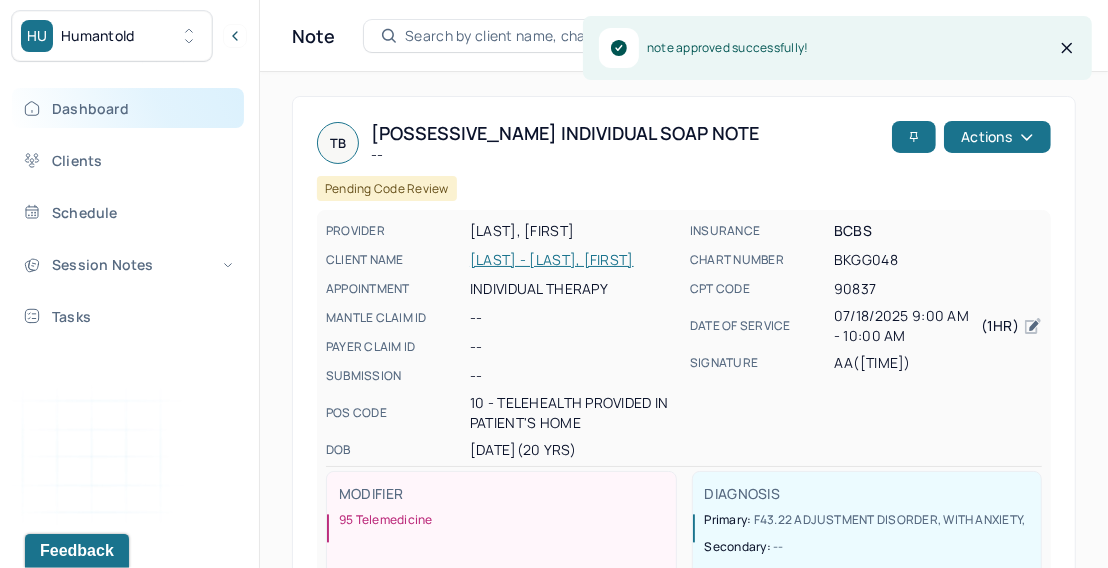 click on "Dashboard" at bounding box center [128, 108] 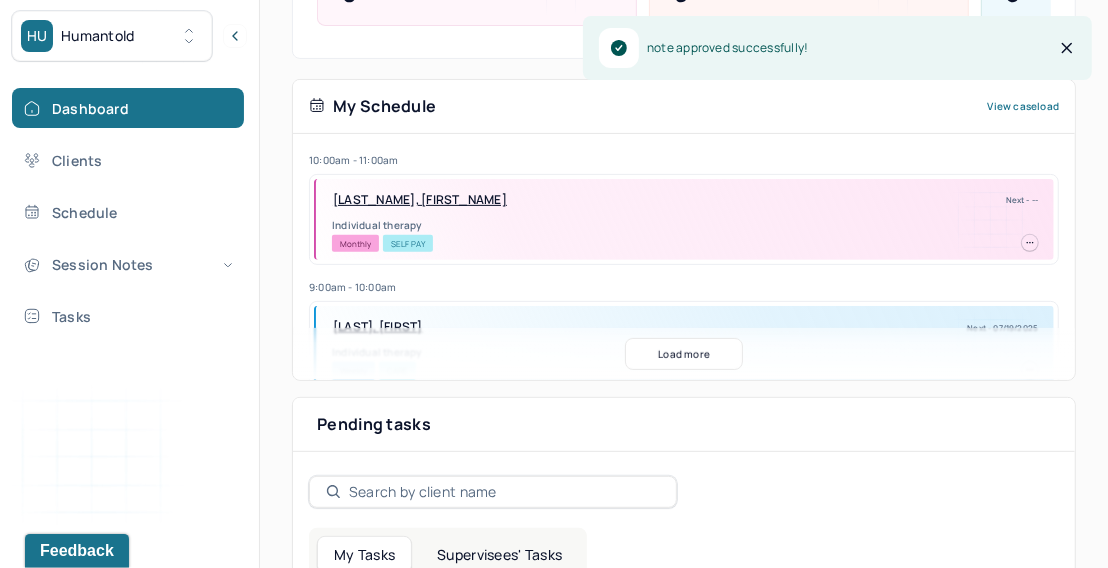 scroll, scrollTop: 511, scrollLeft: 0, axis: vertical 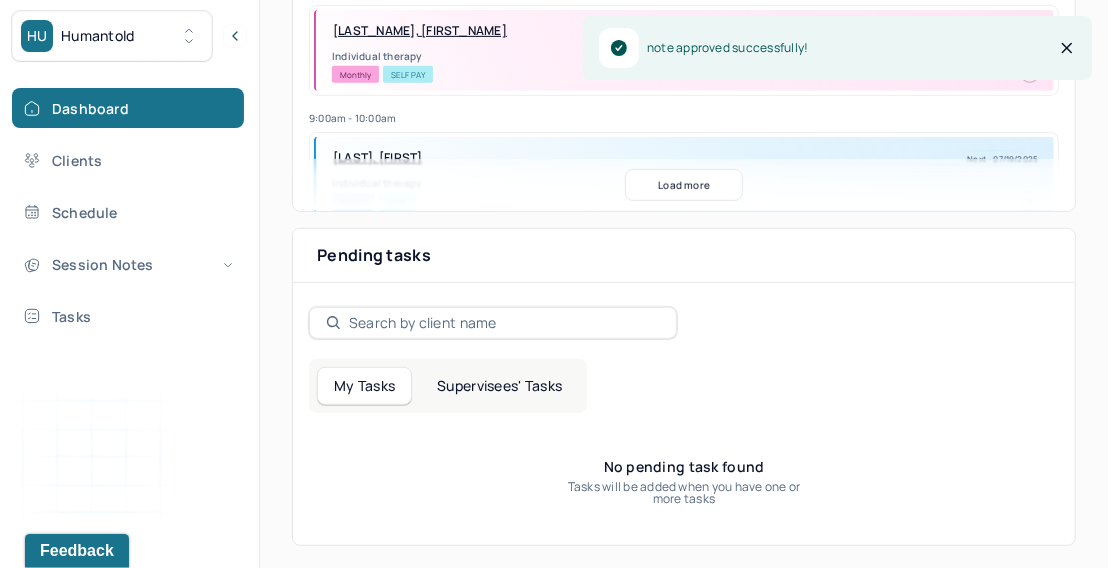 click on "Supervisees' Tasks" at bounding box center [499, 386] 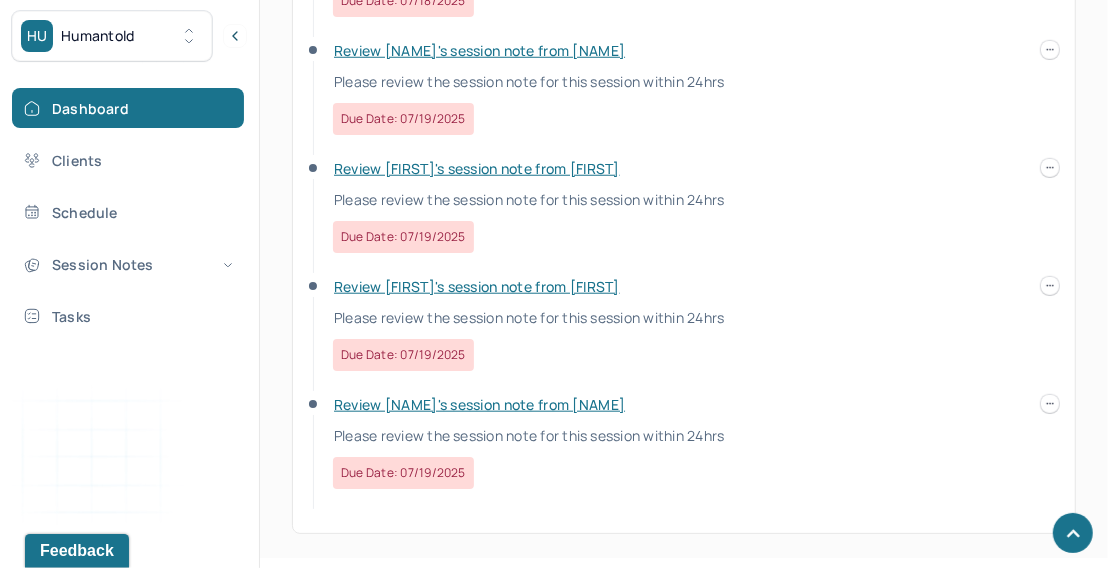 click on "Review [FIRST]'s session note from [FIRST]" at bounding box center (477, 286) 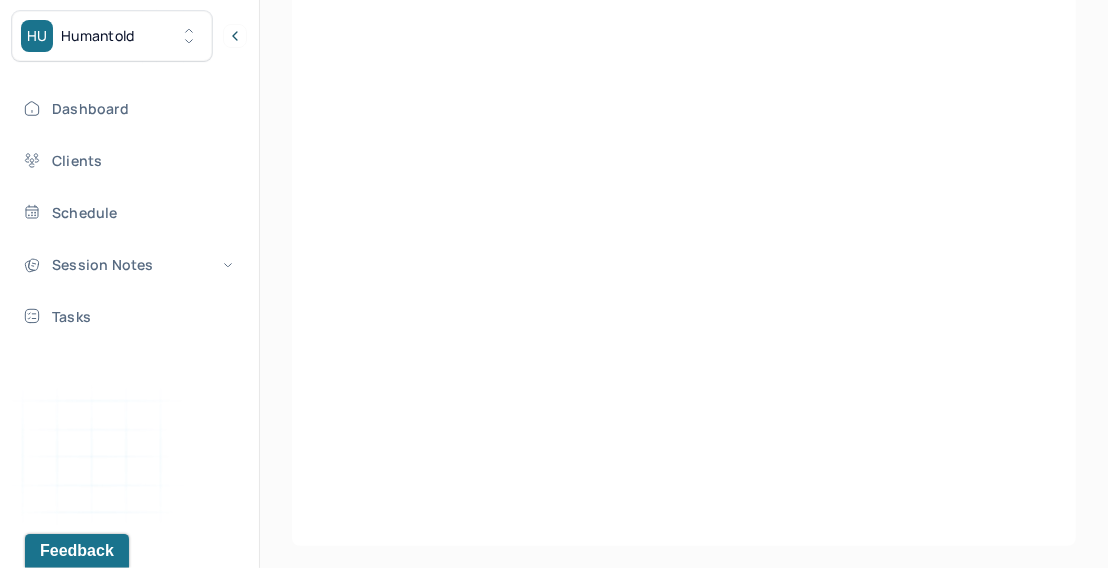 scroll, scrollTop: 0, scrollLeft: 0, axis: both 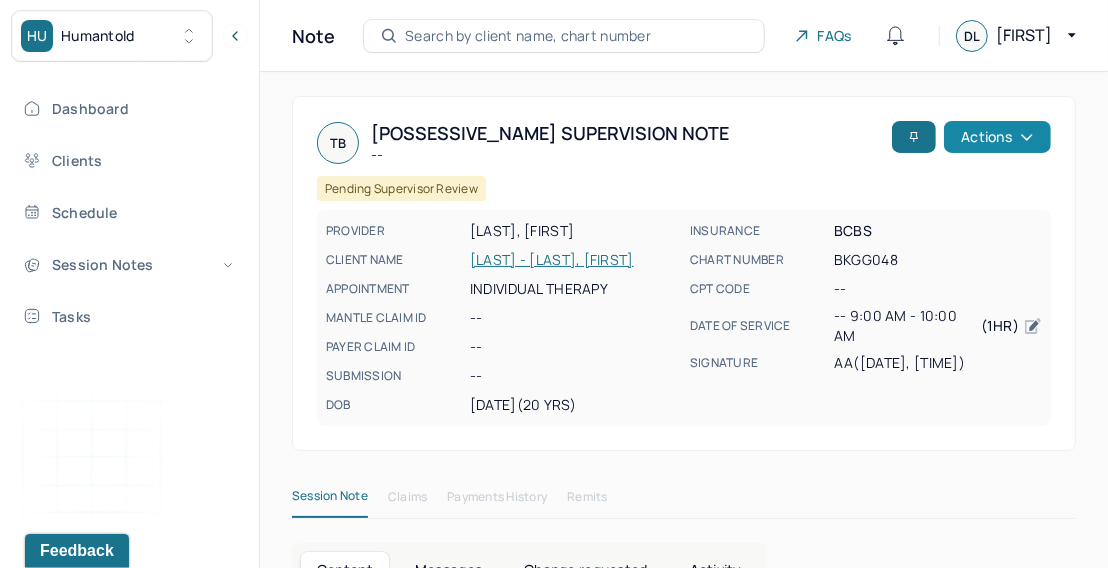 click on "Actions" at bounding box center (997, 137) 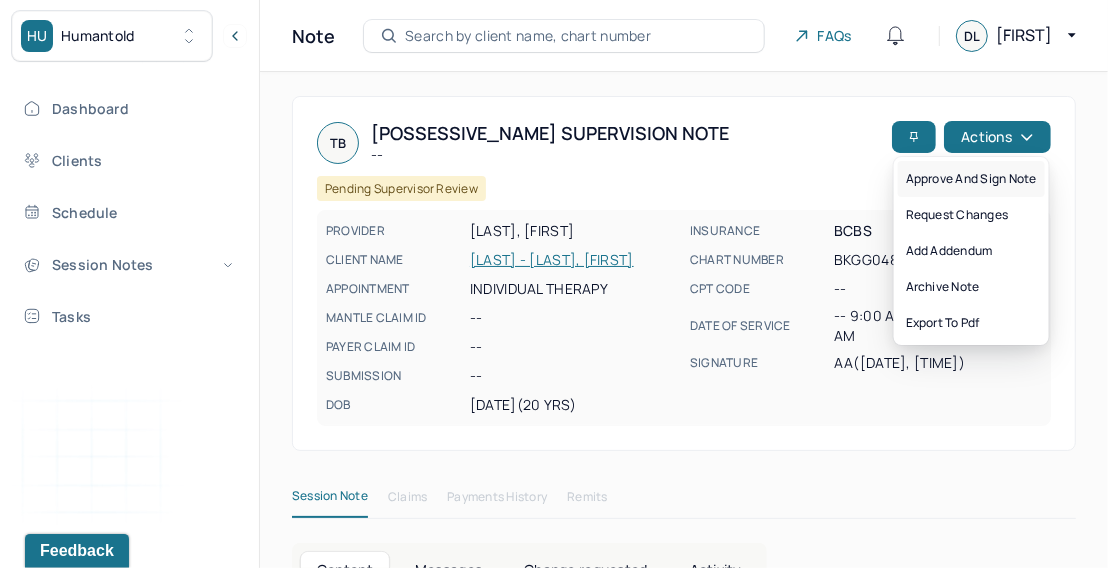 click on "Approve and sign note" at bounding box center (971, 179) 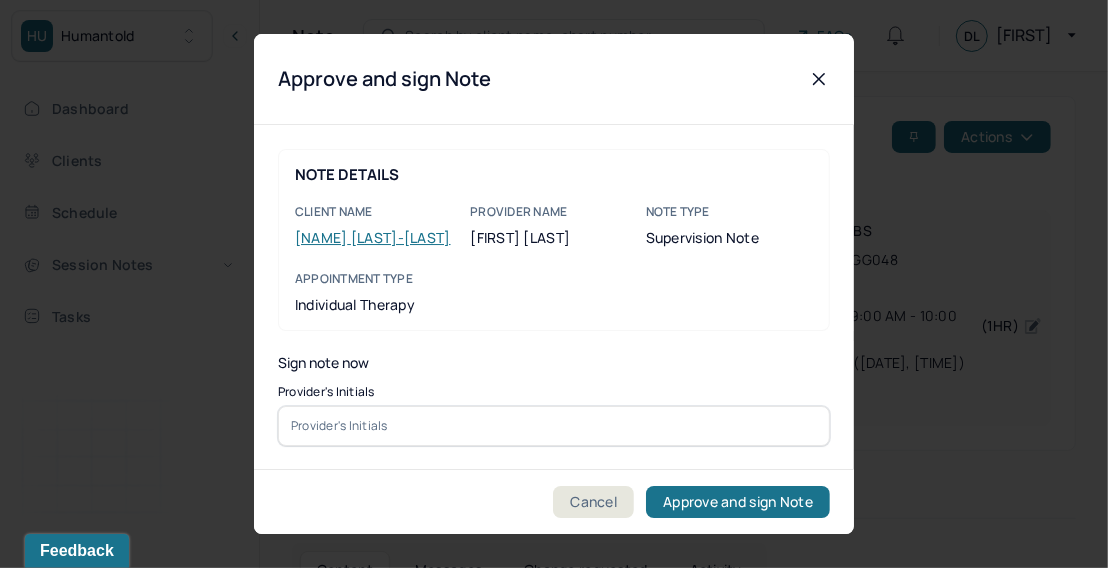click at bounding box center [554, 426] 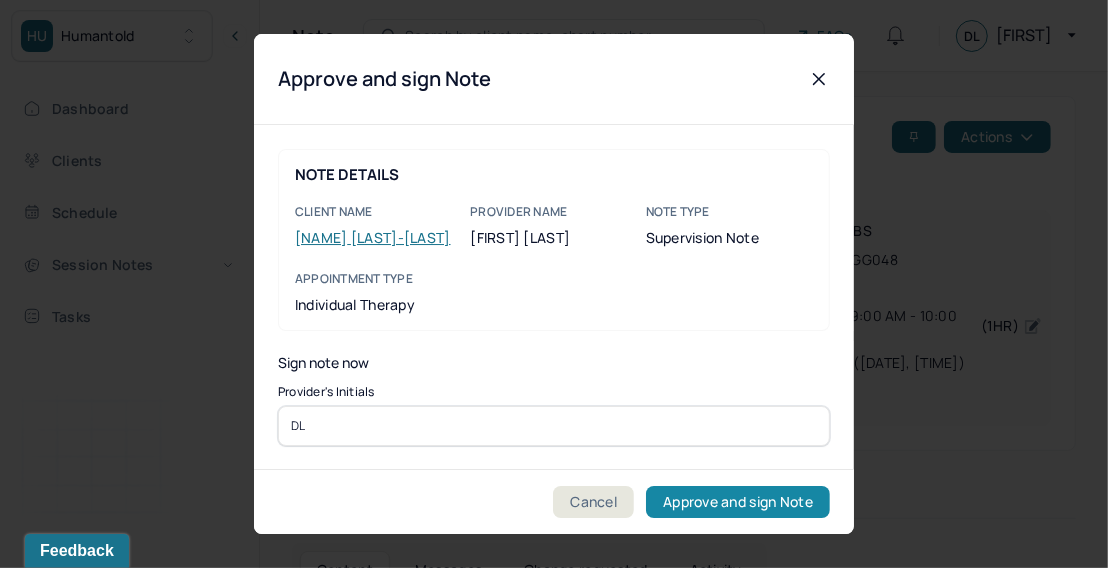 type on "DL" 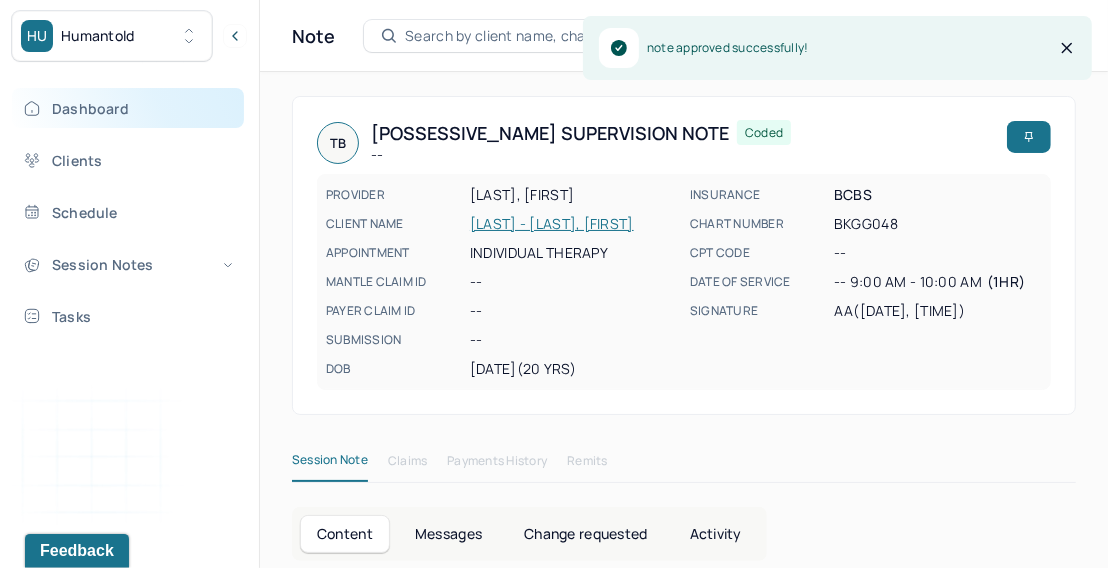 click on "Dashboard" at bounding box center [128, 108] 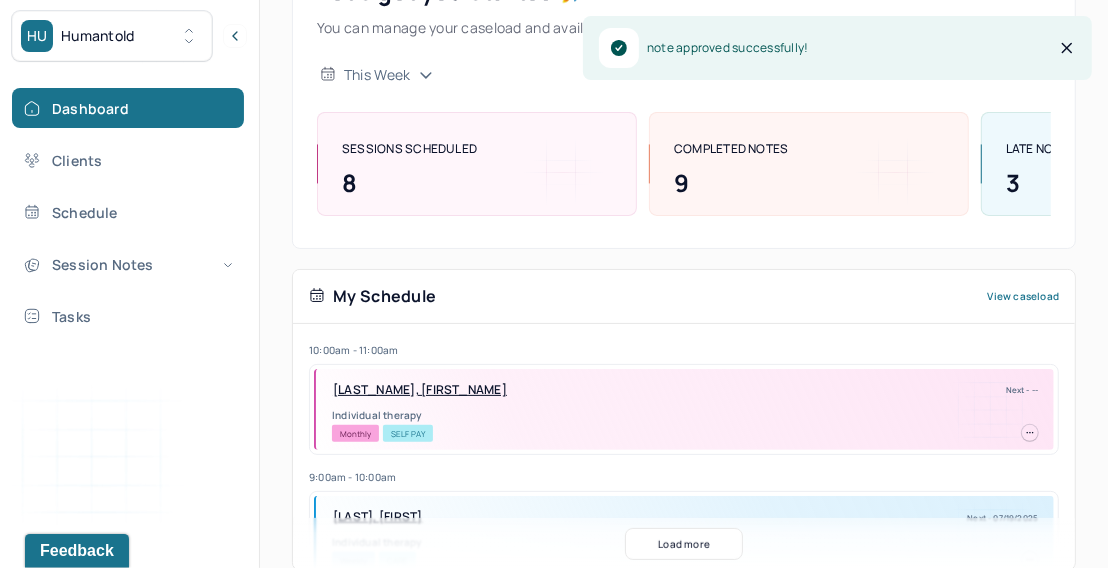 scroll, scrollTop: 511, scrollLeft: 0, axis: vertical 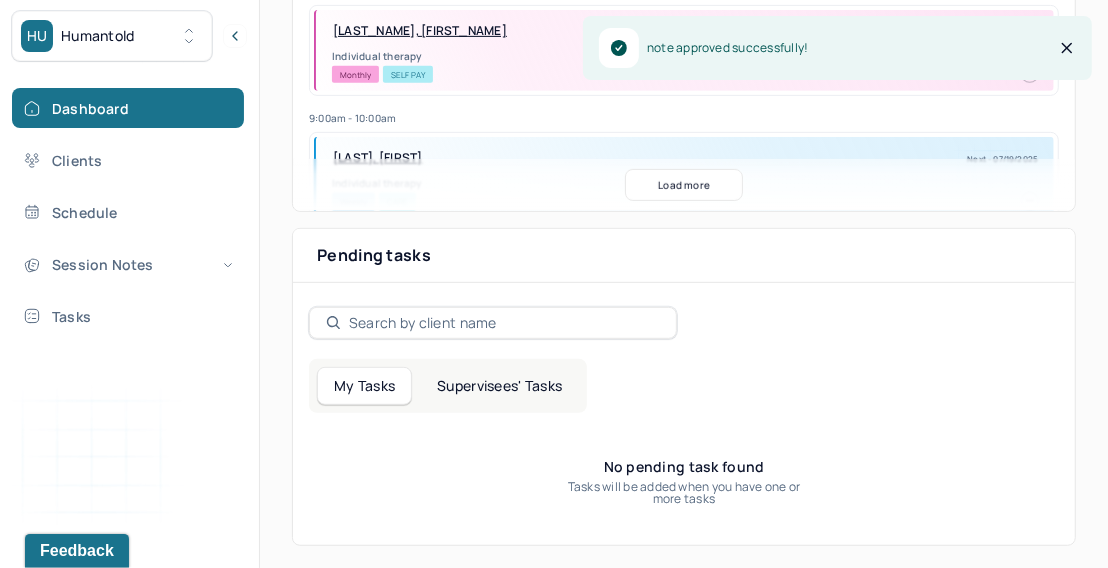 click on "Supervisees' Tasks" at bounding box center [499, 386] 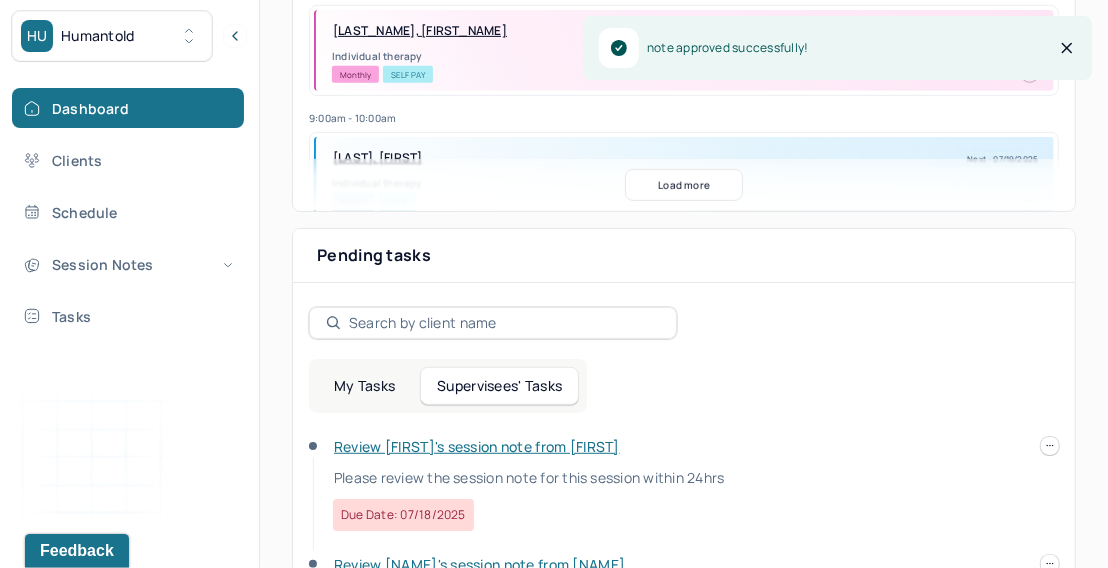 click on "Review [FIRST]'s session note from [FIRST]" at bounding box center (477, 446) 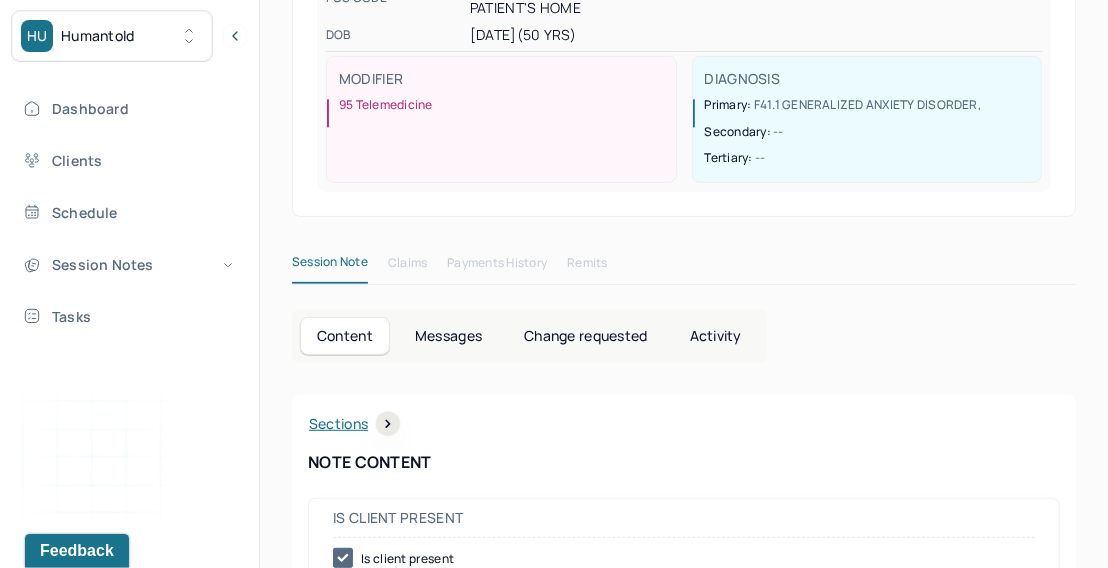 scroll, scrollTop: 0, scrollLeft: 0, axis: both 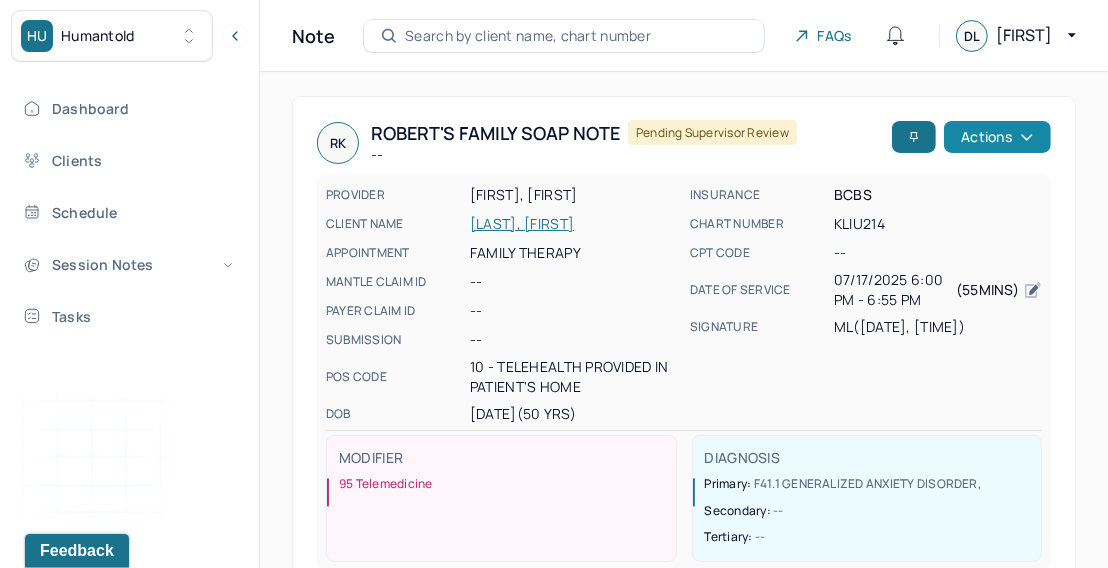 click on "Actions" at bounding box center (997, 137) 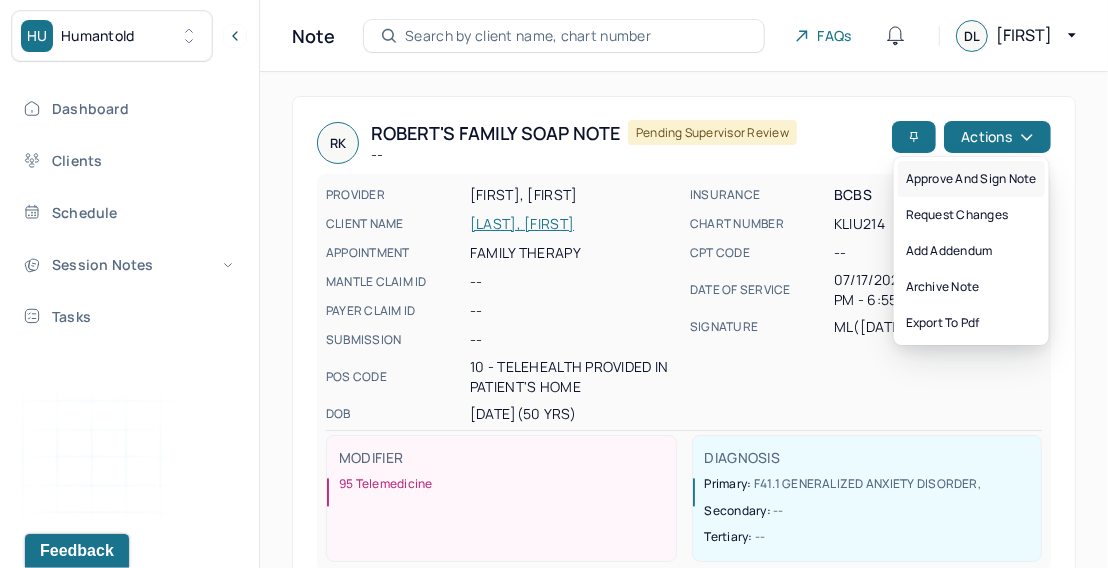 click on "Approve and sign note" at bounding box center (971, 179) 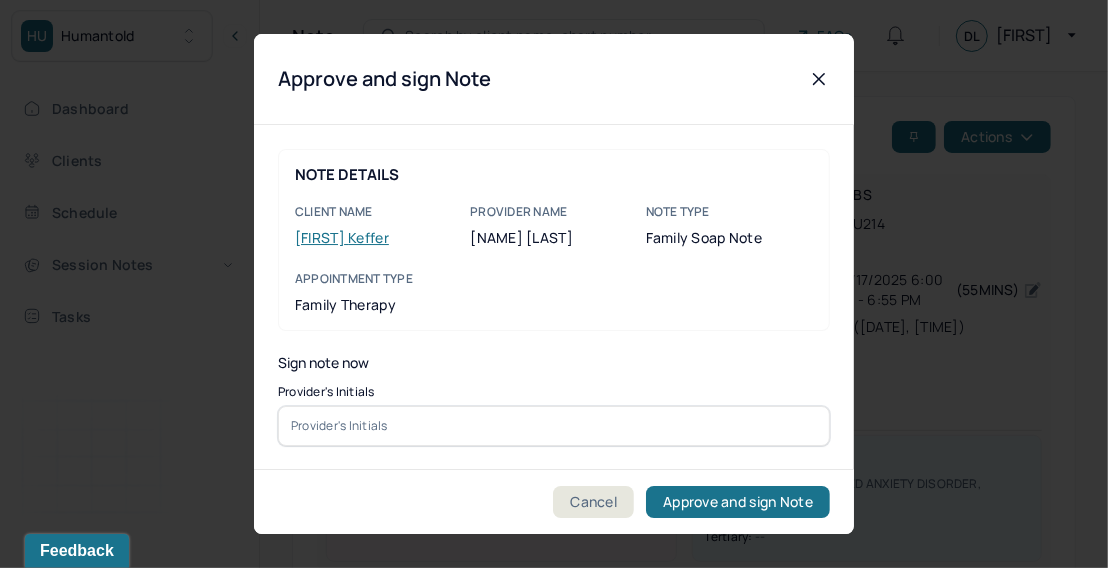 click at bounding box center [554, 426] 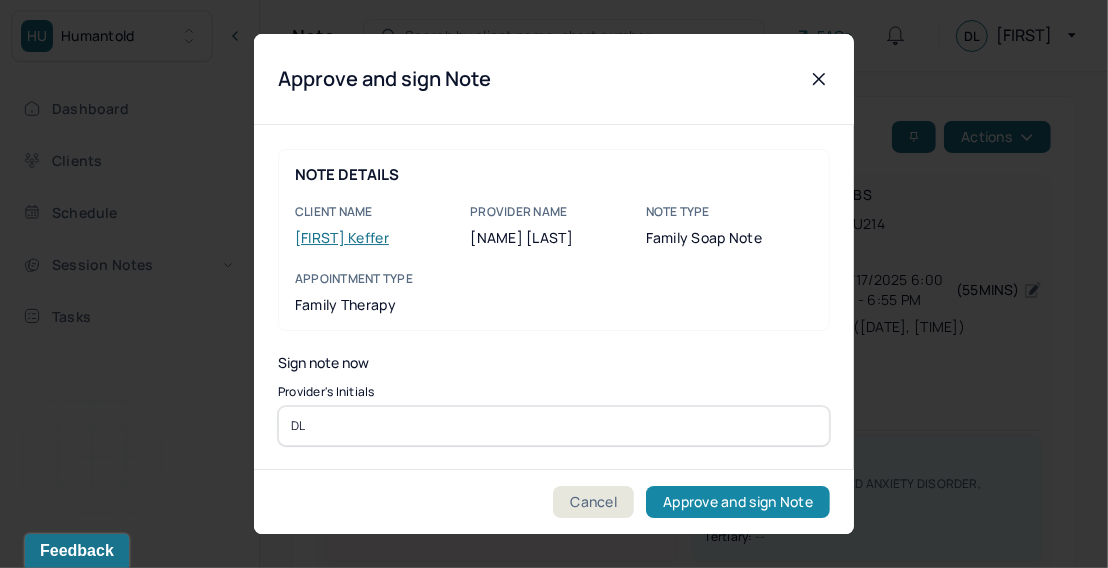 type on "DL" 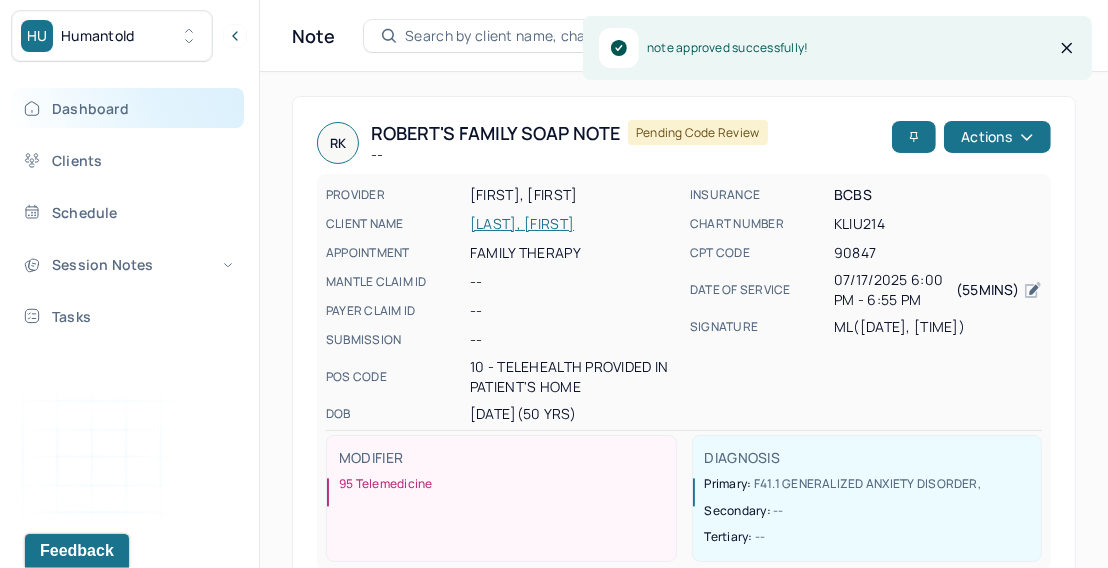 click on "Dashboard" at bounding box center [128, 108] 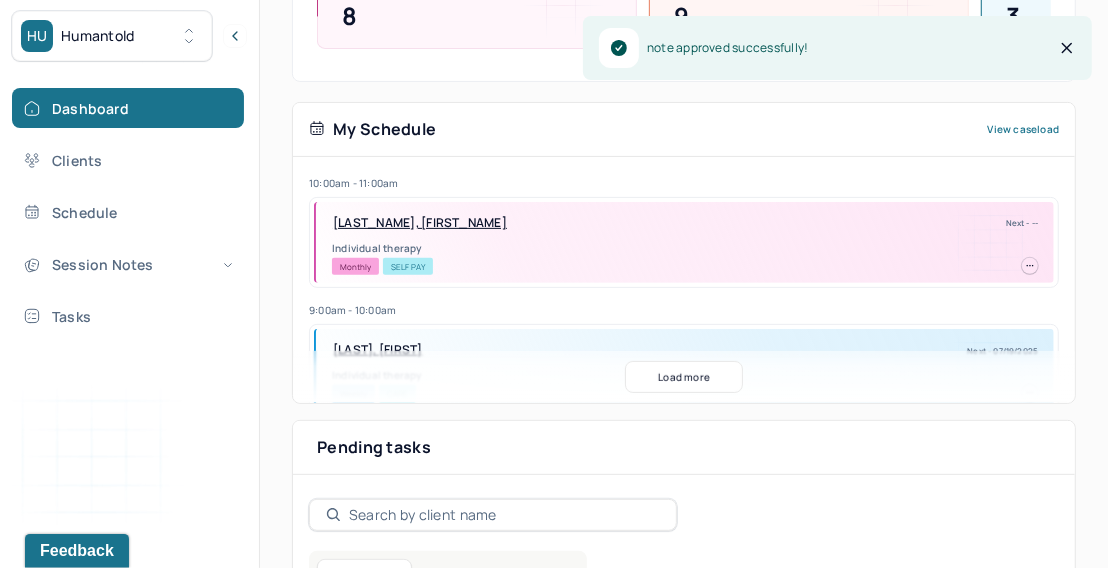scroll, scrollTop: 511, scrollLeft: 0, axis: vertical 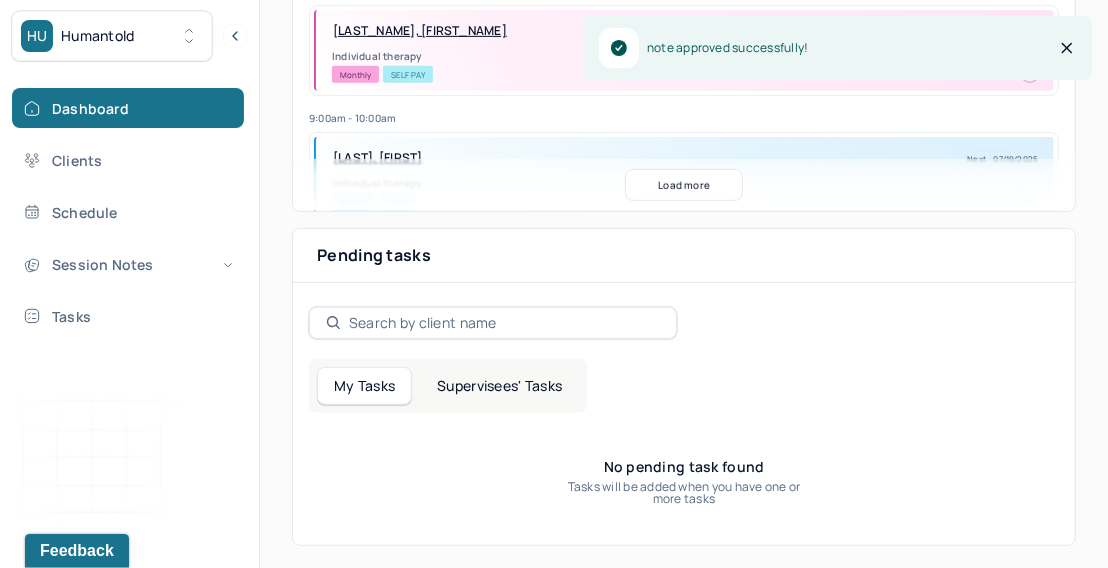 click on "Supervisees' Tasks" at bounding box center [499, 386] 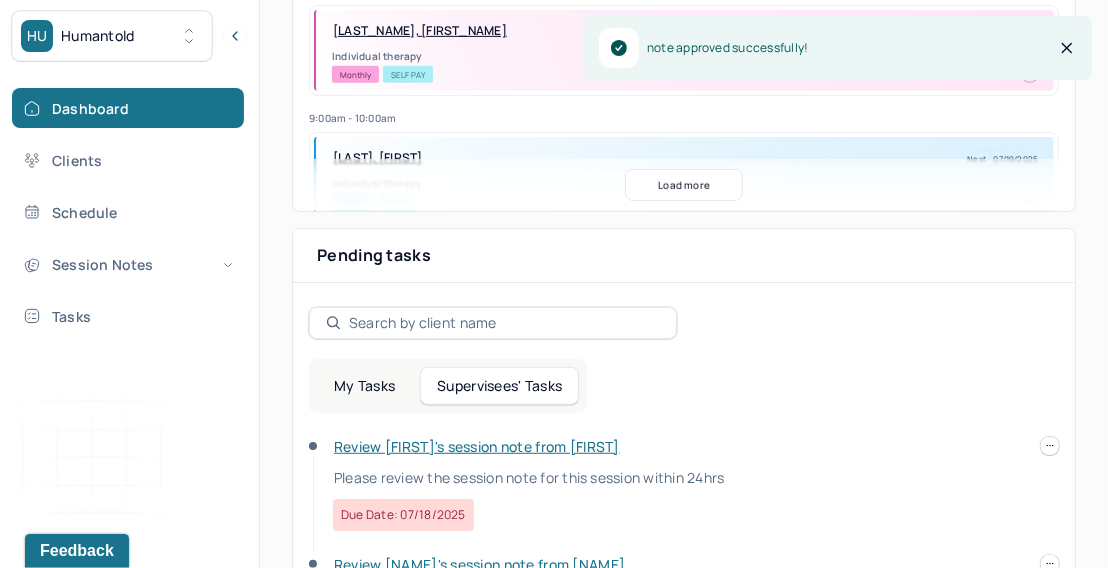 scroll, scrollTop: 664, scrollLeft: 0, axis: vertical 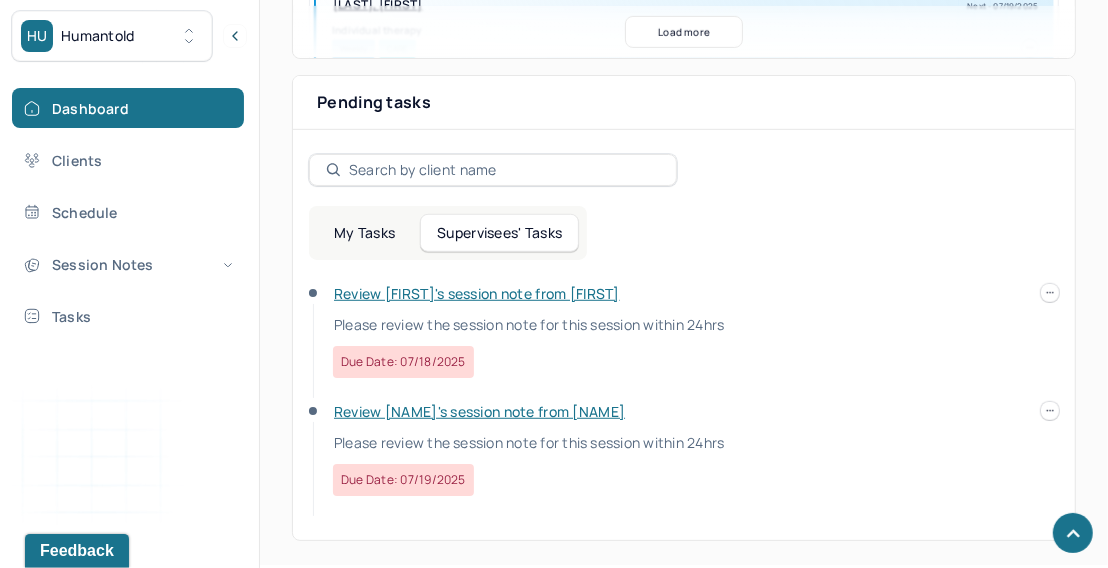 click on "Review [FIRST]'s session note from [FIRST] Please review the session note for this session within 24hrs Due date: [DATE]" at bounding box center (609, 449) 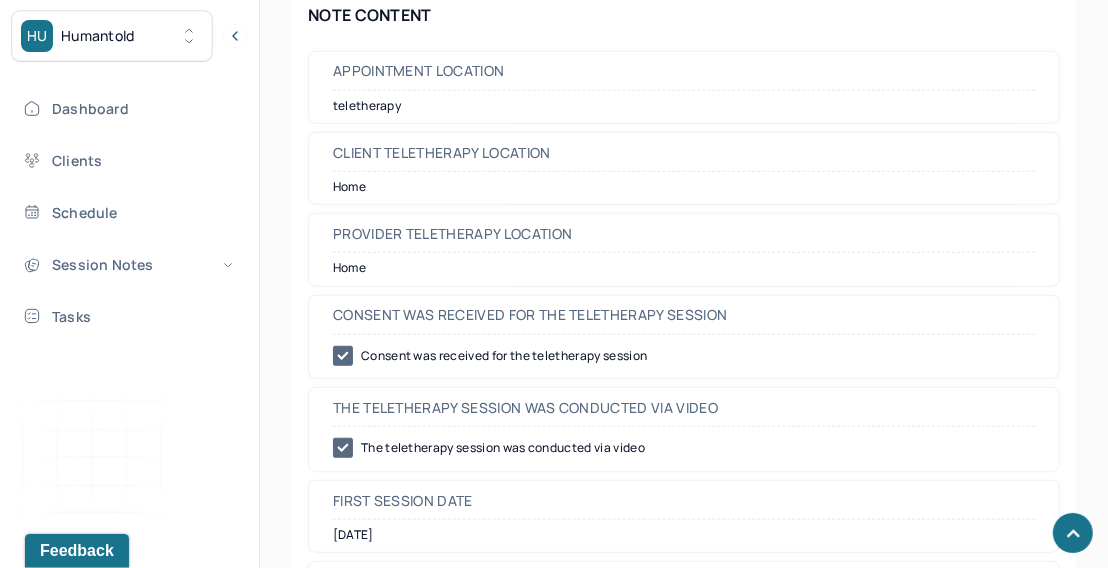 scroll, scrollTop: 0, scrollLeft: 0, axis: both 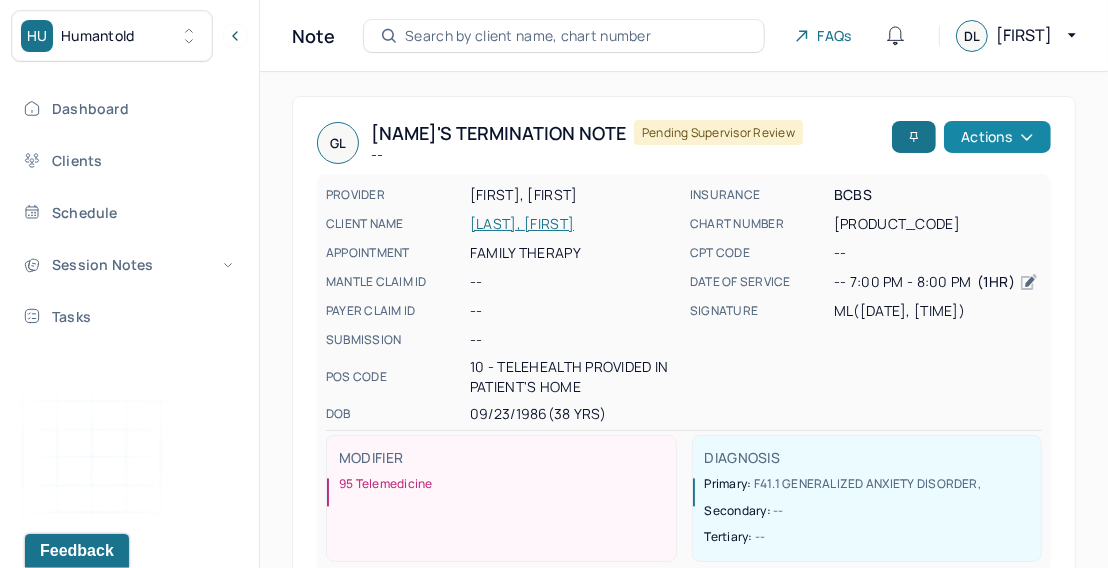 click on "Actions" at bounding box center (997, 137) 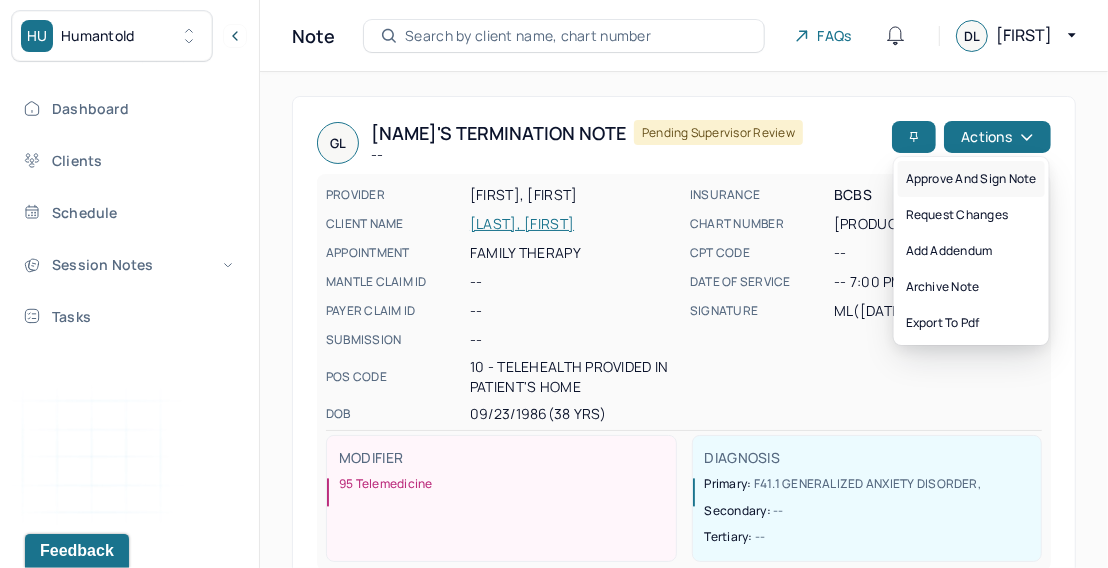 click on "Approve and sign note" at bounding box center [971, 179] 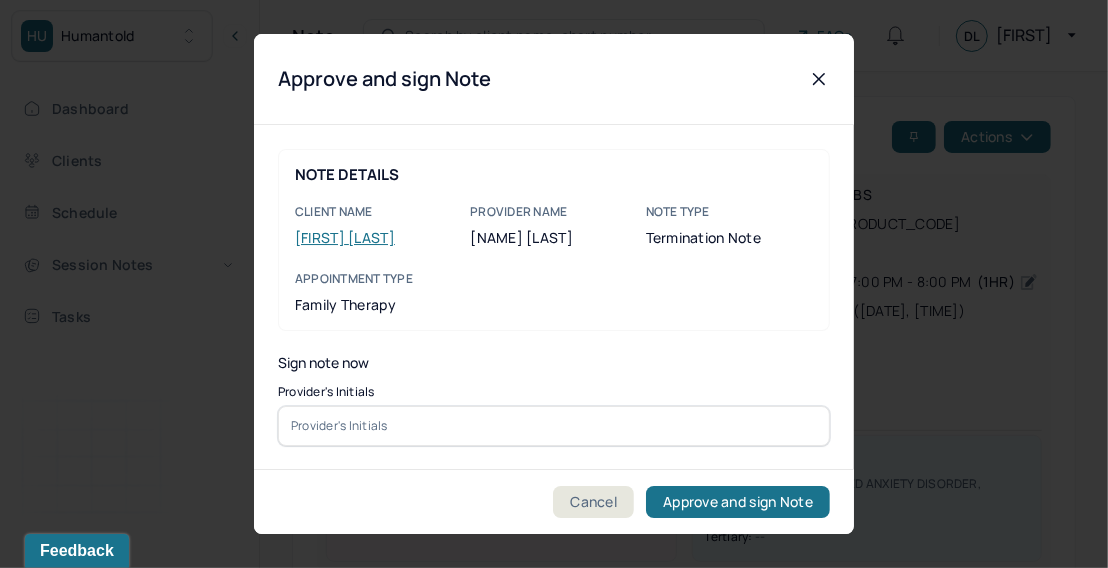 click at bounding box center [554, 426] 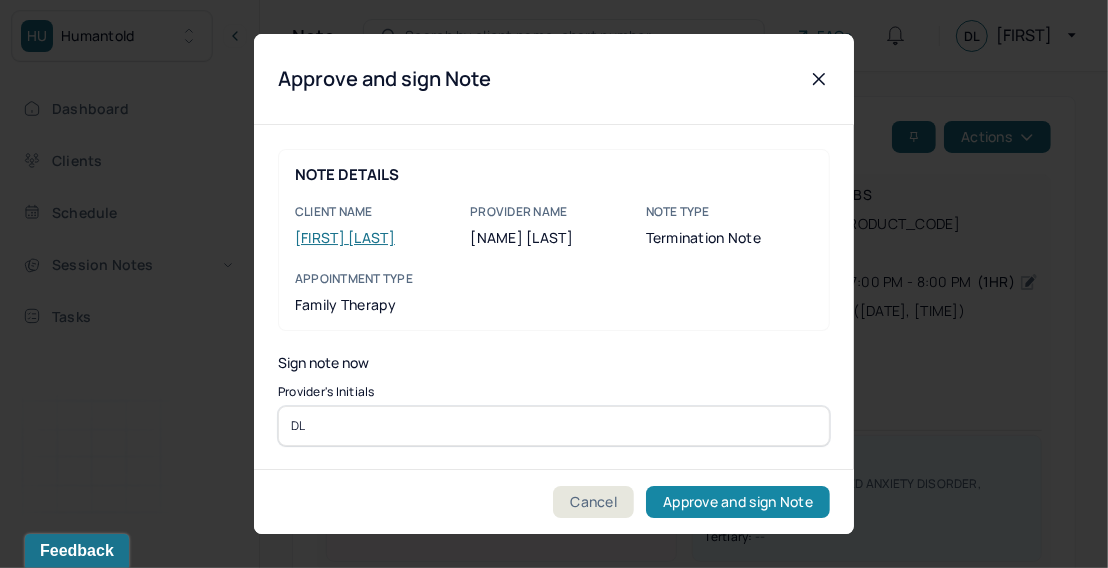 type on "DL" 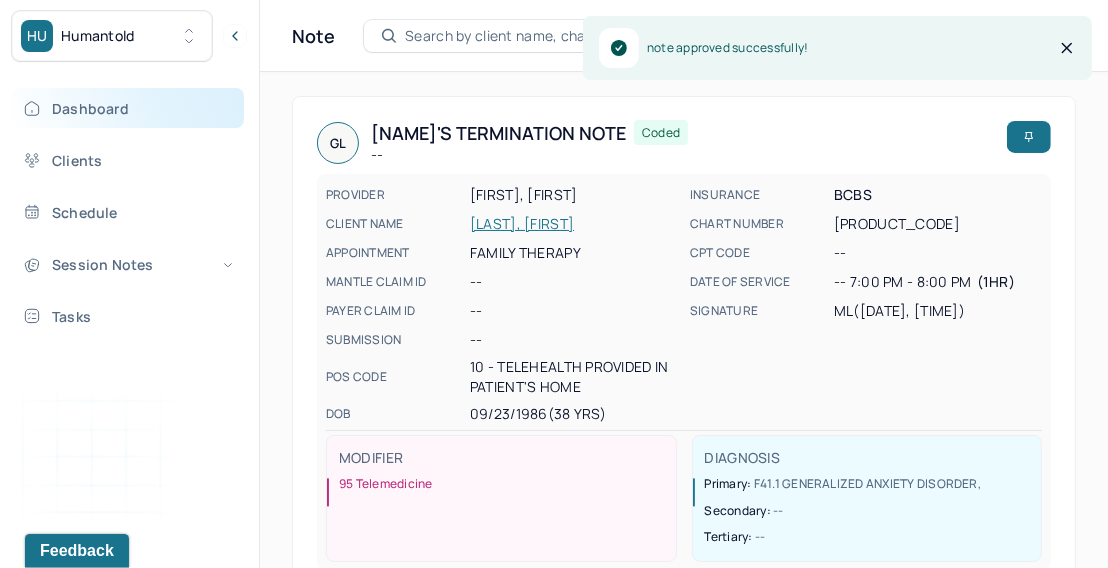 click on "Dashboard" at bounding box center [128, 108] 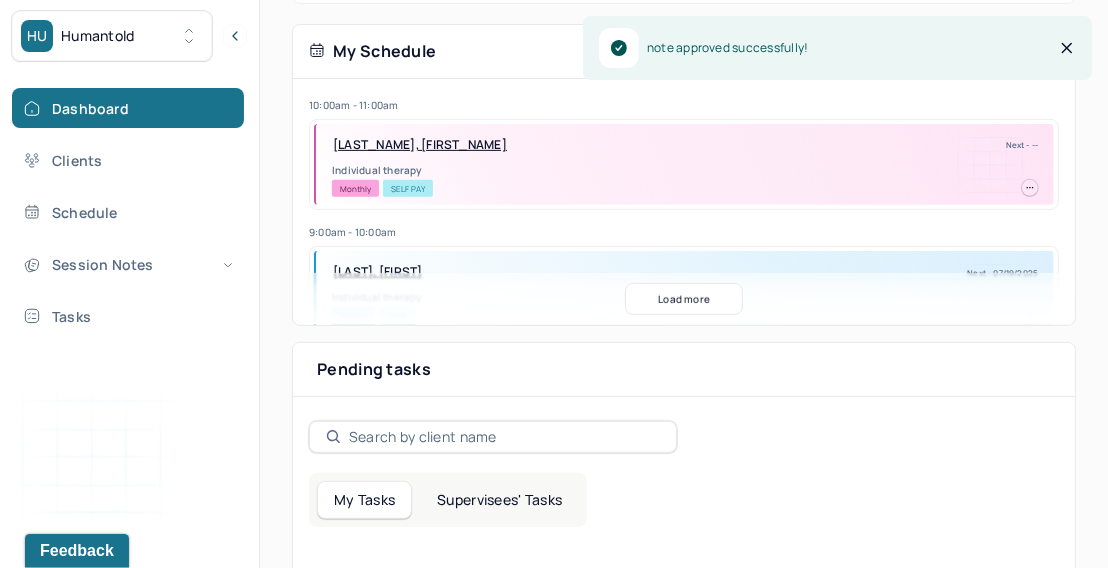 scroll, scrollTop: 511, scrollLeft: 0, axis: vertical 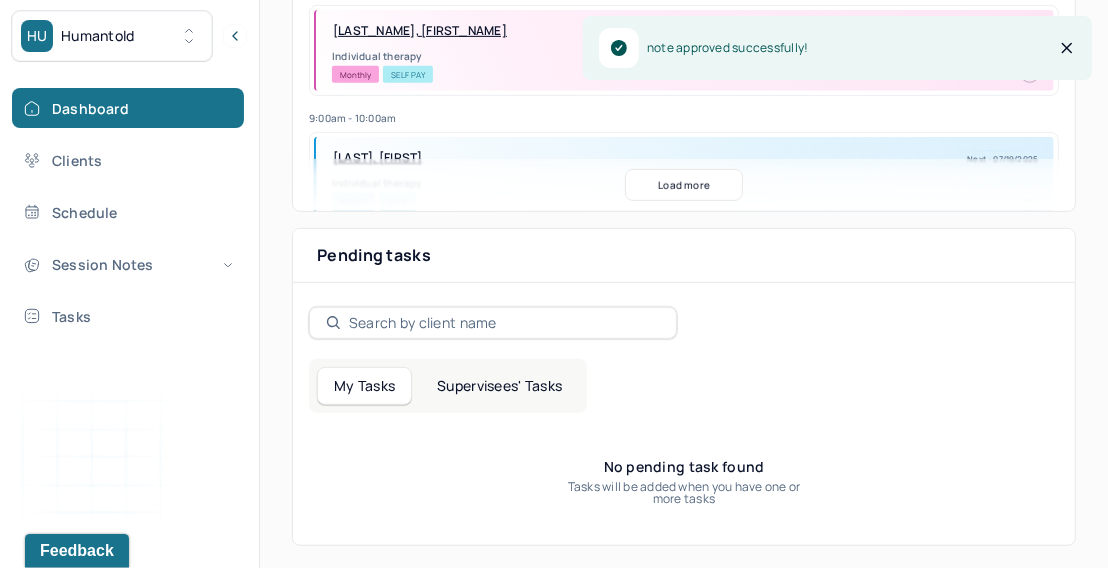 click on "Supervisees' Tasks" at bounding box center [499, 386] 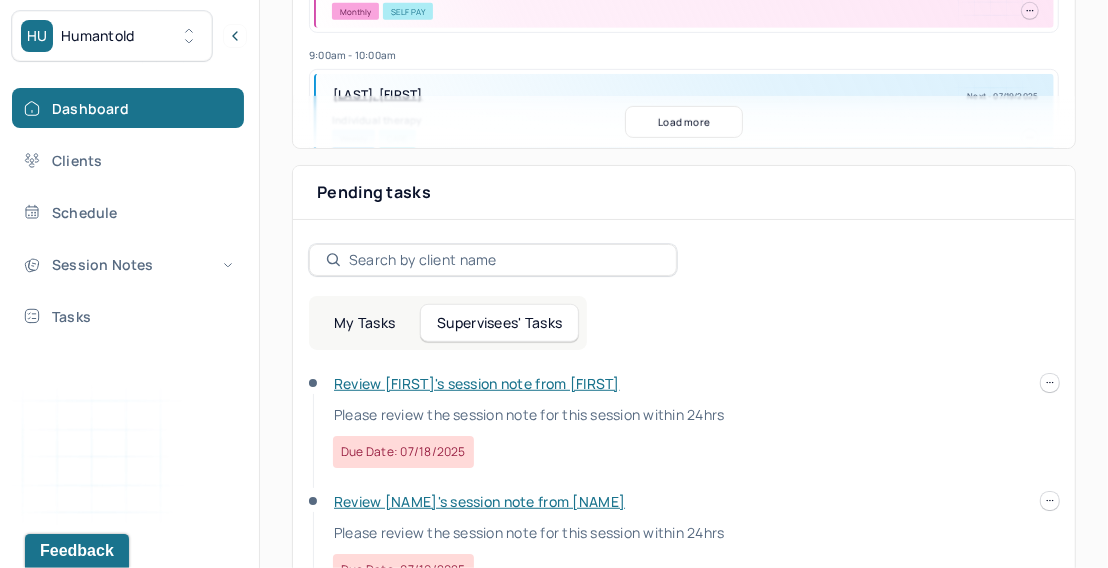 scroll, scrollTop: 664, scrollLeft: 0, axis: vertical 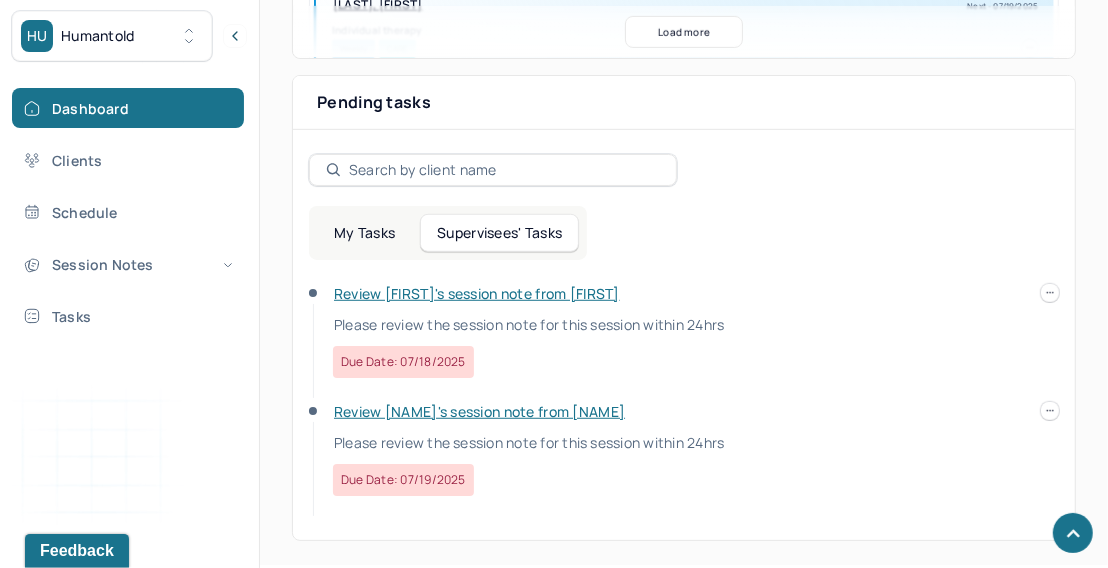 click on "Review [FIRST]'s session note from [FIRST]" at bounding box center [477, 293] 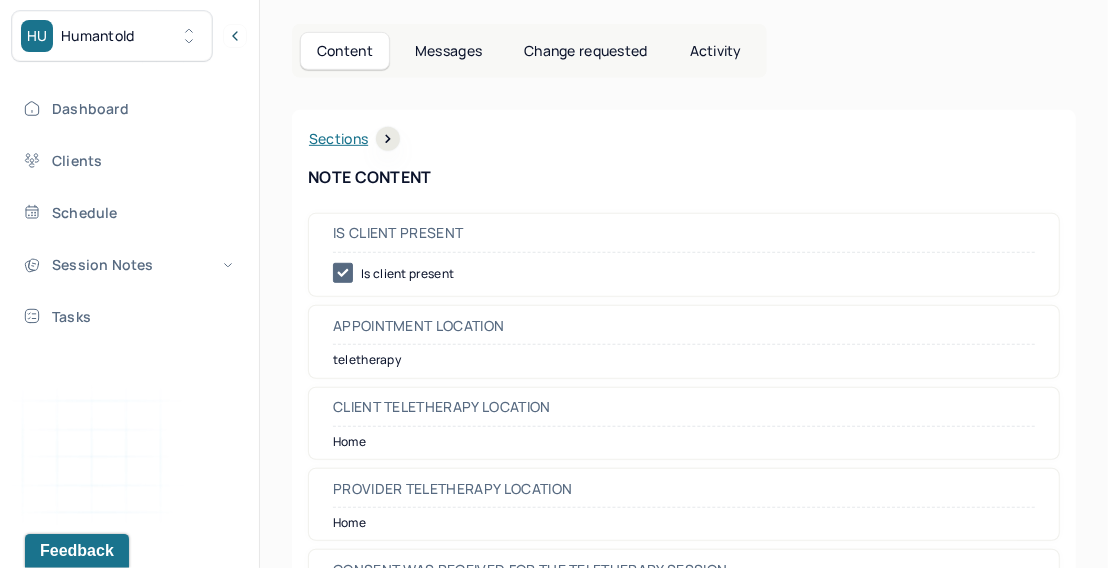 scroll, scrollTop: 0, scrollLeft: 0, axis: both 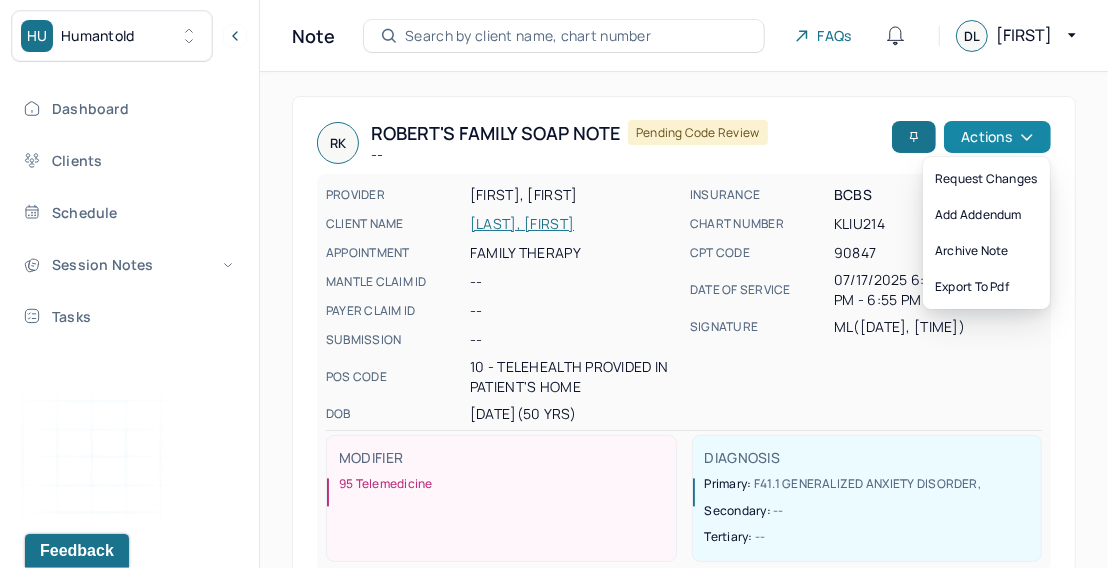 click on "Actions" at bounding box center [997, 137] 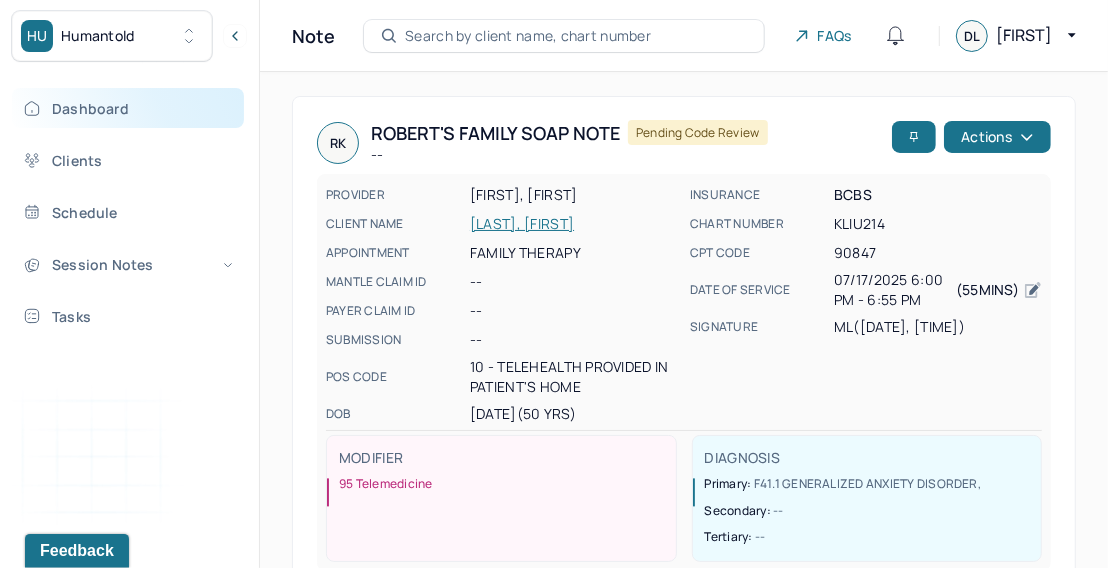click on "Dashboard" at bounding box center (128, 108) 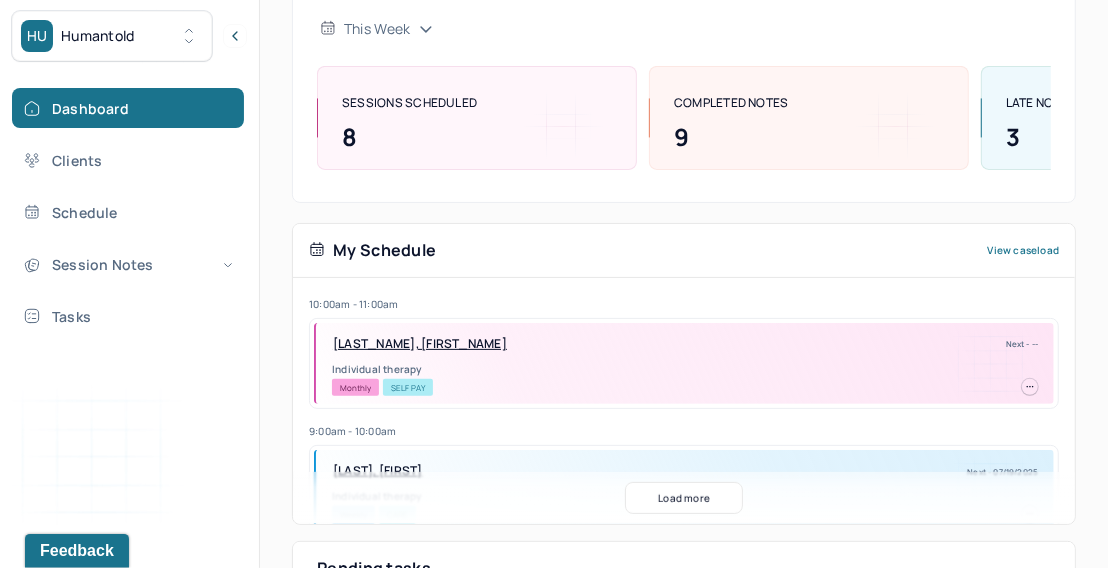scroll, scrollTop: 511, scrollLeft: 0, axis: vertical 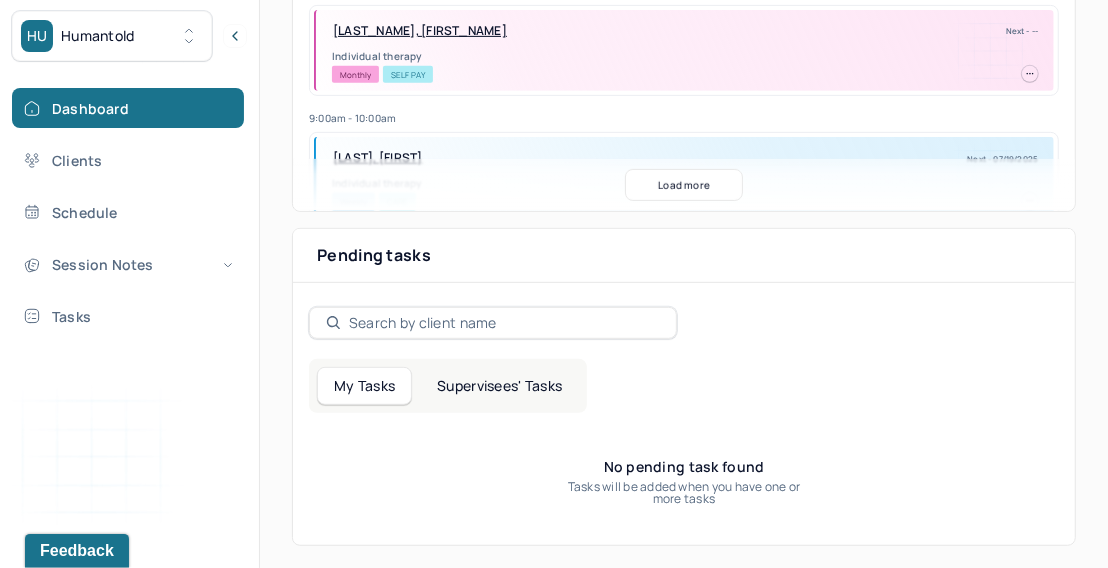 click on "My Tasks     Supervisees' Tasks" at bounding box center [448, 386] 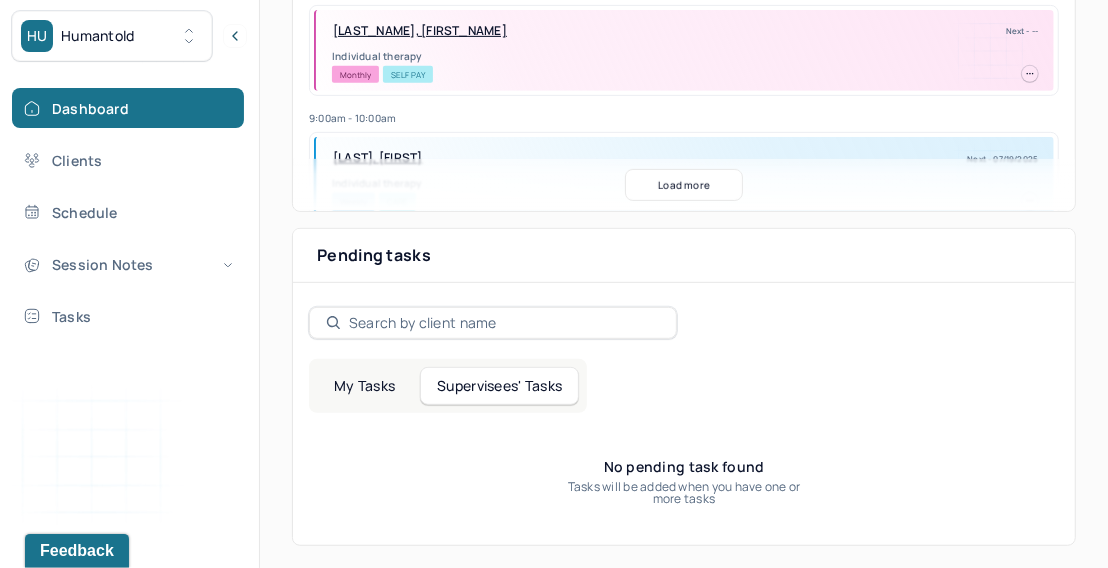 click on "My Tasks" at bounding box center [364, 386] 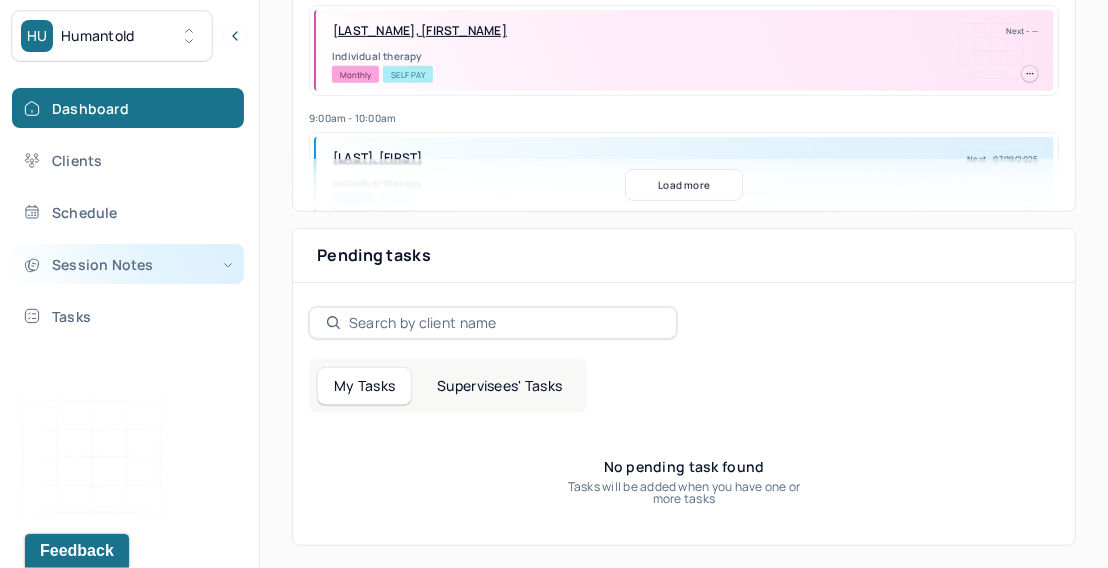 click on "Session Notes" at bounding box center (128, 264) 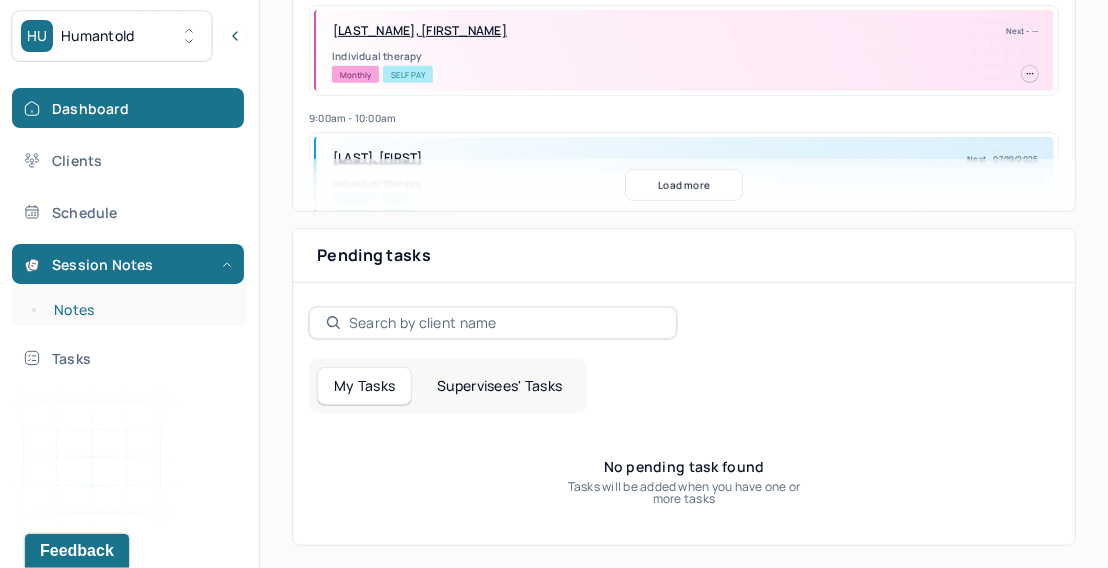 click on "Notes" at bounding box center (139, 310) 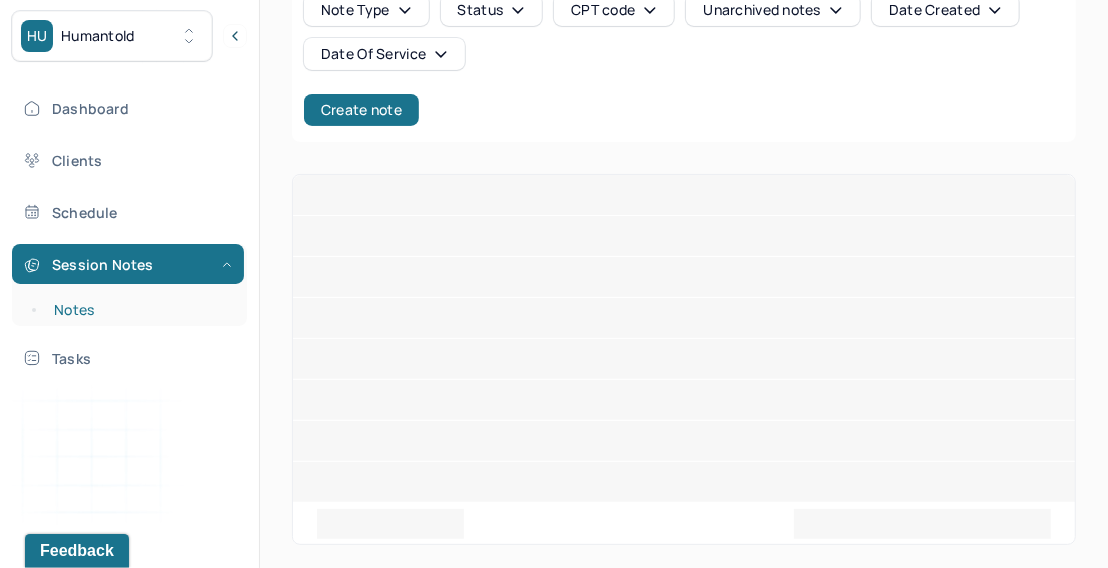 scroll, scrollTop: 0, scrollLeft: 0, axis: both 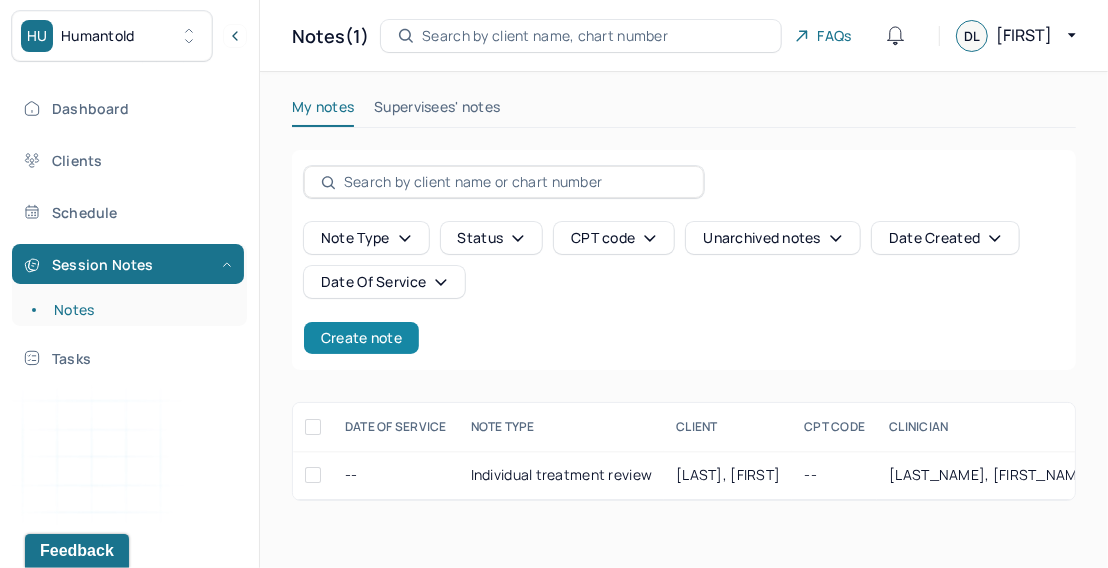 click on "Create note" at bounding box center [361, 338] 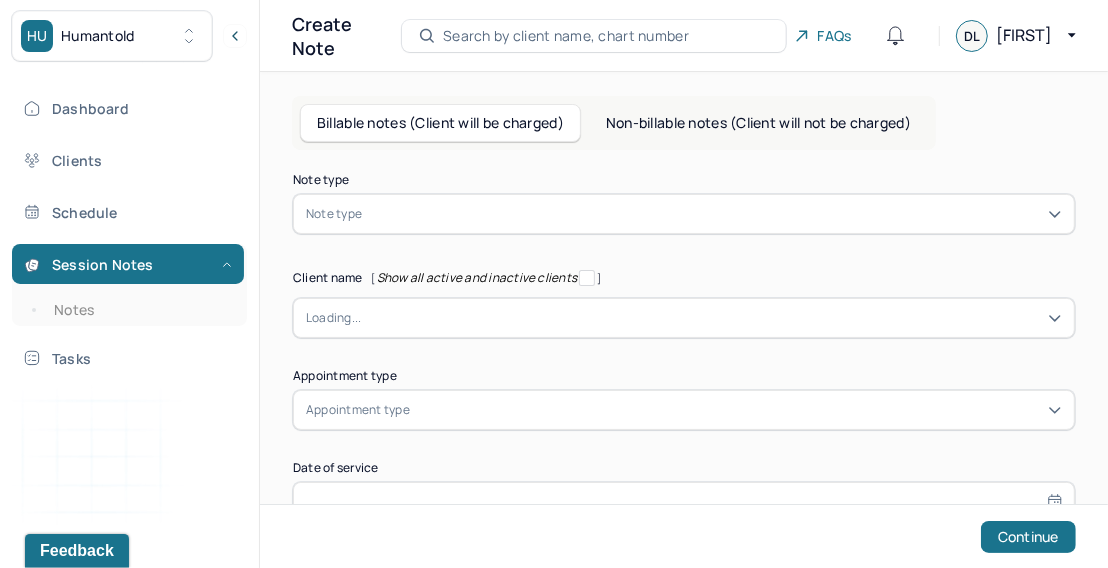 click at bounding box center [714, 214] 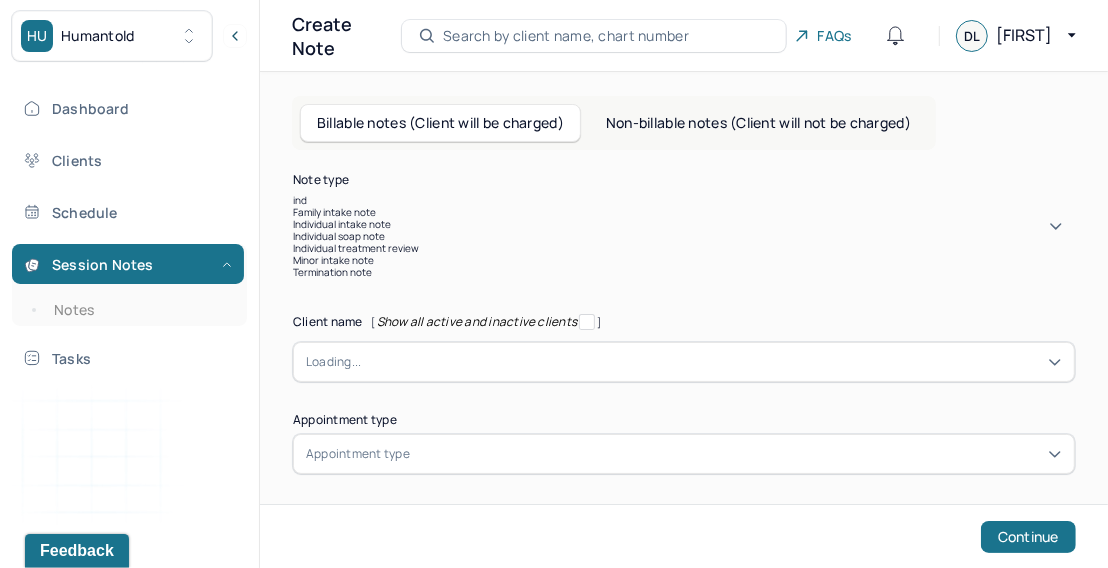 type on "indi" 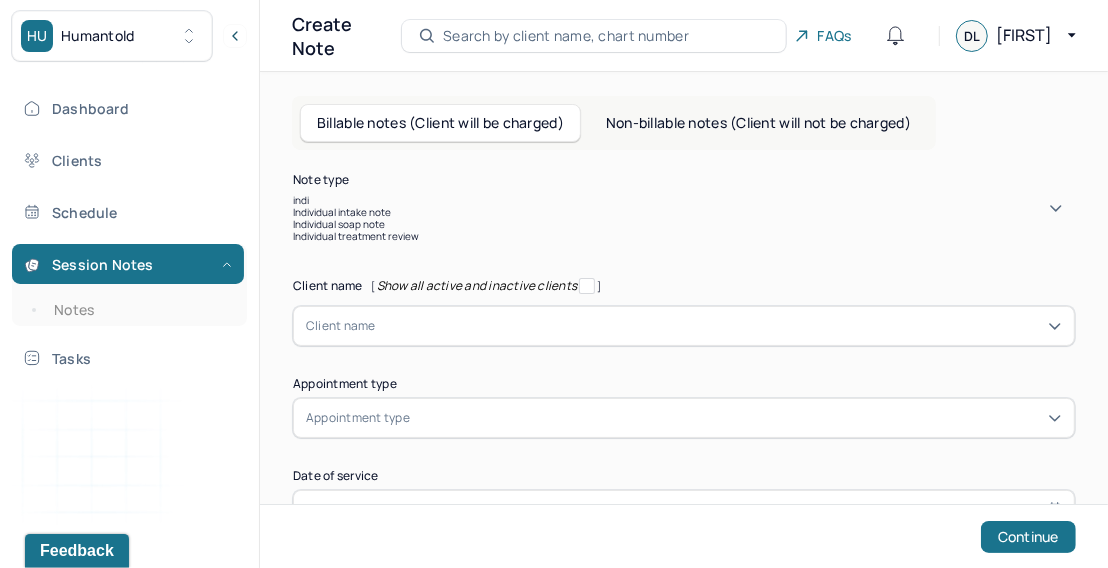 click on "Individual soap note" at bounding box center [684, 224] 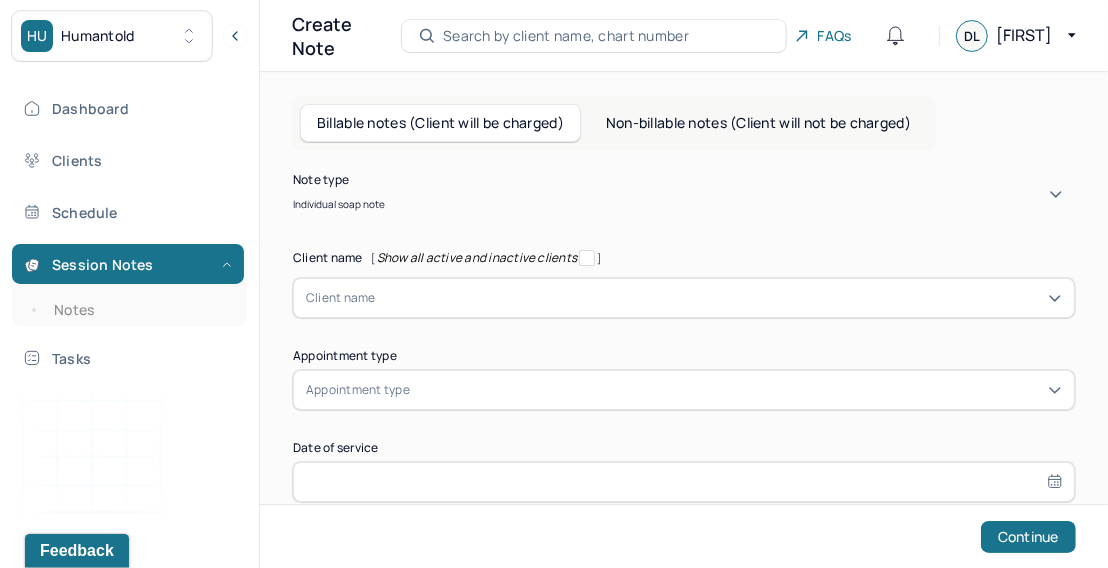 click on "Client name" at bounding box center [684, 298] 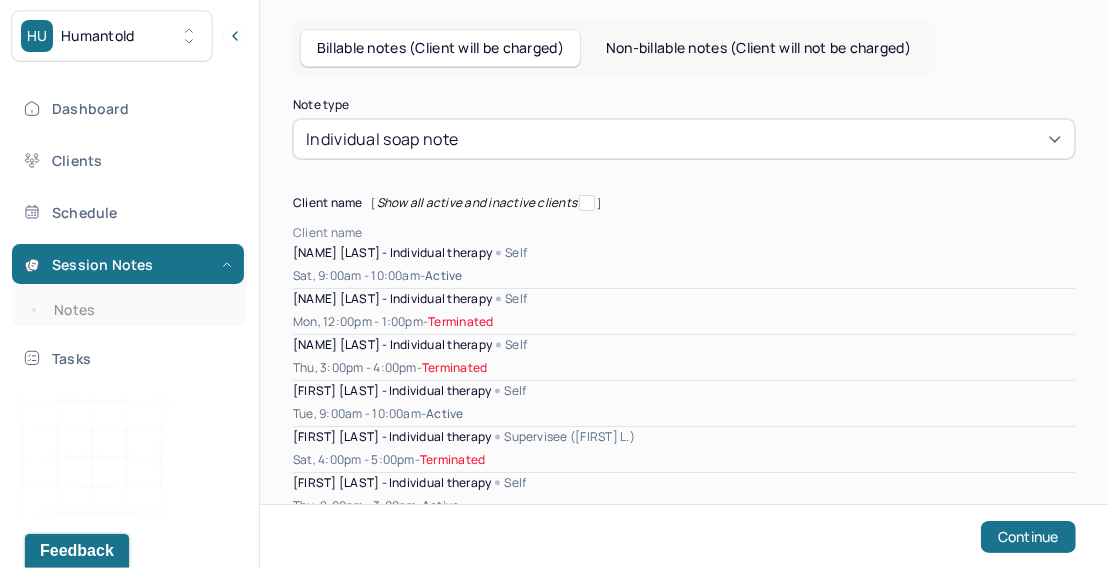 scroll, scrollTop: 85, scrollLeft: 0, axis: vertical 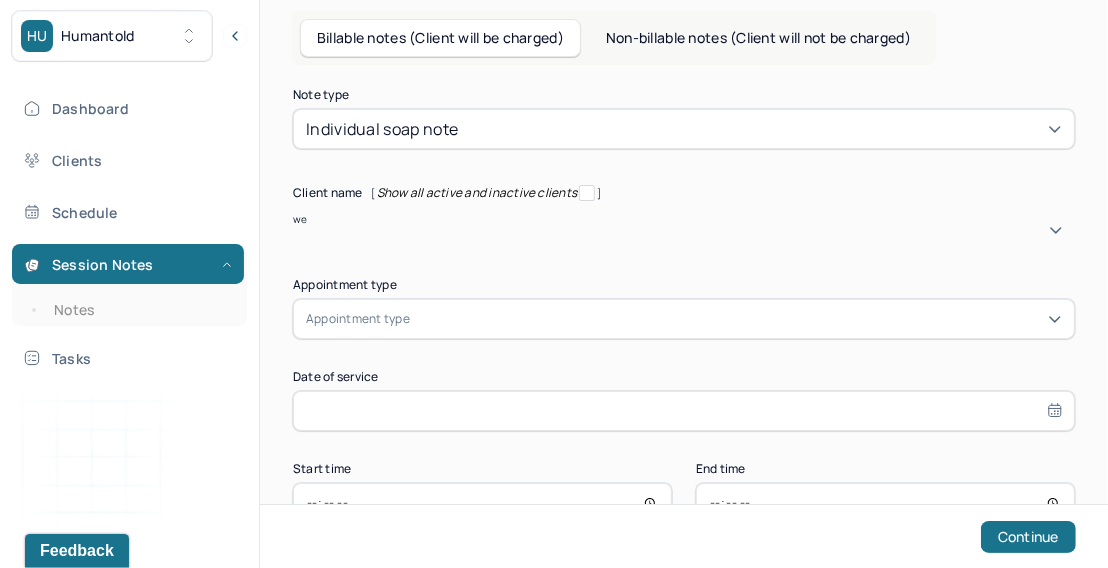 type on "wep" 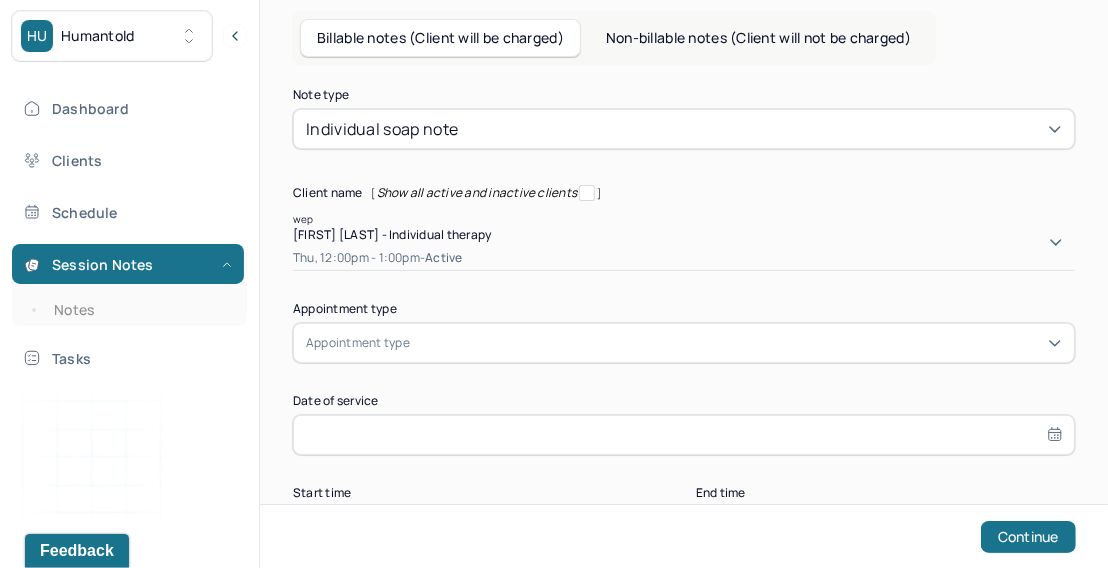 click on "Thu, 12:00pm - 1:00pm  -  active" at bounding box center (684, 258) 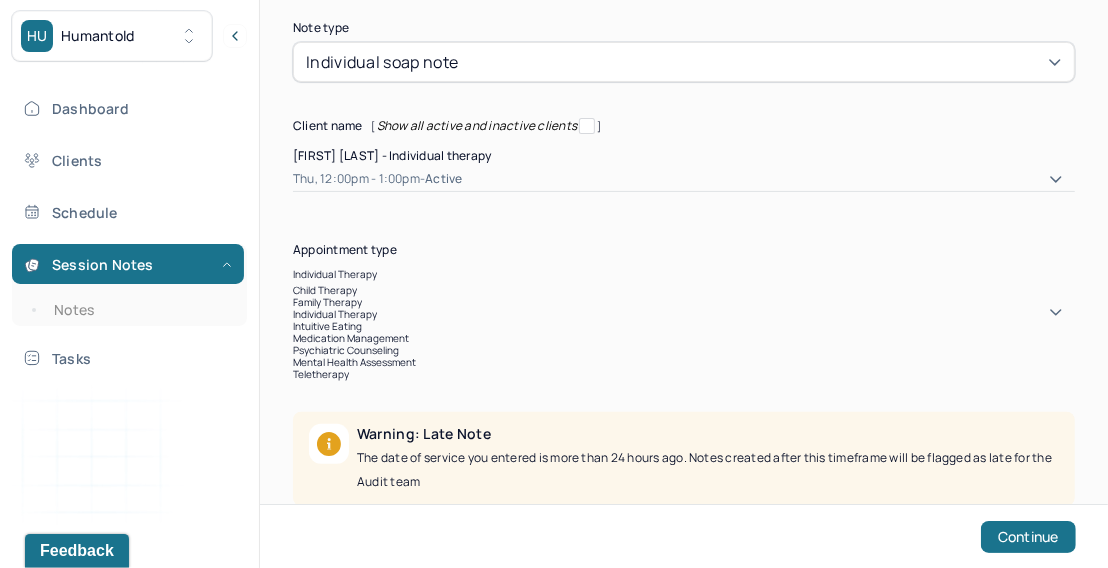 click on "[object Object] selected, 3 of 8. 8 results available. Use Up and Down to choose options, press Enter to select the currently focused option, press Escape to exit the menu, press Tab to select the option and exit the menu. individual therapy child therapy family therapy individual therapy intuitive eating medication management psychiatric counseling mental health assessment teletherapy" at bounding box center (684, 322) 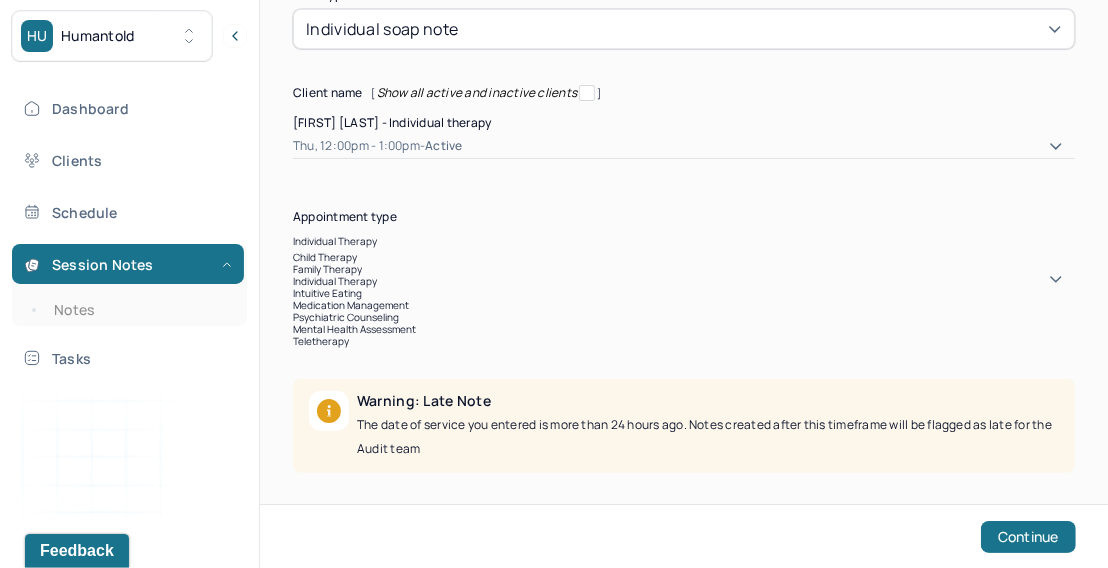 click on "teletherapy" at bounding box center [321, 341] 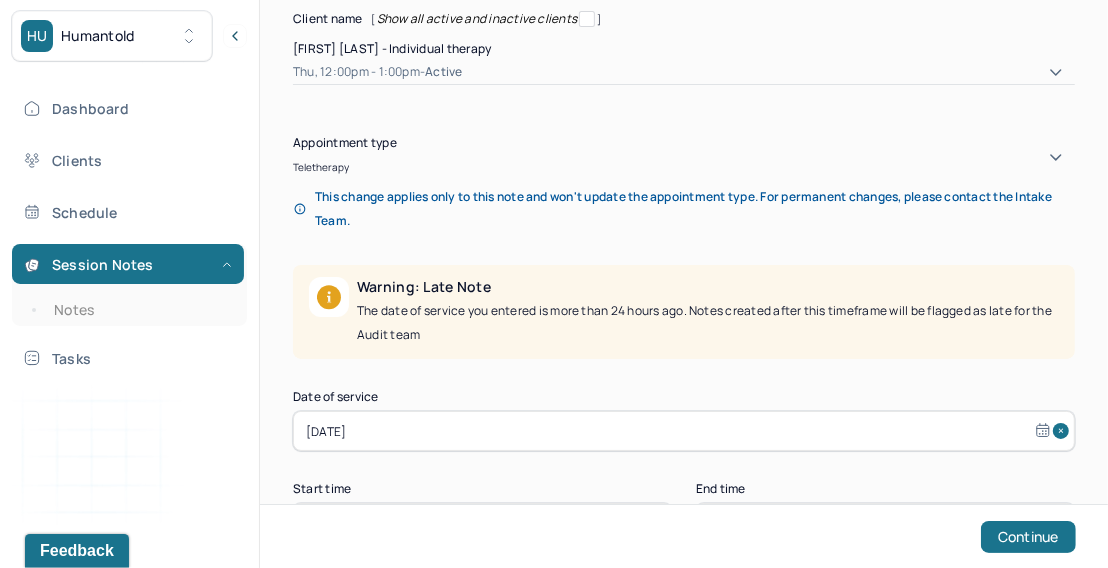 scroll, scrollTop: 261, scrollLeft: 0, axis: vertical 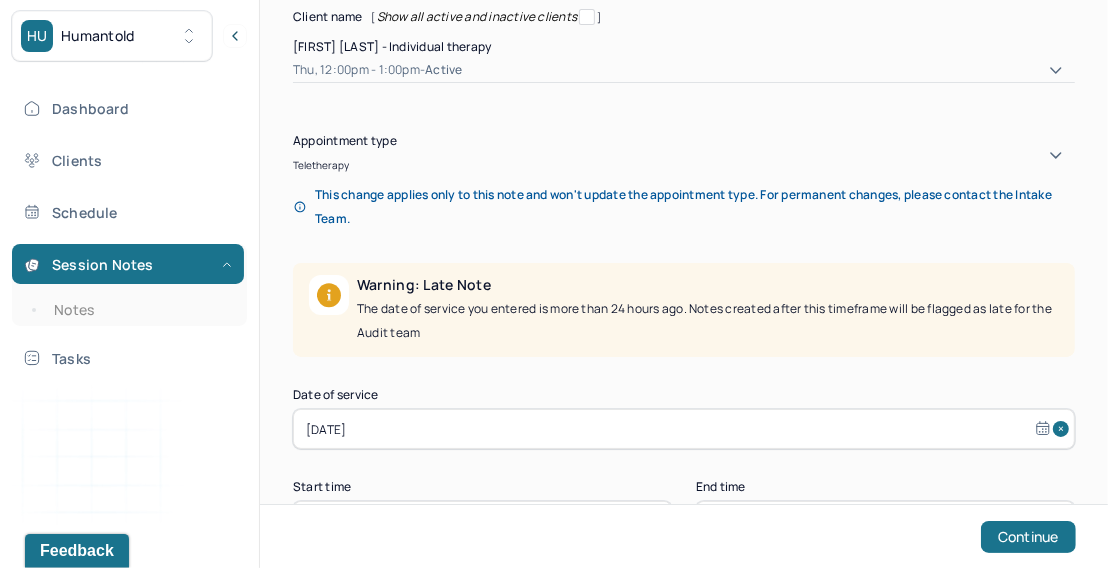 click on "[DATE]" at bounding box center [684, 429] 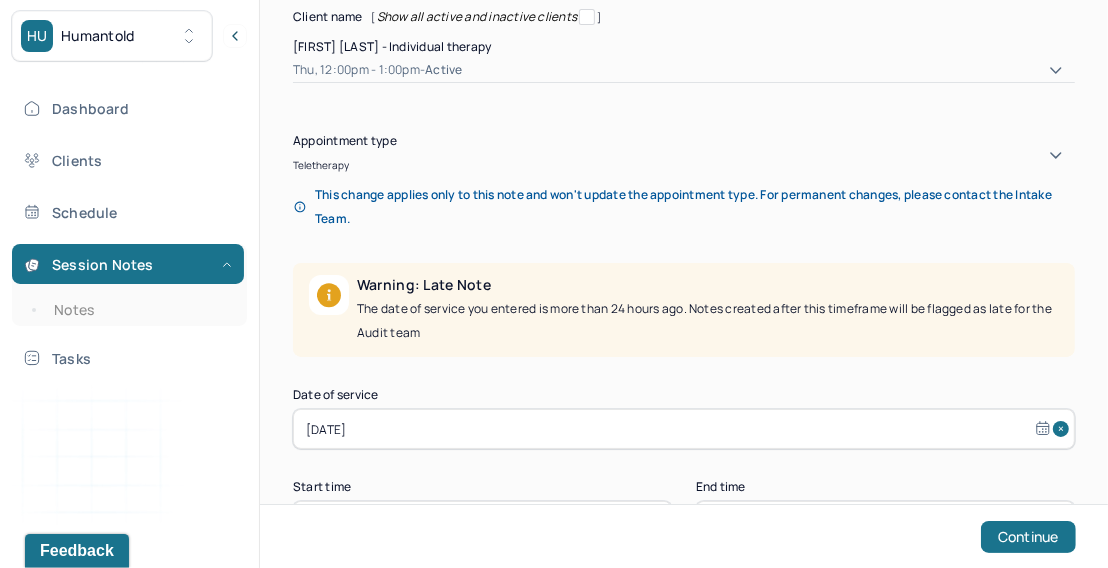 select on "6" 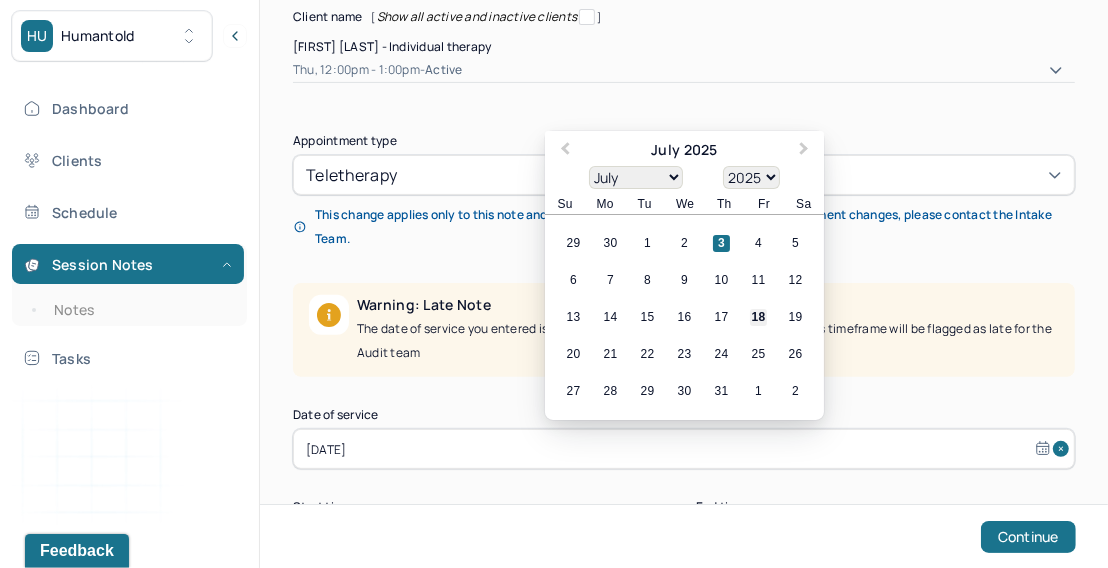 click on "18" at bounding box center (758, 317) 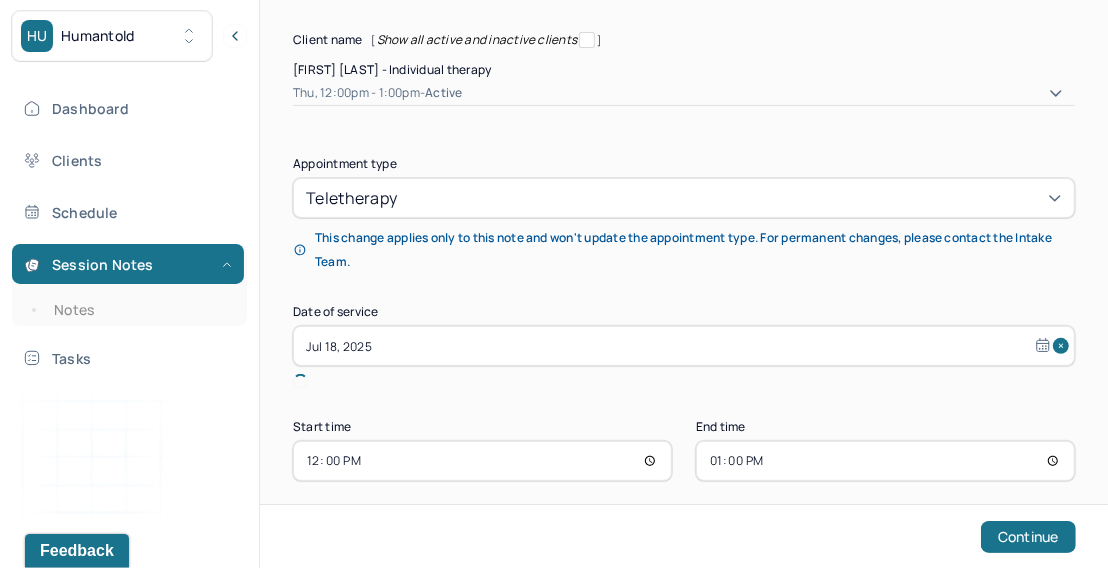 scroll, scrollTop: 215, scrollLeft: 0, axis: vertical 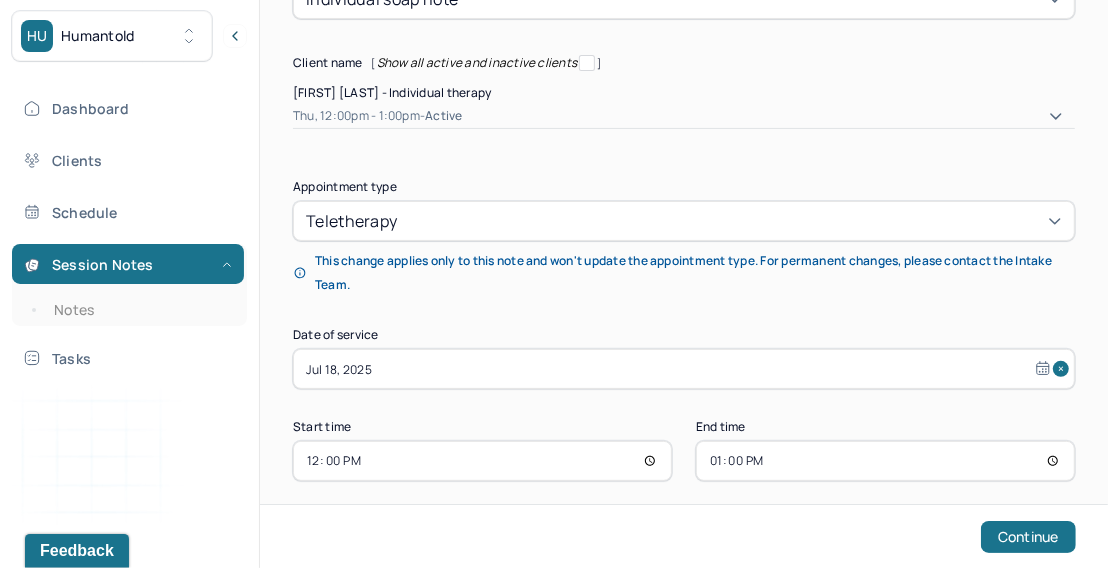 select on "6" 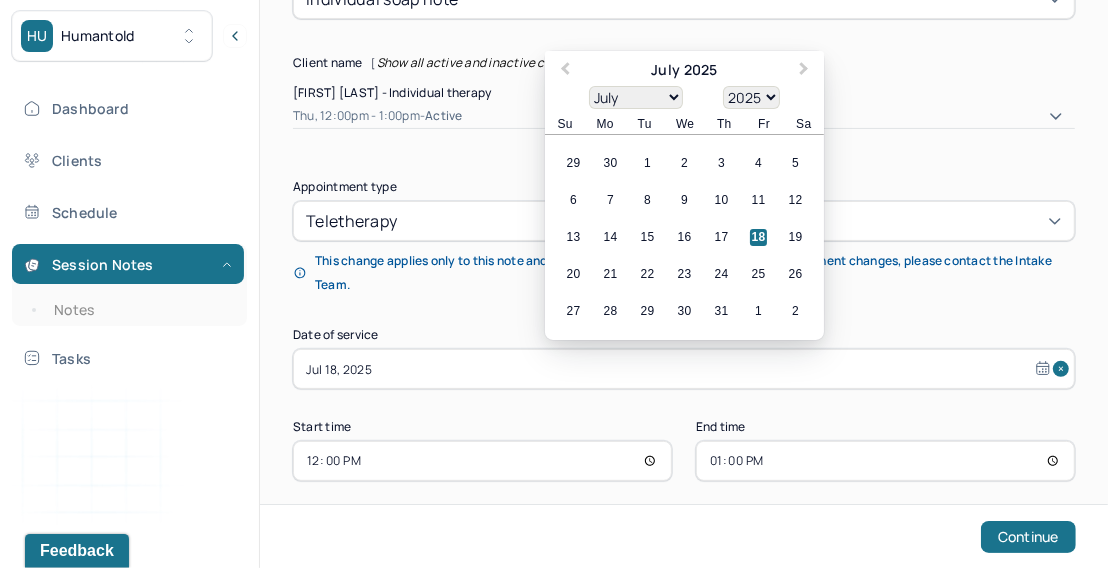 click on "12:00" at bounding box center (482, 461) 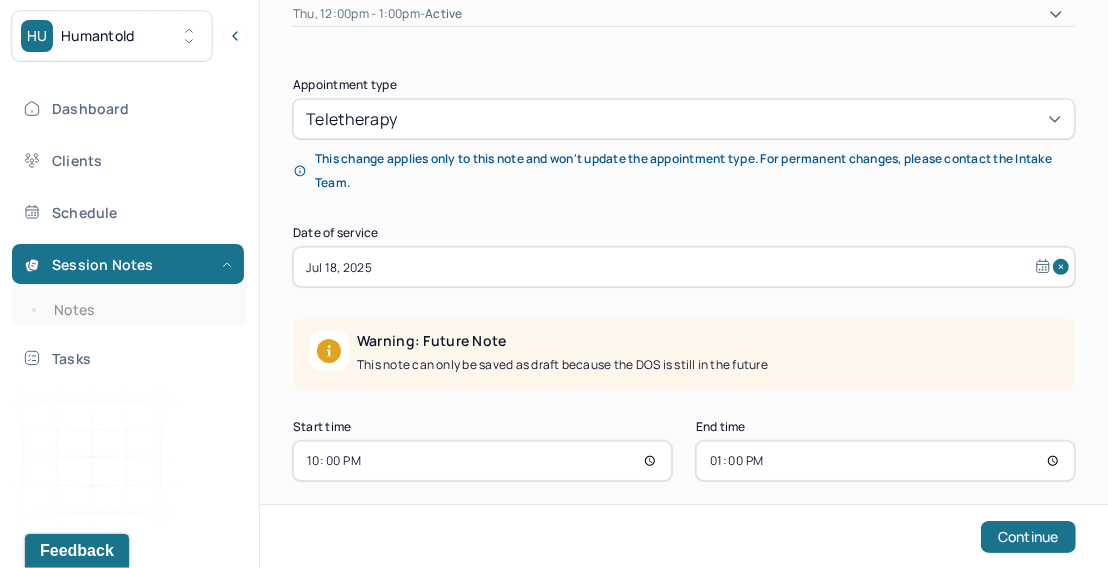type on "10:00" 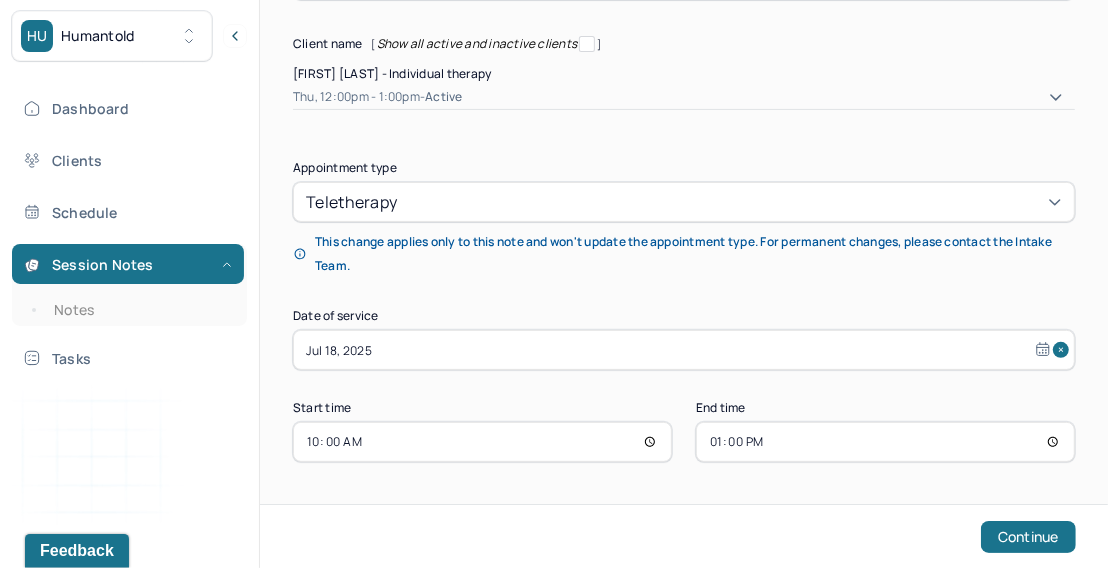scroll, scrollTop: 215, scrollLeft: 0, axis: vertical 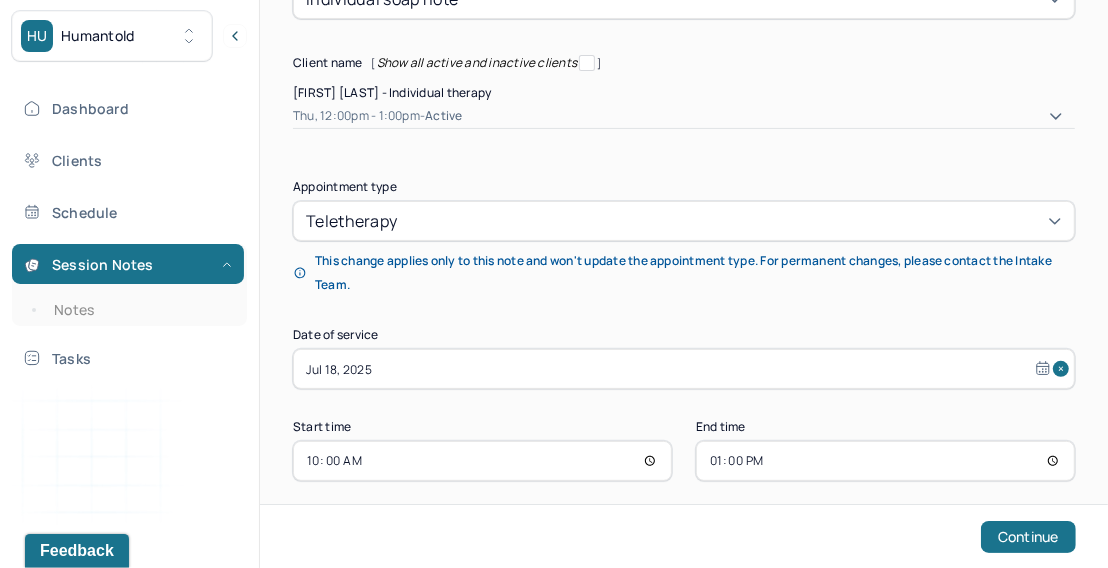 click on "13:00" at bounding box center [885, 461] 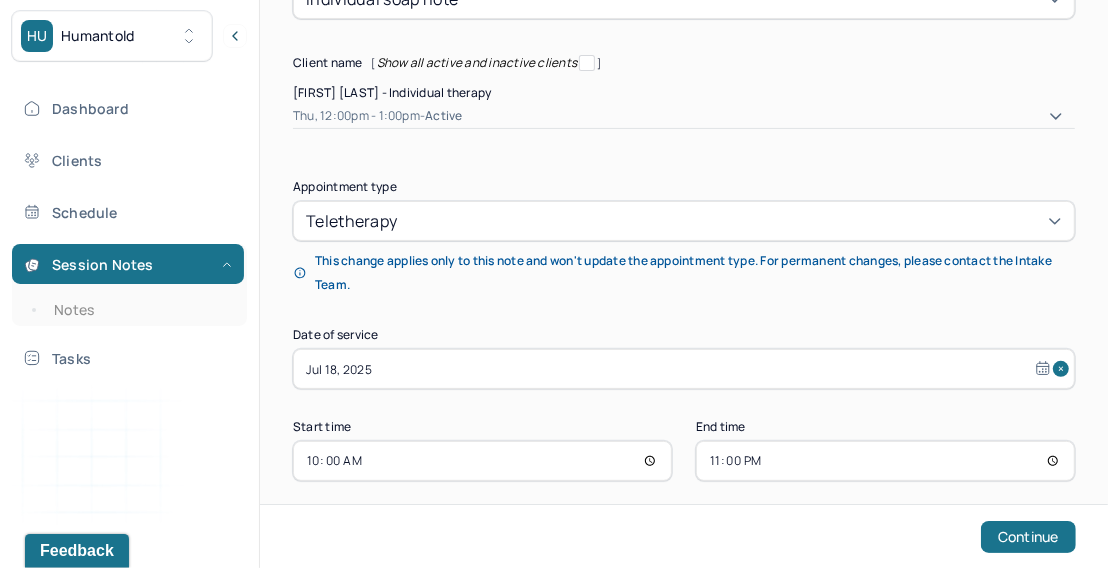 type on "11:00" 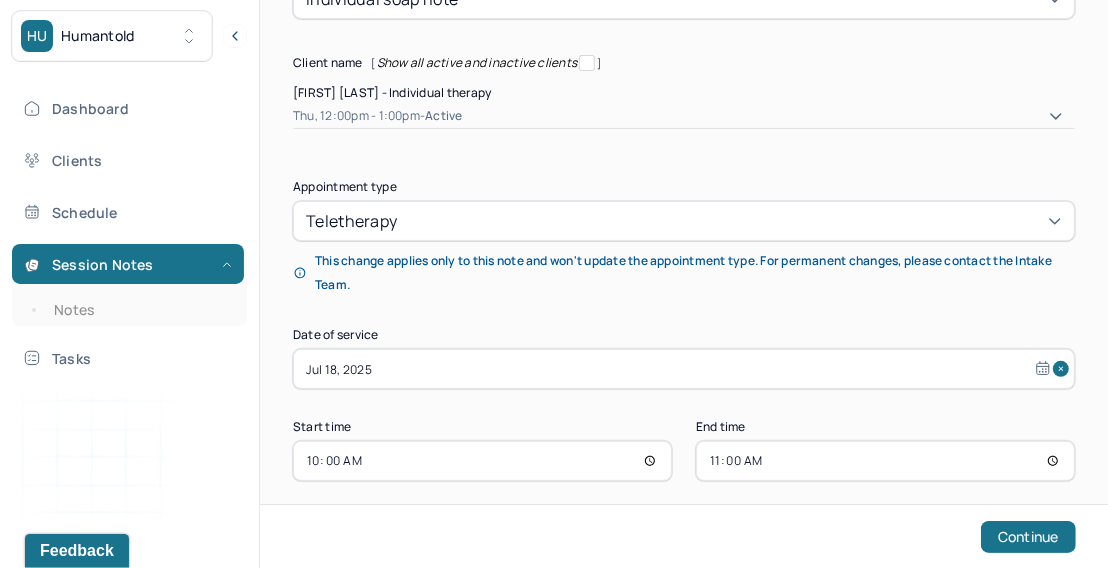 click on "Note type Individual soap note Client name [ Show all active and inactive clients ] [FIRST] [LAST] - Individual therapy Thu, 12:00pm - 1:00pm  -  active Supervisee name [FIRST] [LAST] Appointment type teletherapy This change applies only to this note and won't update the appointment type. For permanent changes, please contact the Intake Team. Date of service Jul 18, 2025 Start time 10:00 End time 11:00   Continue" at bounding box center [684, 261] 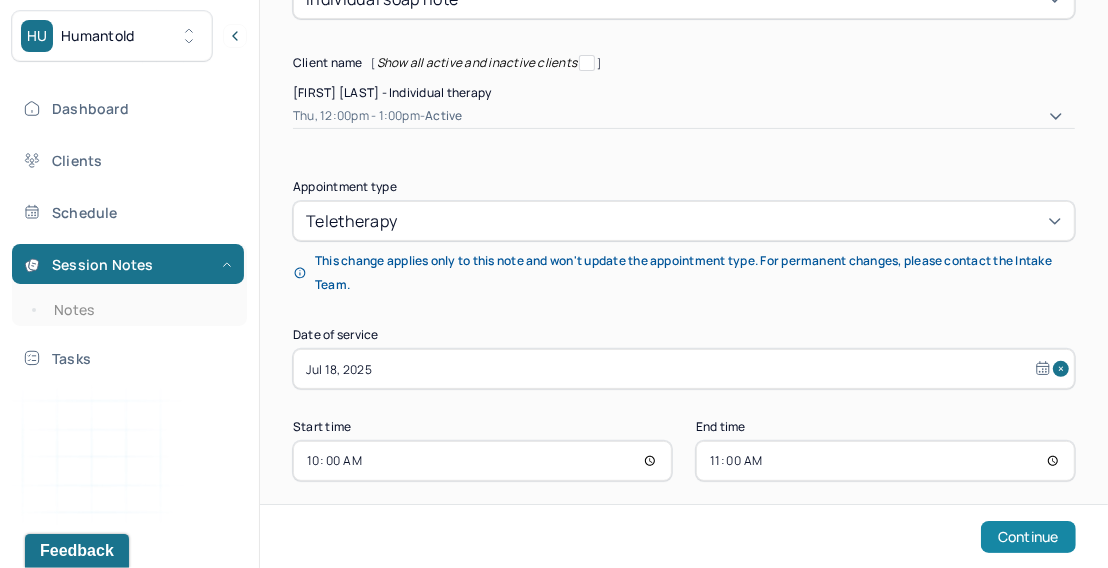click on "Continue" at bounding box center [1028, 537] 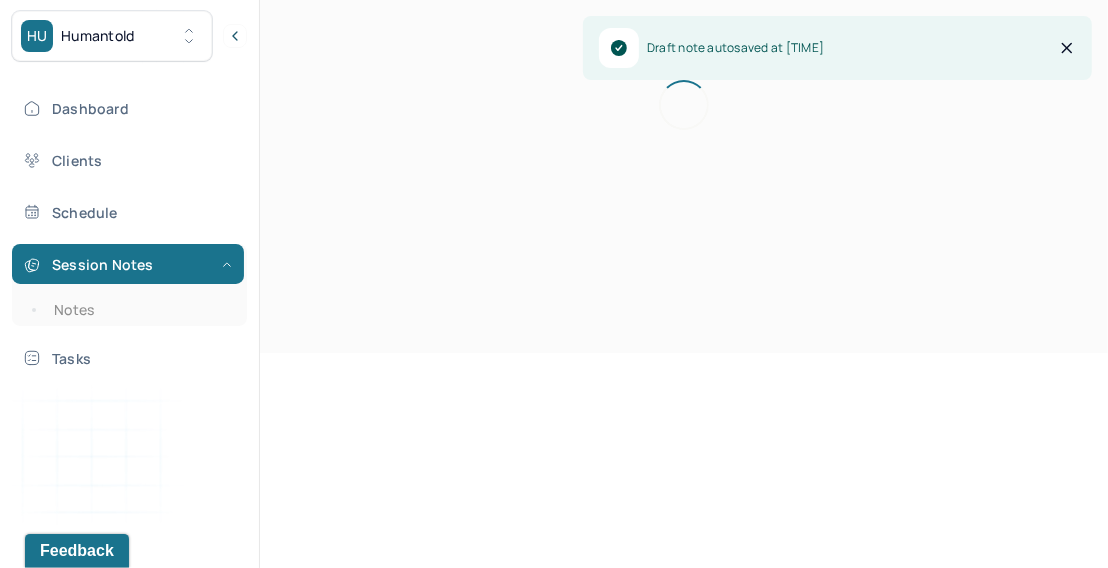 scroll, scrollTop: 0, scrollLeft: 0, axis: both 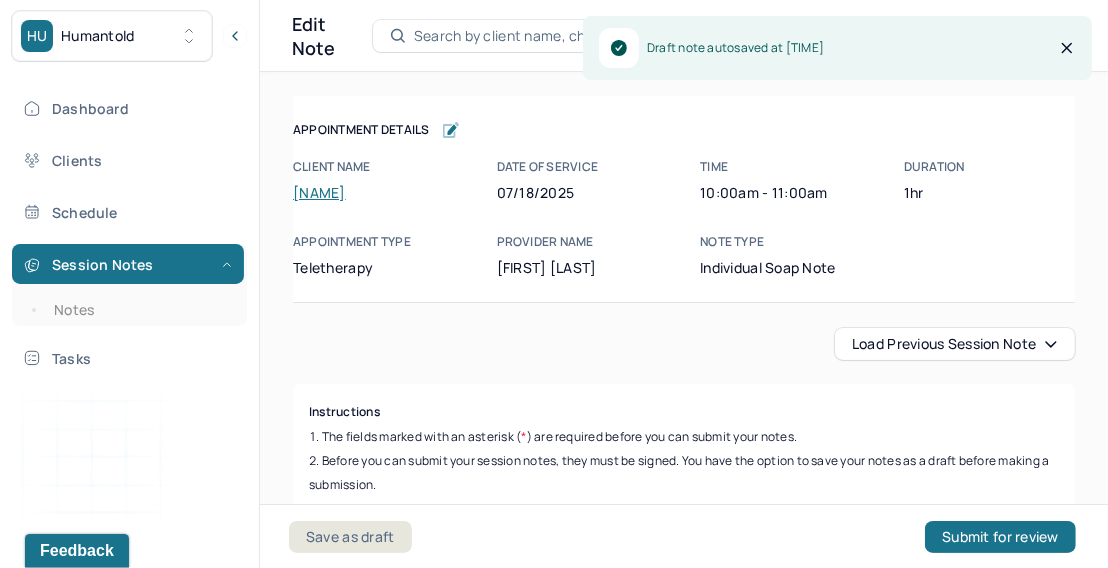 click on "Load previous session note" at bounding box center (955, 344) 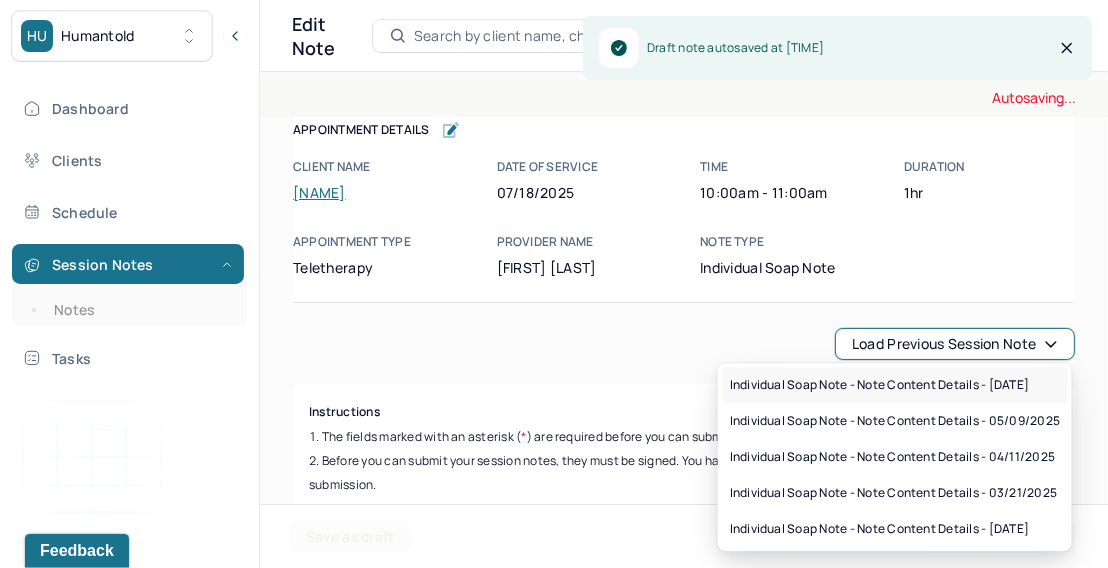 click on "Individual soap note   - Note content Details -   [DATE]" at bounding box center [880, 385] 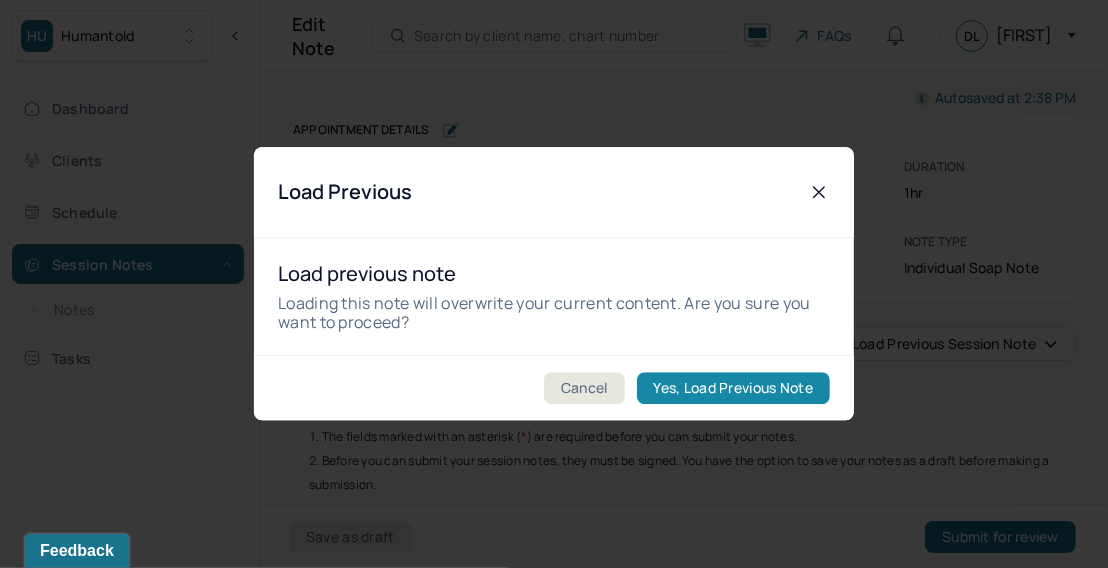 click on "Yes, Load Previous Note" at bounding box center (733, 389) 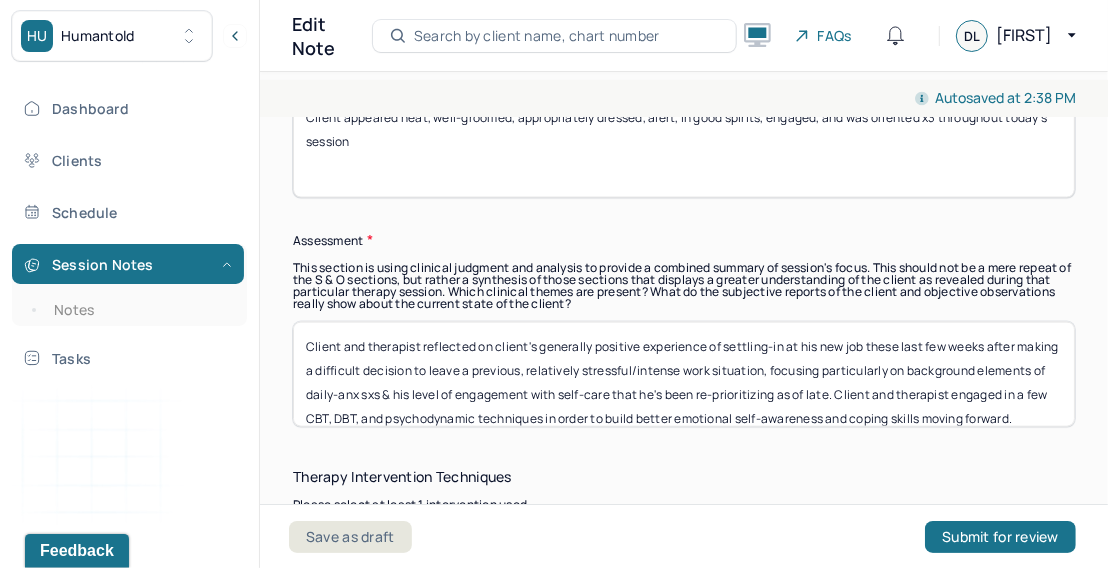 scroll, scrollTop: 1777, scrollLeft: 0, axis: vertical 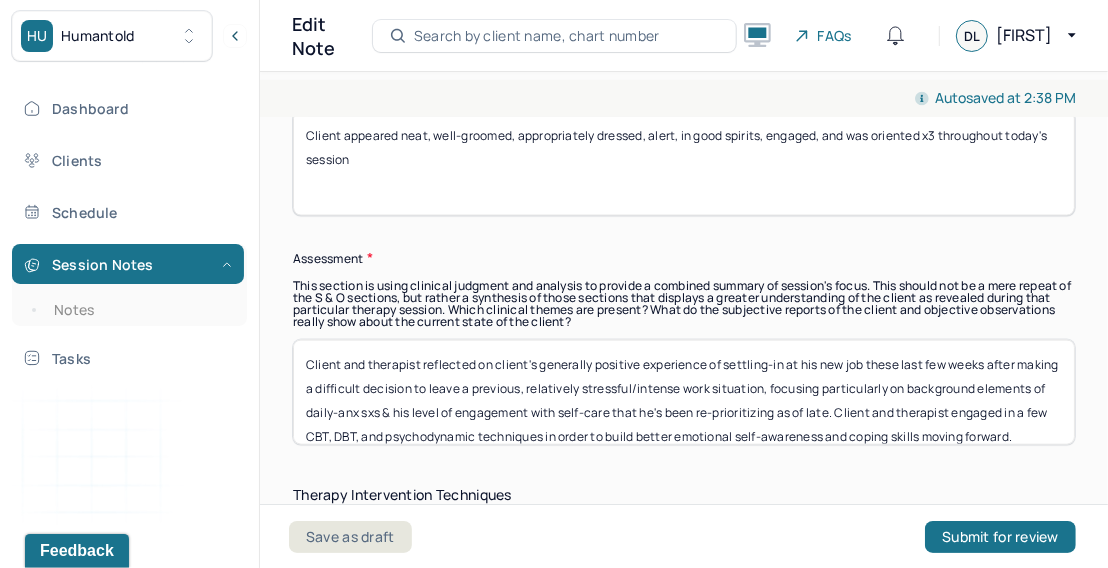 click on "Client and therapist reflected on client's generally positive experience of settling-in at his new job these last few weeks after making a difficult decision to leave a previous, relatively stressful/intense work situation, focusing particularly on background elements of daily-anx sxs & his level of engagement with self-care that he's been re-prioritizing as of late. Client and therapist engaged in a few CBT, DBT, and psychodynamic techniques in order to build better emotional self-awareness and coping skills moving forward." at bounding box center [684, 392] 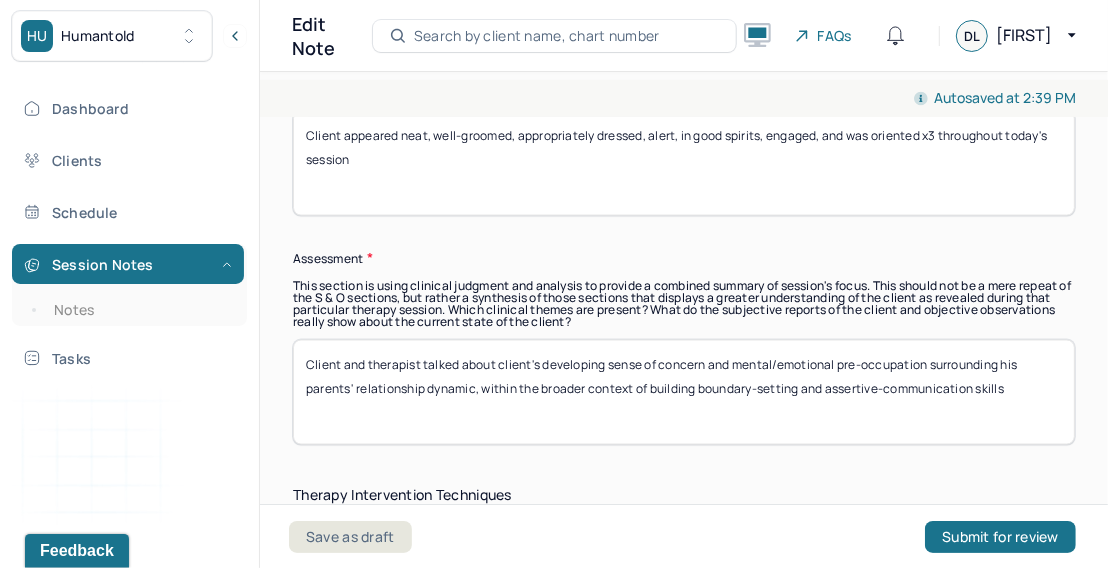 click on "Client and therapist talked about client's developing sense of concern and mental/emotional pre-occupation surrounding his parents' relationship dynamic, within the broader context of building bounadry-setting and assertive-communication skills" at bounding box center (684, 392) 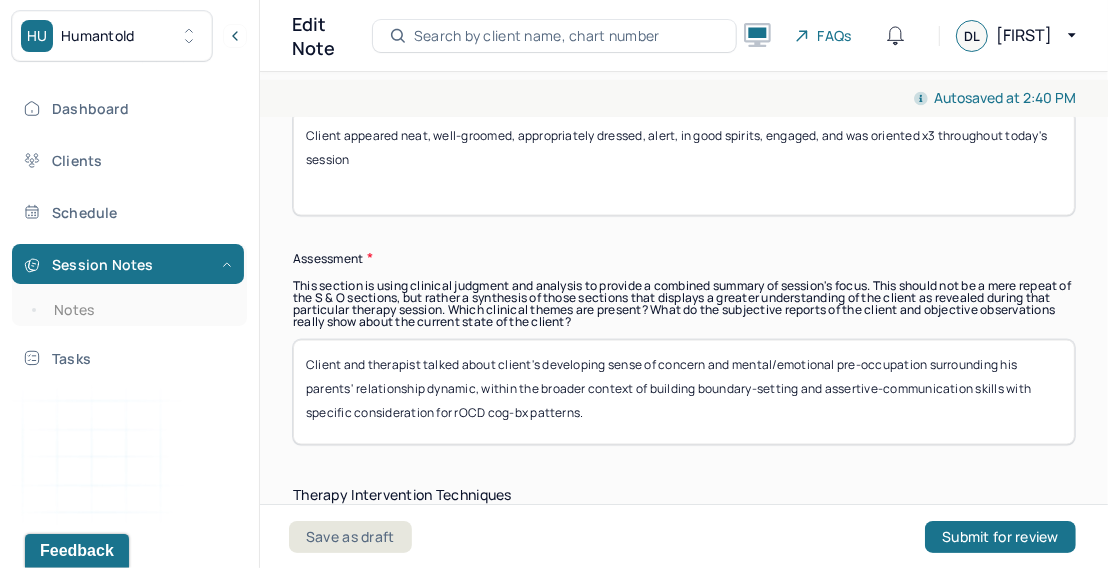 paste on "Client and therapist engaged in a few CBT, DBT, and psychodynamic techniques in order to build better emotional self-awareness and coping skills moving forward." 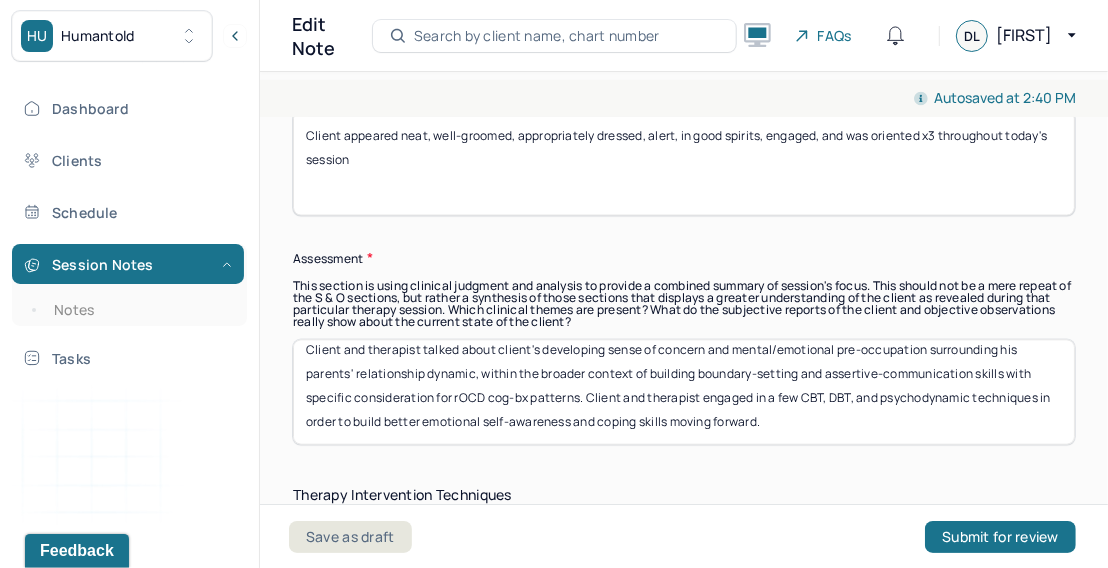 scroll, scrollTop: 17, scrollLeft: 0, axis: vertical 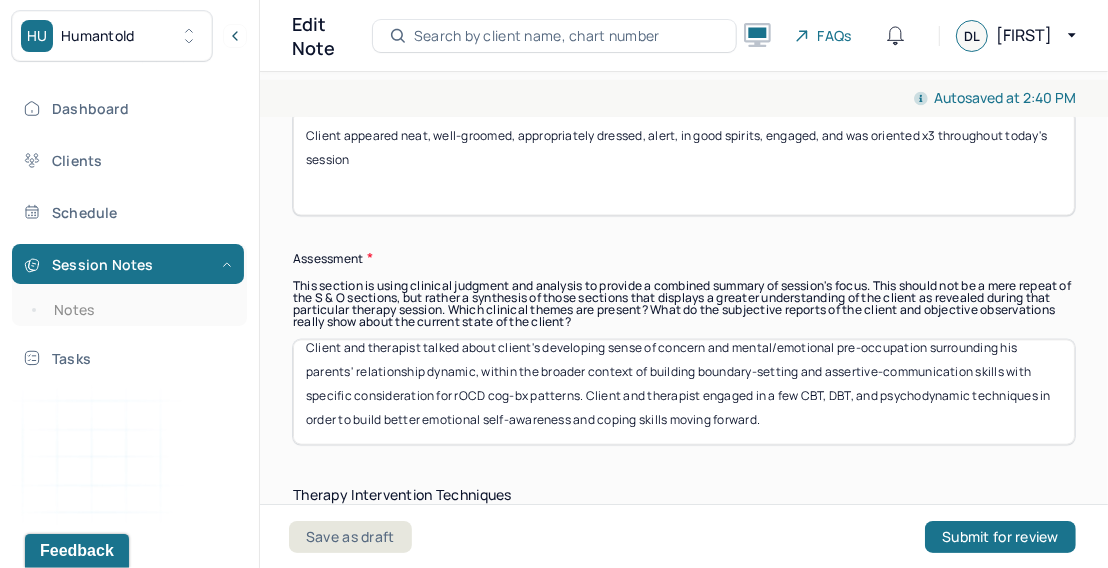 click on "Client and therapist talked about client's developing sense of concern and mental/emotional pre-occupation surrounding his parents' relationship dynamic, within the broader context of building boundary-setting and assertive-communication skills with specific consideration for rOCD cog-bx patterns. Client and therapist engaged in a few CBT, DBT, and psychodynamic techniques in order to build better emotional self-awareness and coping skills moving forward." at bounding box center [684, 392] 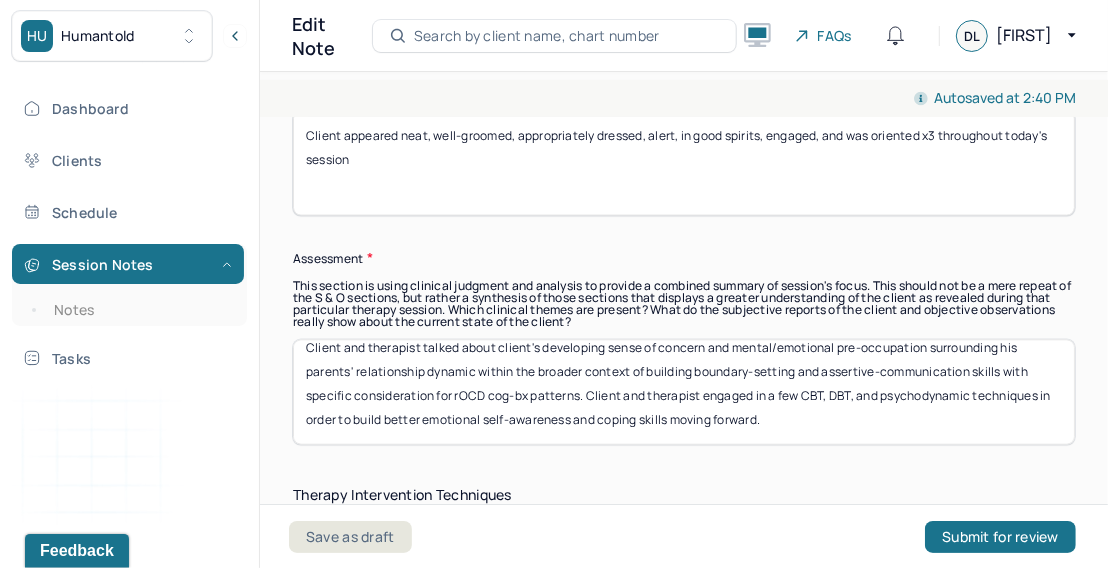 click on "Client and therapist talked about client's developing sense of concern and mental/emotional pre-occupation surrounding his parents' relationship dynamic within the broader context of building boundary-setting and assertive-communication skills with specific consideration for rOCD cog-bx patterns. Client and therapist engaged in a few CBT, DBT, and psychodynamic techniques in order to build better emotional self-awareness and coping skills moving forward." at bounding box center (684, 392) 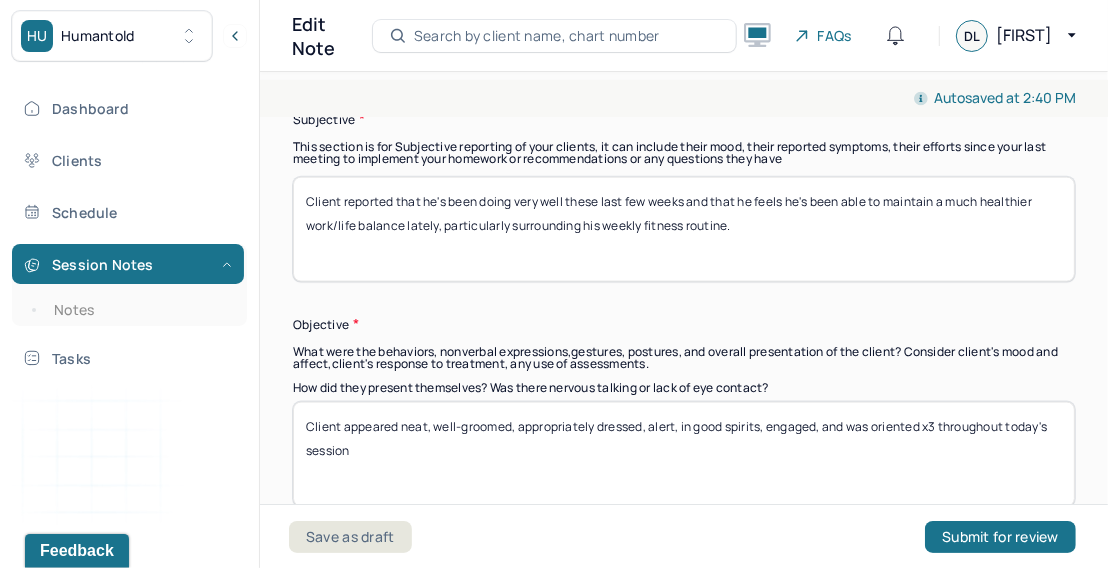 scroll, scrollTop: 1455, scrollLeft: 0, axis: vertical 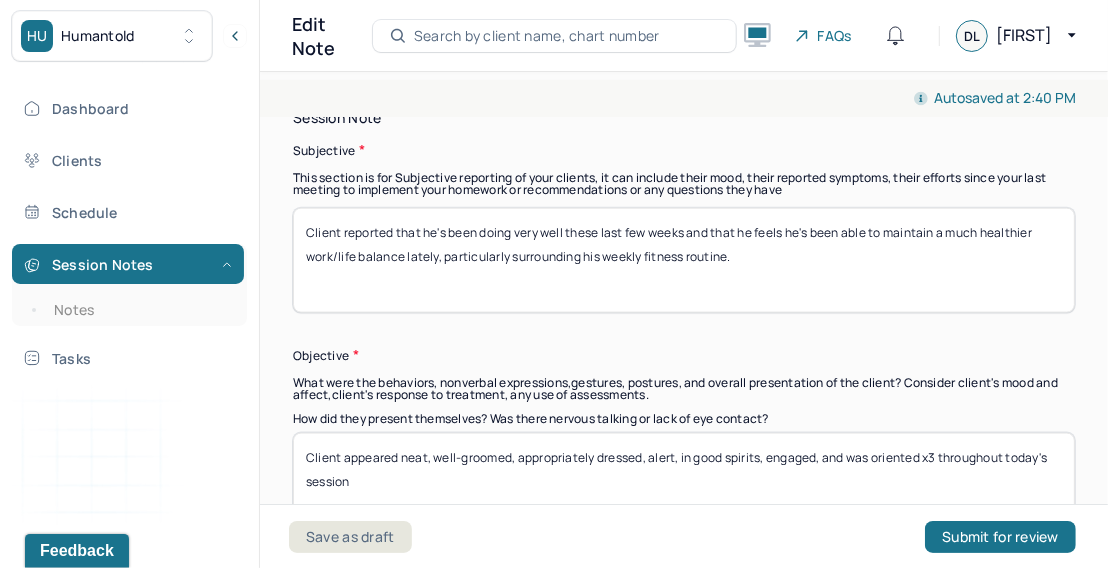 type on "Client and therapist talked about client's developing sense of concern and mental/emotional pre-occupation surrounding his parents' relationship dynamic within the broader context of building boundary-setting and assertive-communication skills with specific consideration given for rOCD cog-bx patterns. Client and therapist engaged in a few CBT, DBT, and psychodynamic techniques in order to build better emotional self-awareness and coping skills moving forward." 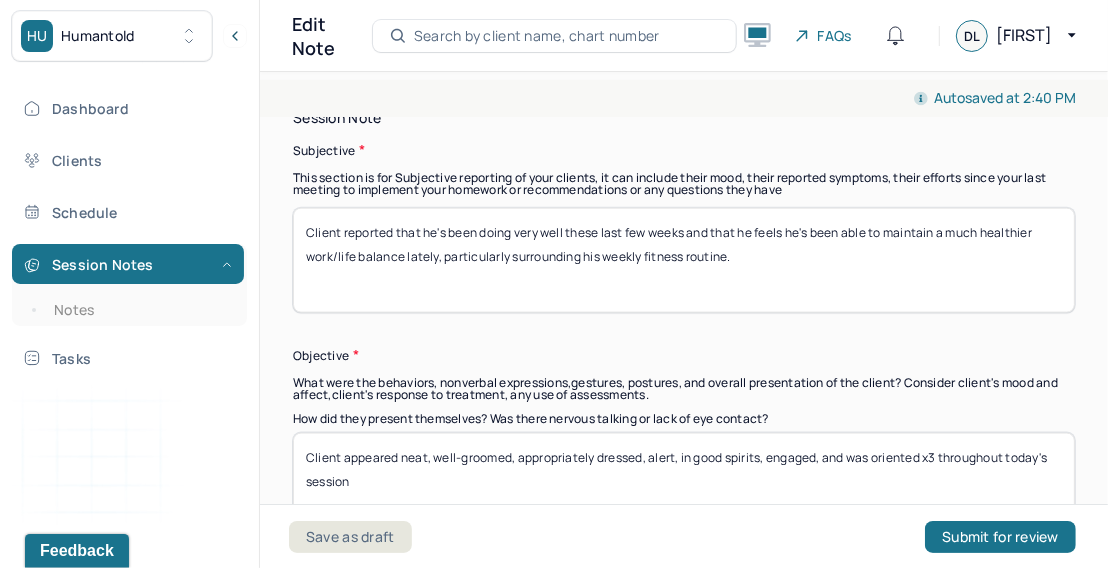 click on "Client reported that he's been doing very well these last few weeks and that he feels he's been able to maintain a much healthier work/life balance lately, particularly surrounding his weekly fitness routine." at bounding box center [684, 260] 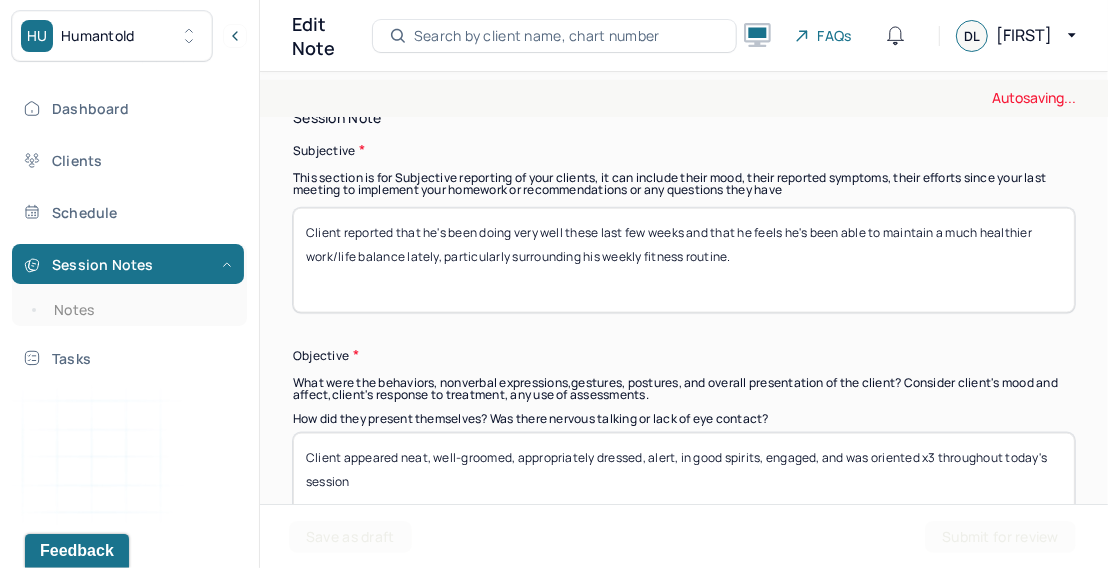 click on "Client reported that he's been doing very well these last few weeks and that he feels he's been able to maintain a much healthier work/life balance lately, particularly surrounding his weekly fitness routine." at bounding box center [684, 260] 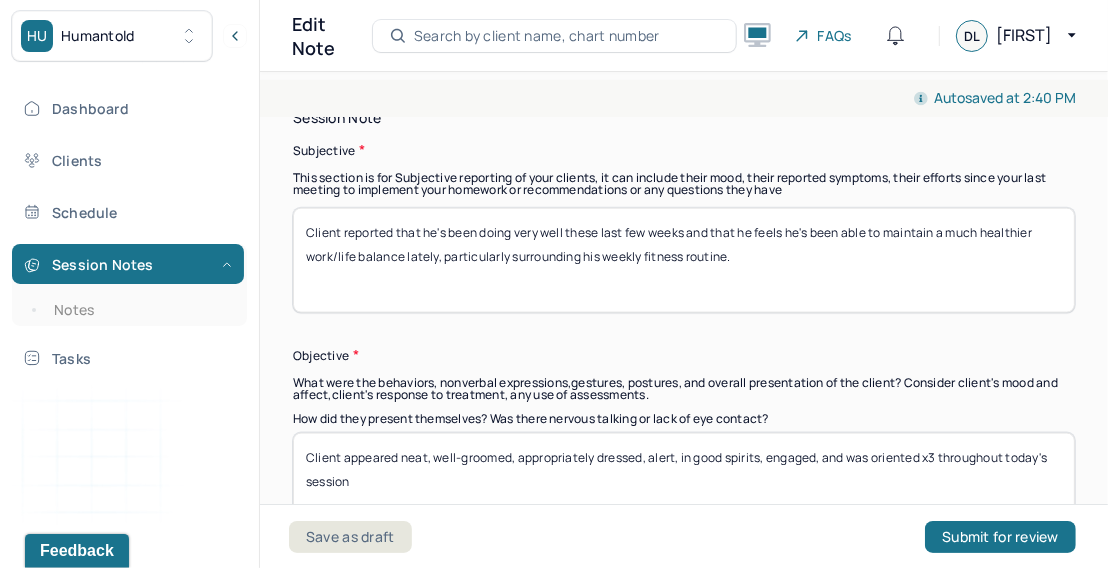 click on "Client reported that he's been doing very well these last few weeks and that he feels he's been able to maintain a much healthier work/life balance lately, particularly surrounding his weekly fitness routine." at bounding box center (684, 260) 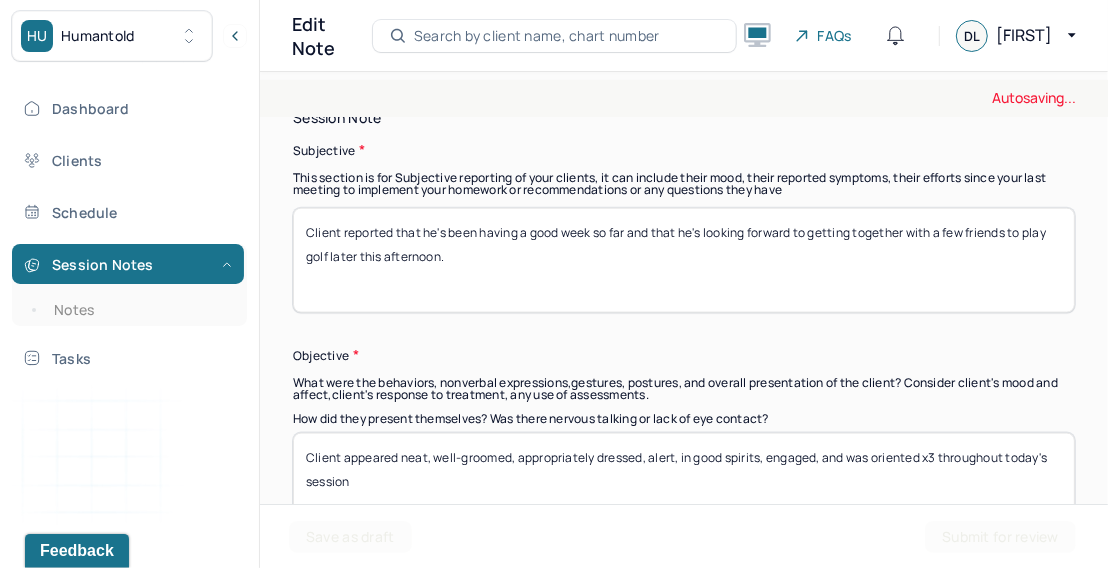 type on "Client reported that he's been having a good week so far and that he's looking forward to getting together with a few friends to play golf later this afternoon." 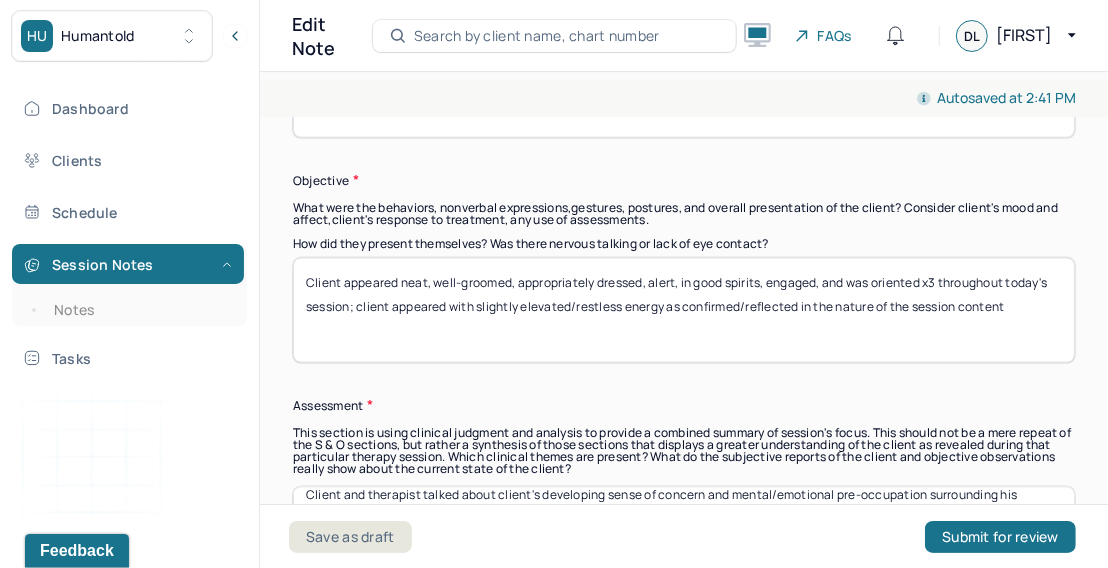 scroll, scrollTop: 1735, scrollLeft: 0, axis: vertical 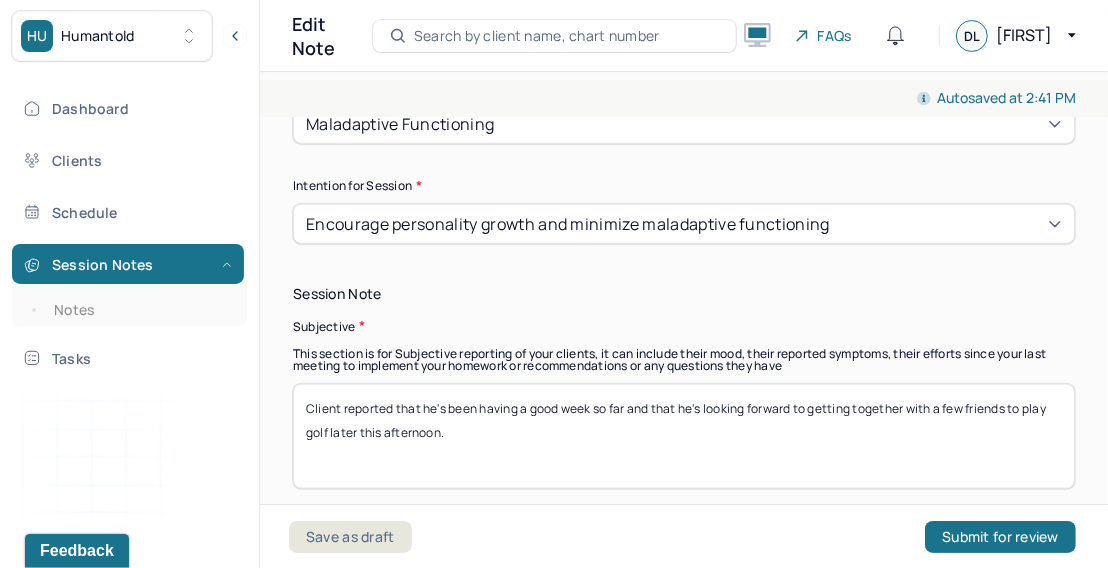type on "Client appeared neat, well-groomed, appropriately dressed, alert, in good spirits, engaged, and was oriented x3 throughout today's session; client appeared with slightly elevated/restless energy as confirmed/reflected in the nature of the session content" 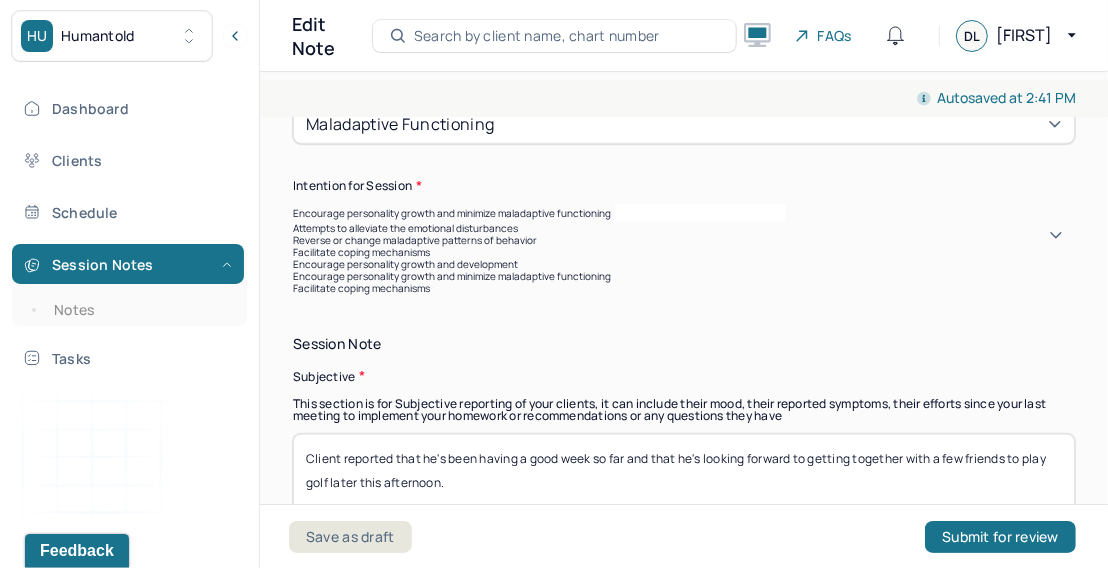 click on "Facilitate coping mechanisms" at bounding box center (684, 252) 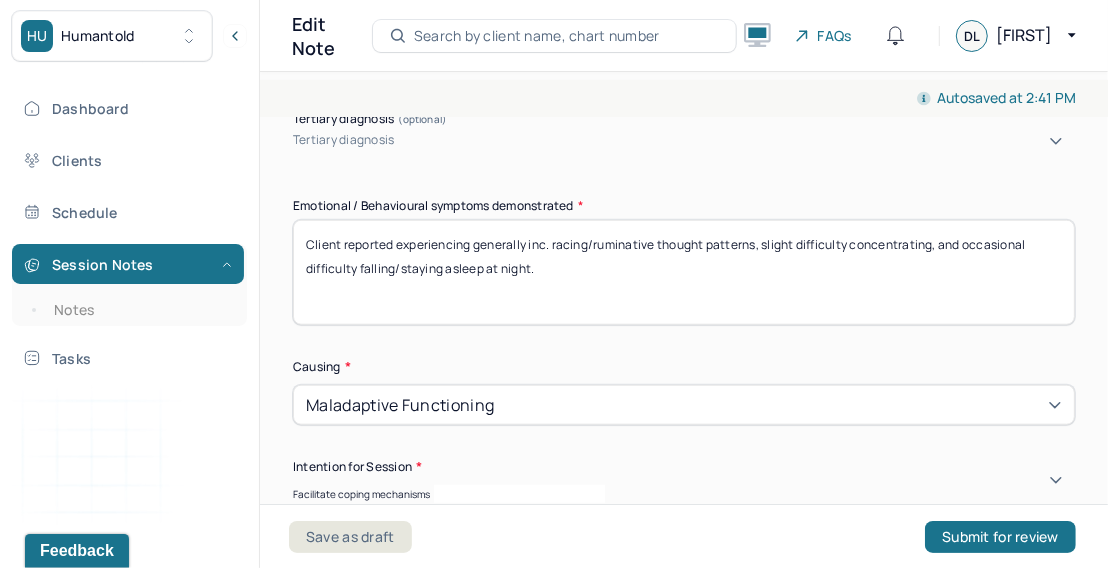 scroll, scrollTop: 980, scrollLeft: 0, axis: vertical 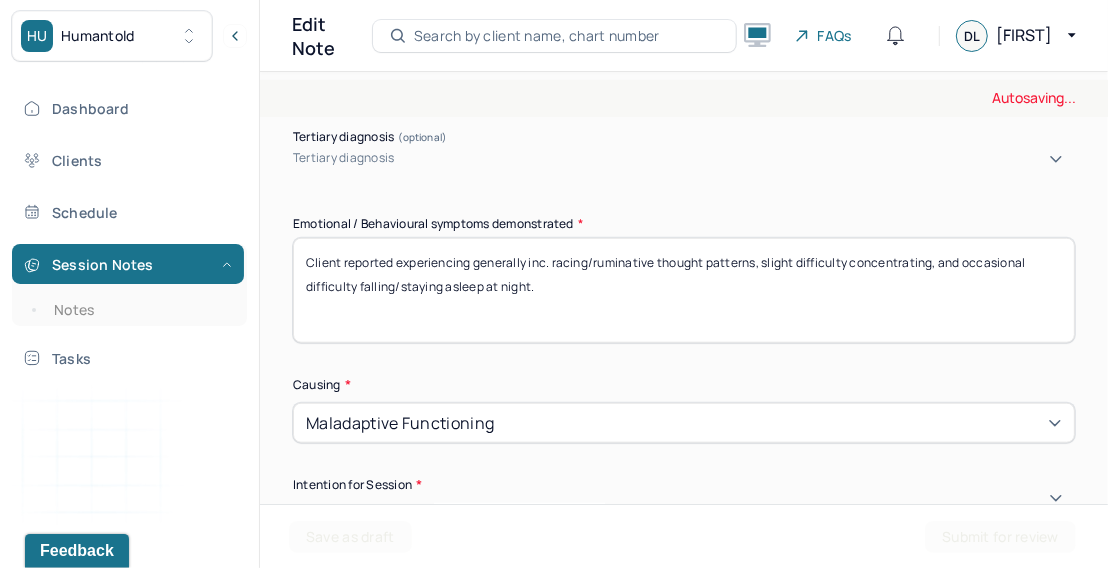 click on "Client reported experiencing generally inc. racing/ruminative thought patterns, slight difficulty concentrating, and occasional difficulty falling/staying asleep at night." at bounding box center [684, 290] 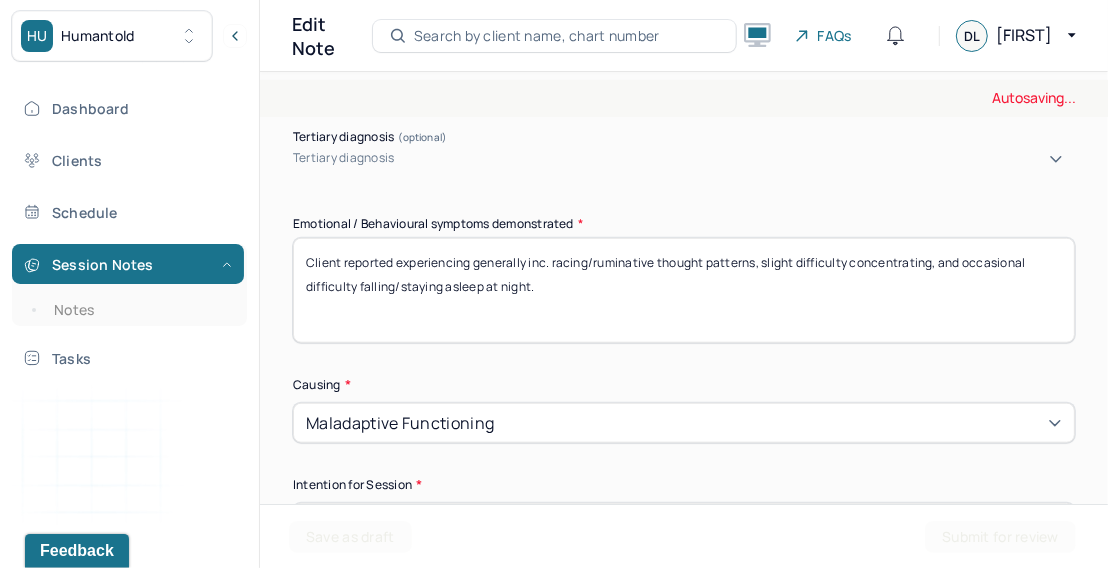 click on "Client reported experiencing generally inc. racing/ruminative thought patterns, slight difficulty concentrating, and occasional difficulty falling/staying asleep at night." at bounding box center (684, 290) 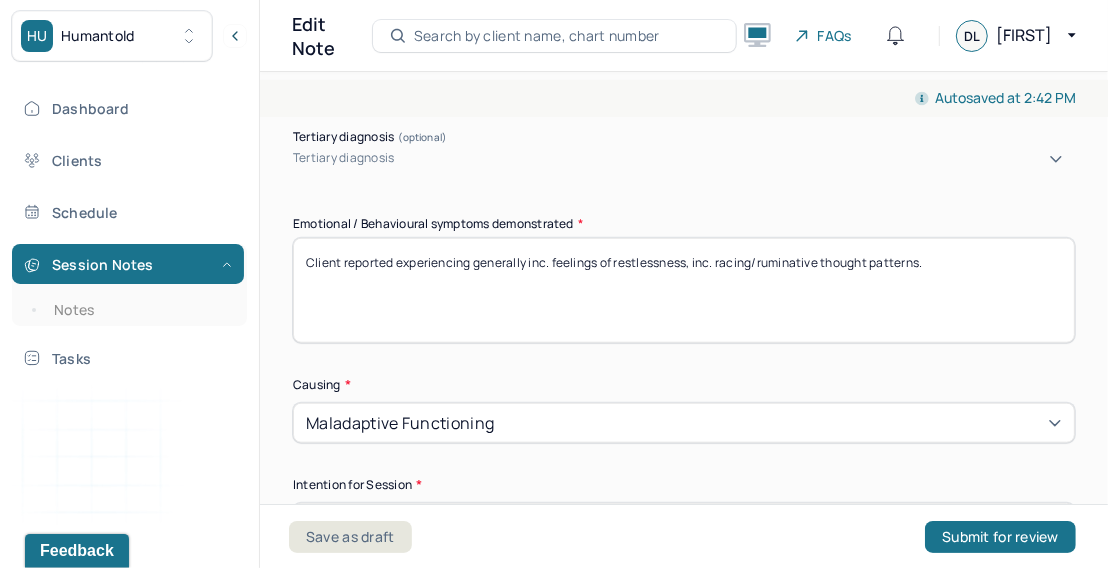 click on "Client reported experiencing generally inc. feelings of restlessness, inc. racing/ruminative thought patterns." at bounding box center (684, 290) 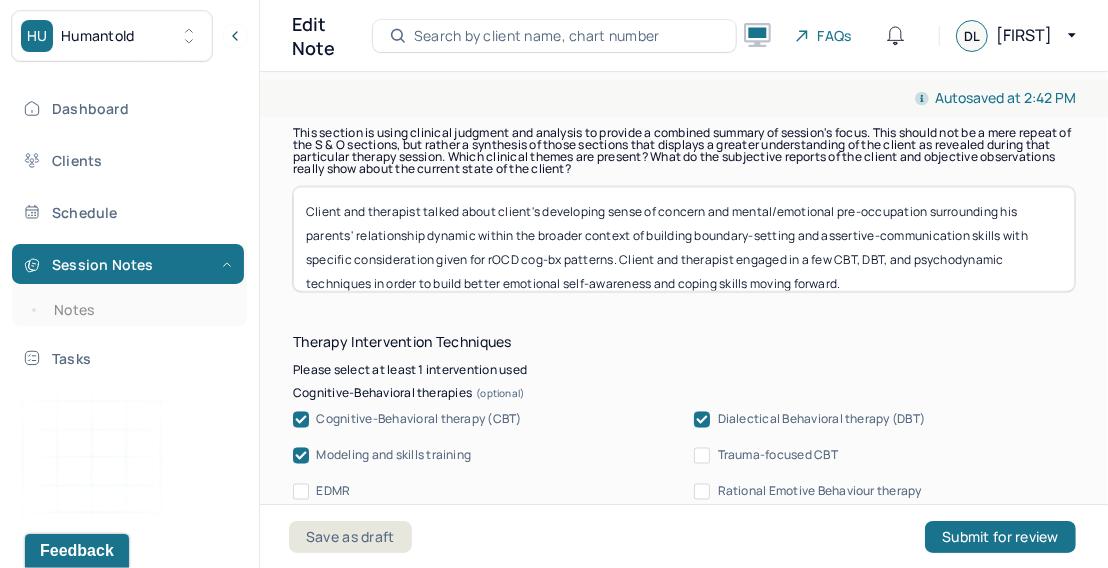 scroll, scrollTop: 1931, scrollLeft: 0, axis: vertical 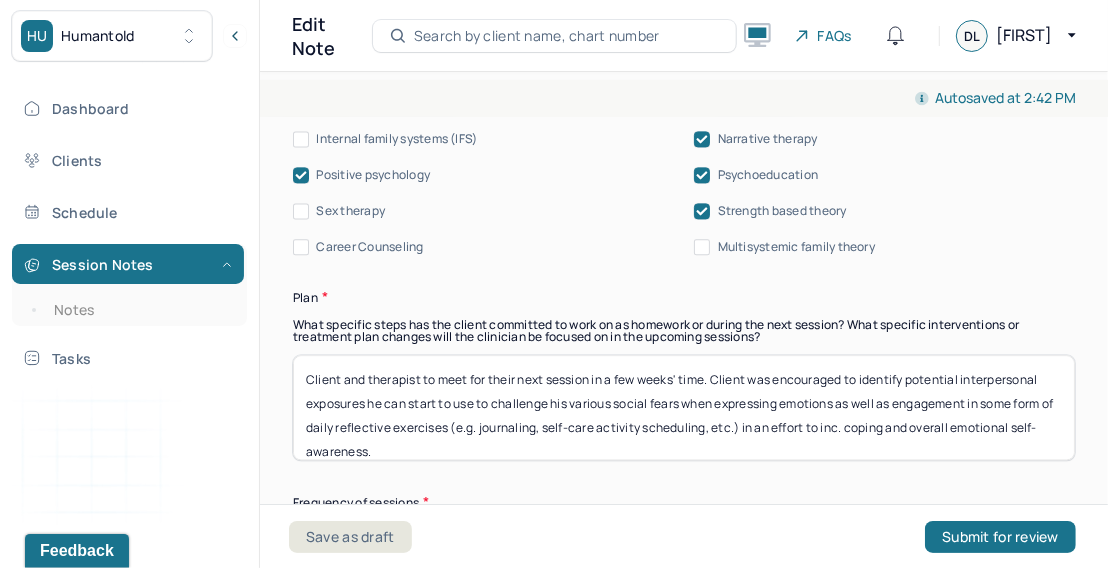 type on "Client reported experiencing generally inc. feelings of restlessness and inc. racing/ruminative thought patterns." 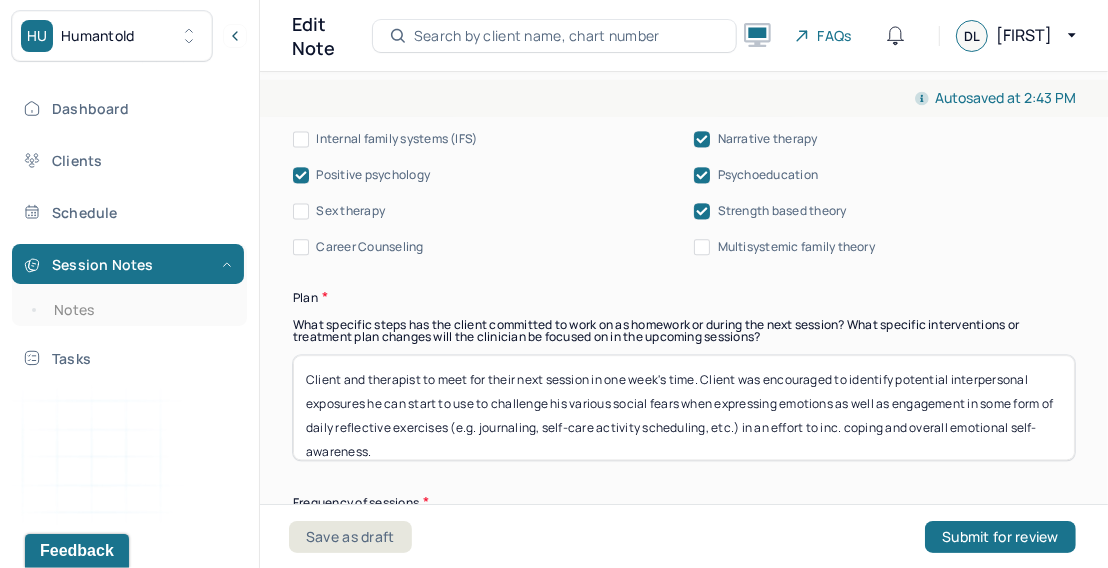 click on "Client and therapist to meet for their next session in one week's time. Client was encouraged to identify potential interpersonal exposures he can start to use to challenge his various social fears when expressing emotions as well as engagement in some form of daily reflective exercises (e.g. journaling, self-care activity scheduling, etc.) in an effort to inc. coping and overall emotional self-awareness." at bounding box center (684, 407) 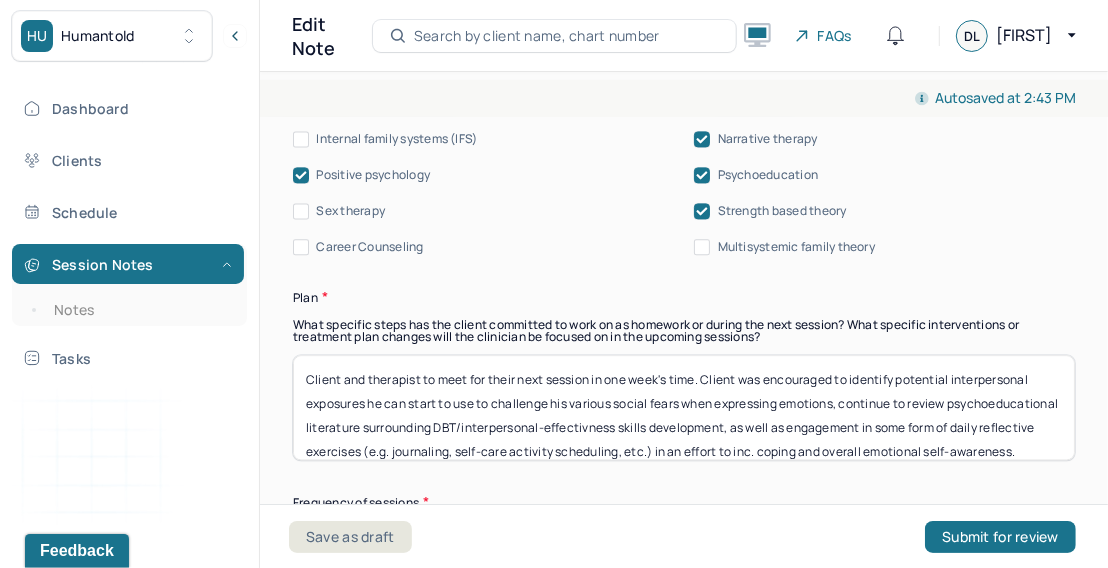 click on "Client and therapist to meet for their next session in one week's time. Client was encouraged to identify potential interpersonal exposures he can start to use to challenge his various social fears when expressing emotions, continue to review psychoeducational literature surrounding DBT/interpersonal-effectivness skills development, as well as engagement in some form of daily reflective exercises (e.g. journaling, self-care activity scheduling, etc.) in an effort to inc. coping and overall emotional self-awareness." at bounding box center (684, 407) 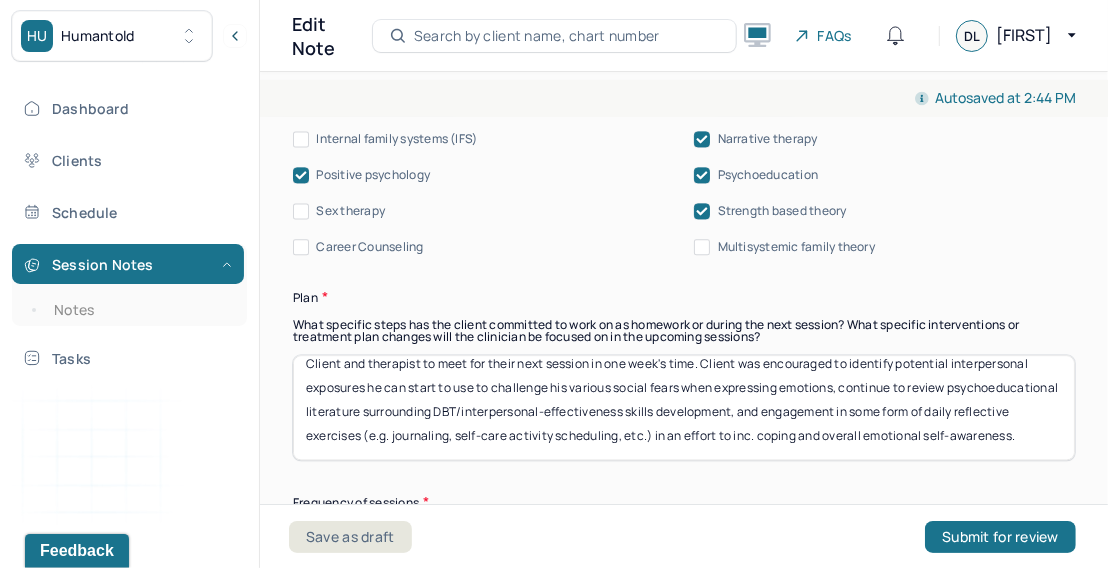 scroll, scrollTop: 17, scrollLeft: 0, axis: vertical 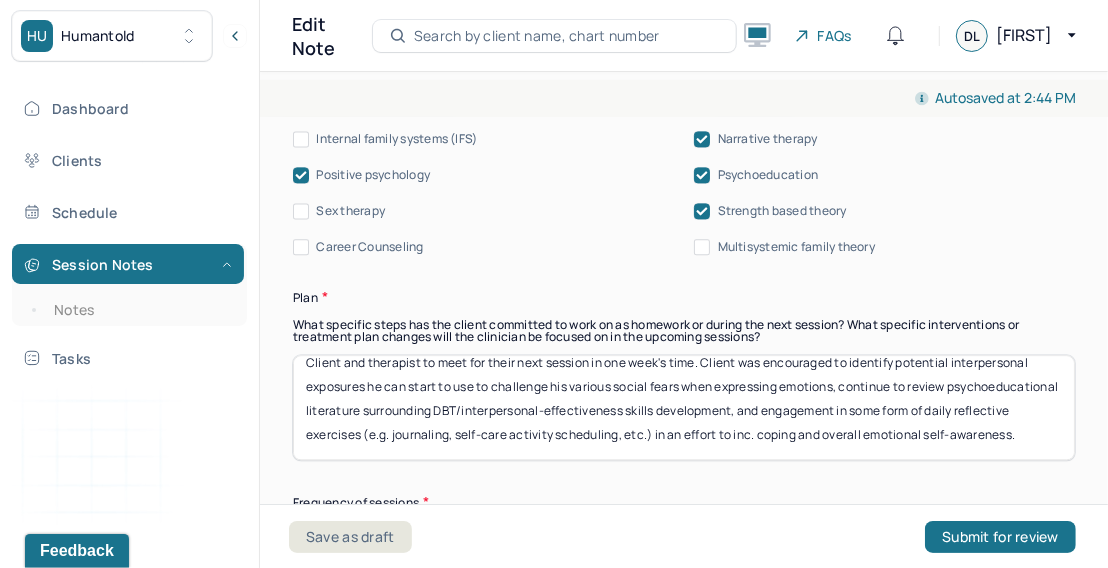click on "Client and therapist to meet for their next session in one week's time. Client was encouraged to identify potential interpersonal exposures he can start to use to challenge his various social fears when expressing emotions, continue to review psychoeducational literature surrounding DBT/interpersonal-effectiveness skills development, and engagement in some form of daily reflective exercises (e.g. journaling, self-care activity scheduling, etc.) in an effort to inc. coping and overall emotional self-awareness." at bounding box center (684, 407) 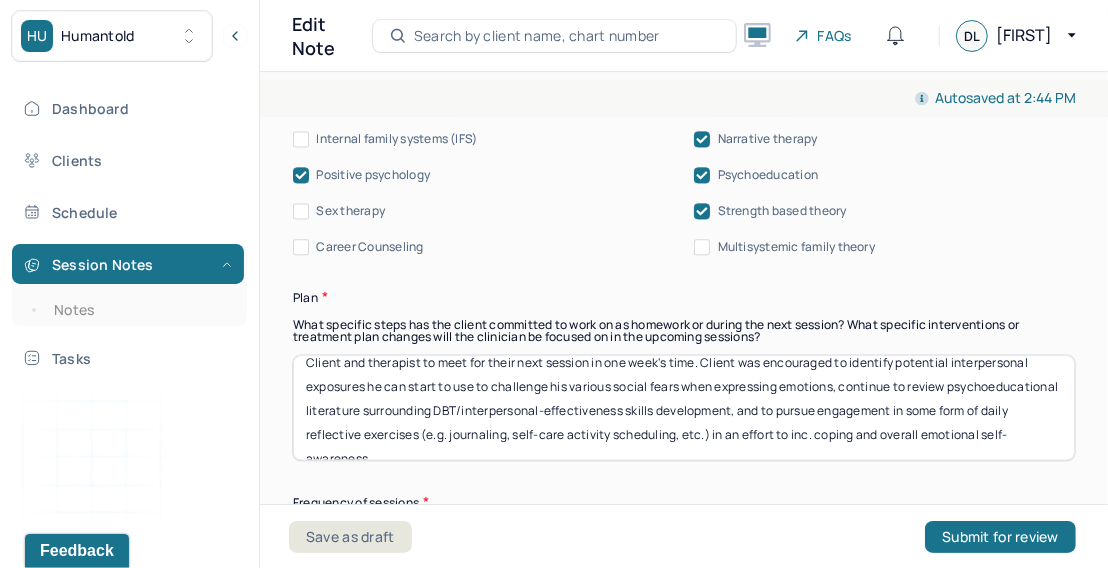 scroll, scrollTop: 41, scrollLeft: 0, axis: vertical 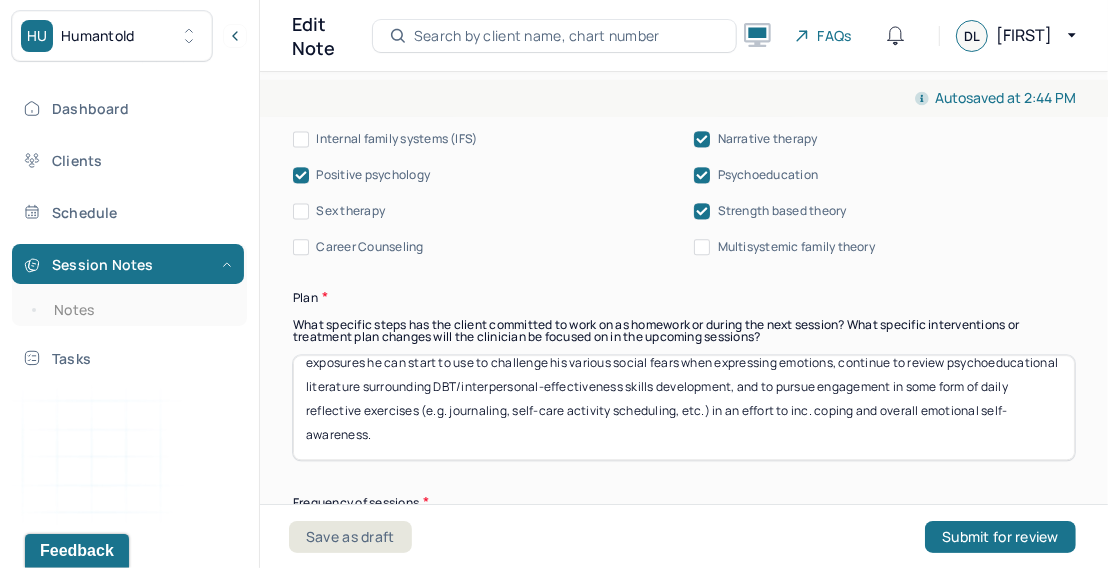 type on "Client and therapist to meet for their next session in one week's time. Client was encouraged to identify potential interpersonal exposures he can start to use to challenge his various social fears when expressing emotions, continue to review psychoeducational literature surrounding DBT/interpersonal-effectiveness skills development, and to pursue engagement in some form of daily reflective exercises (e.g. journaling, self-care activity scheduling, etc.) in an effort to inc. coping and overall emotional self-awareness." 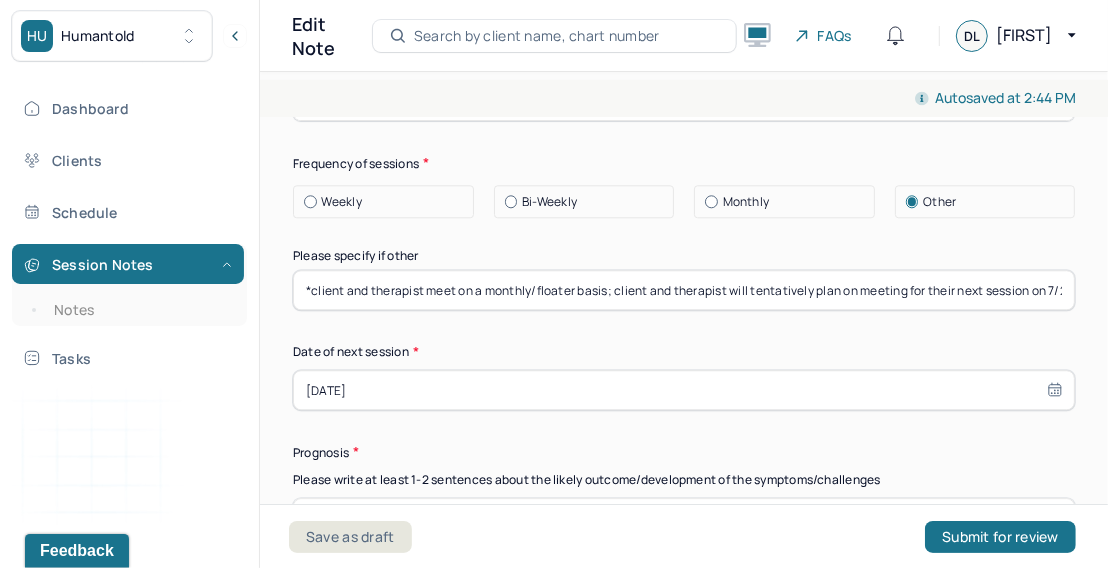 scroll, scrollTop: 2957, scrollLeft: 0, axis: vertical 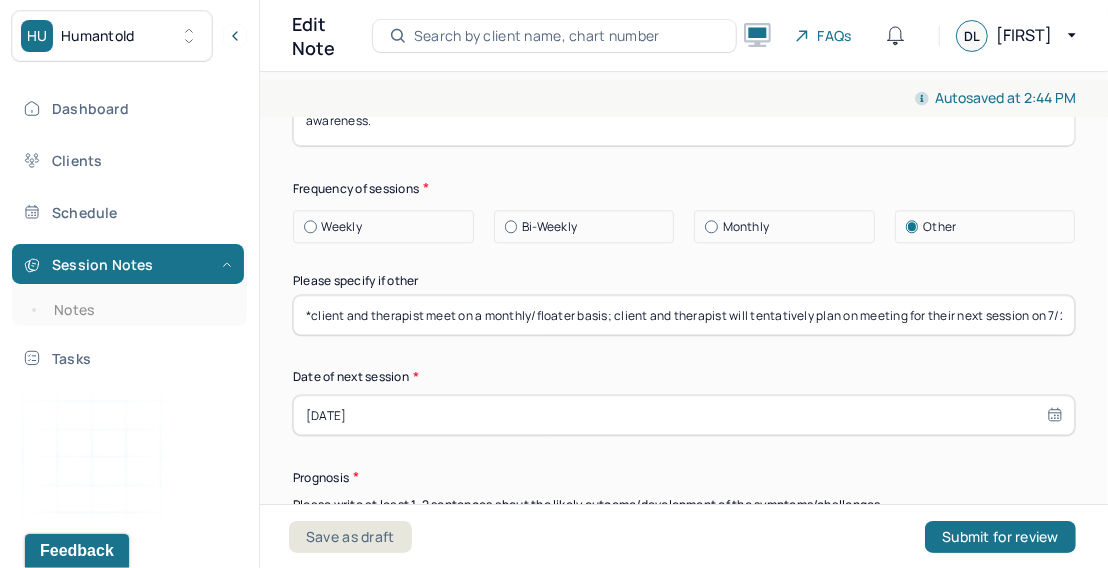 click on "Weekly" at bounding box center [342, 227] 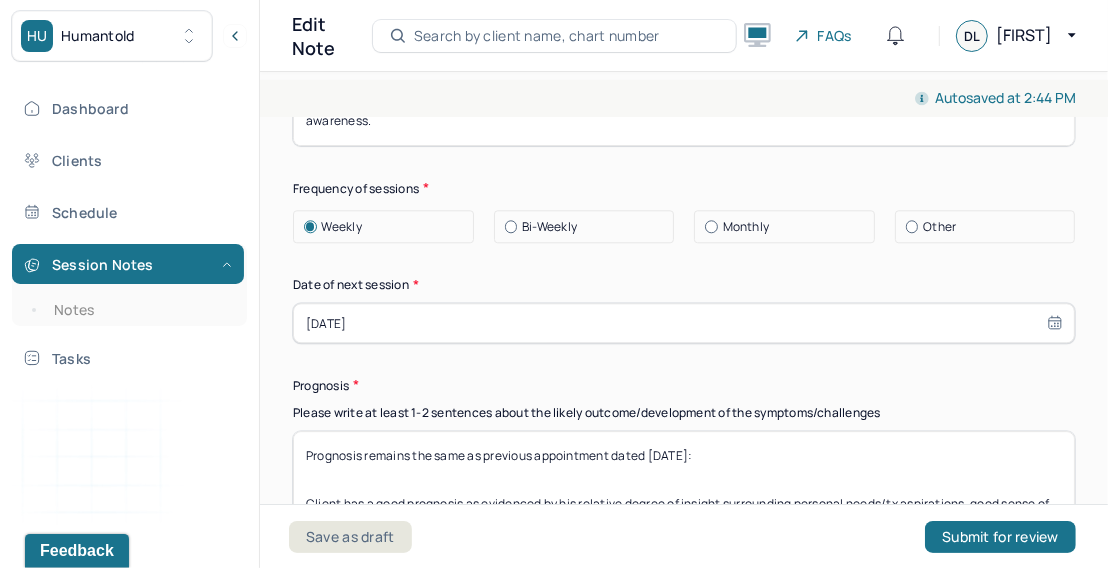 select on "6" 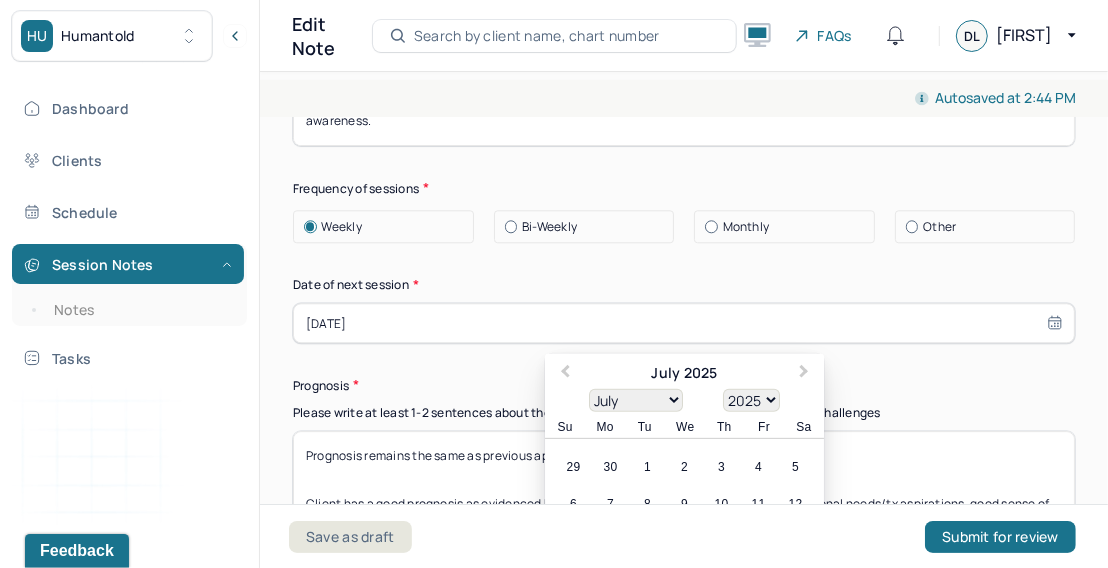 click on "[DATE]" at bounding box center (684, 323) 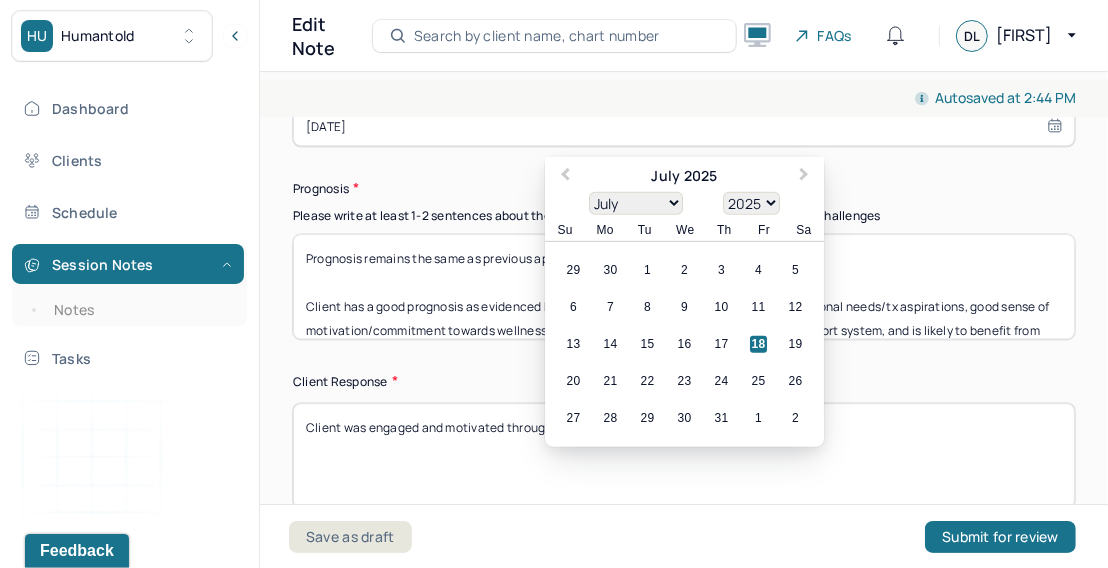 scroll, scrollTop: 3161, scrollLeft: 0, axis: vertical 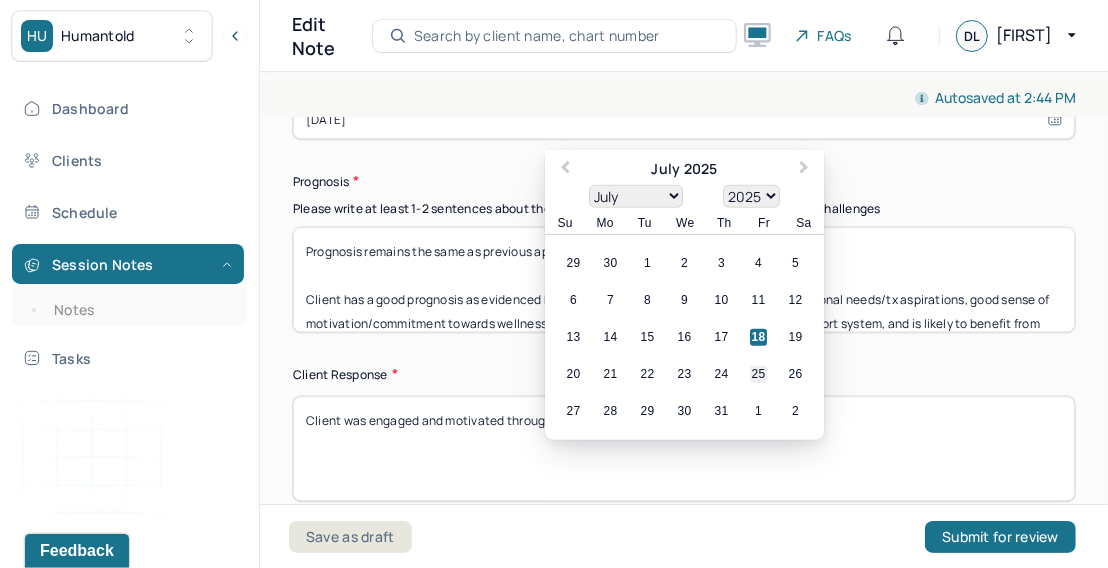 click on "25" at bounding box center [758, 373] 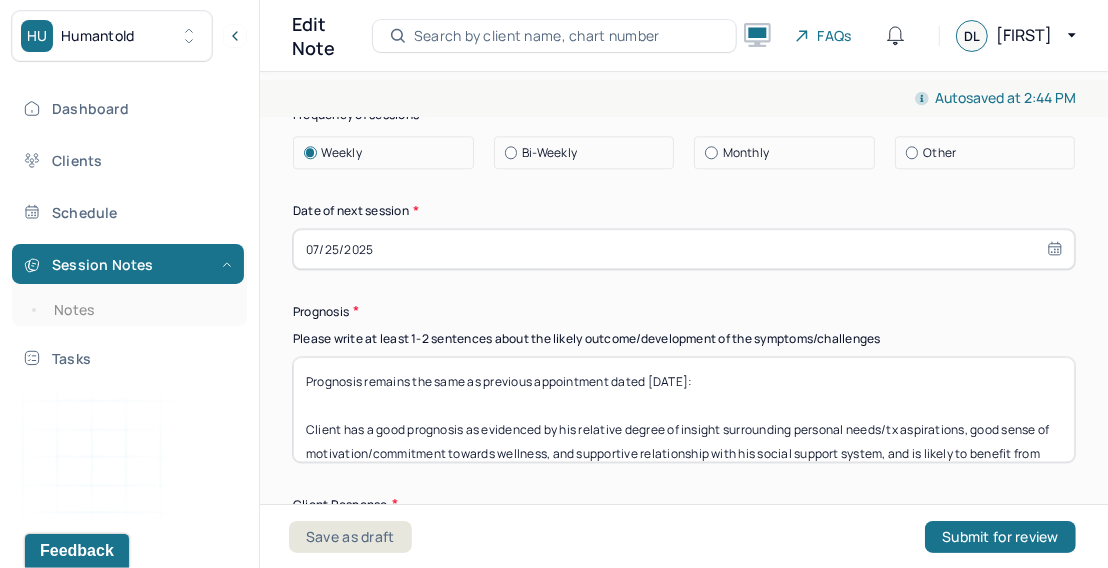 scroll, scrollTop: 2968, scrollLeft: 0, axis: vertical 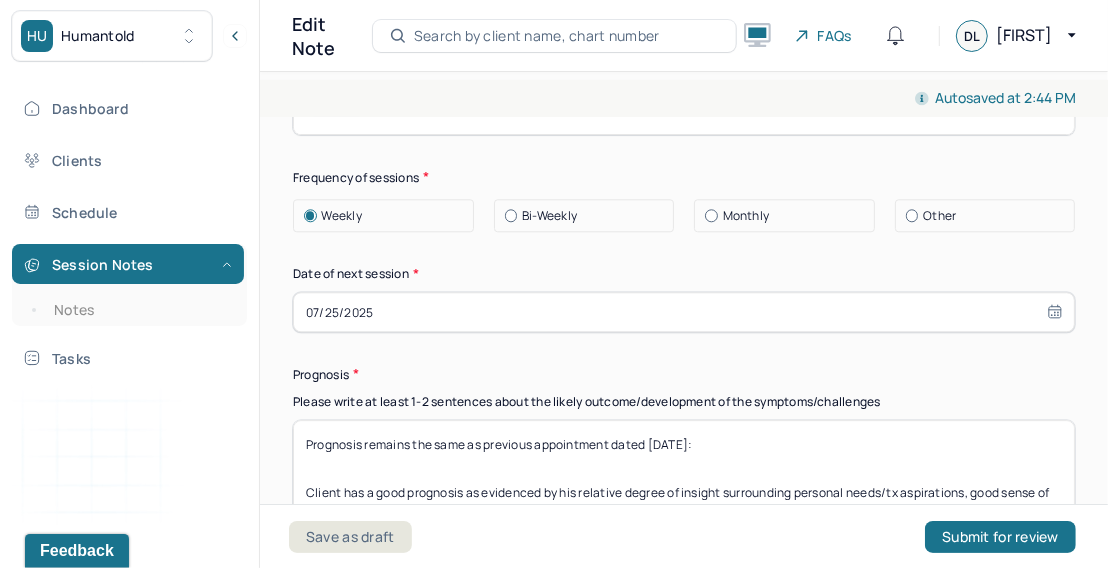 select on "6" 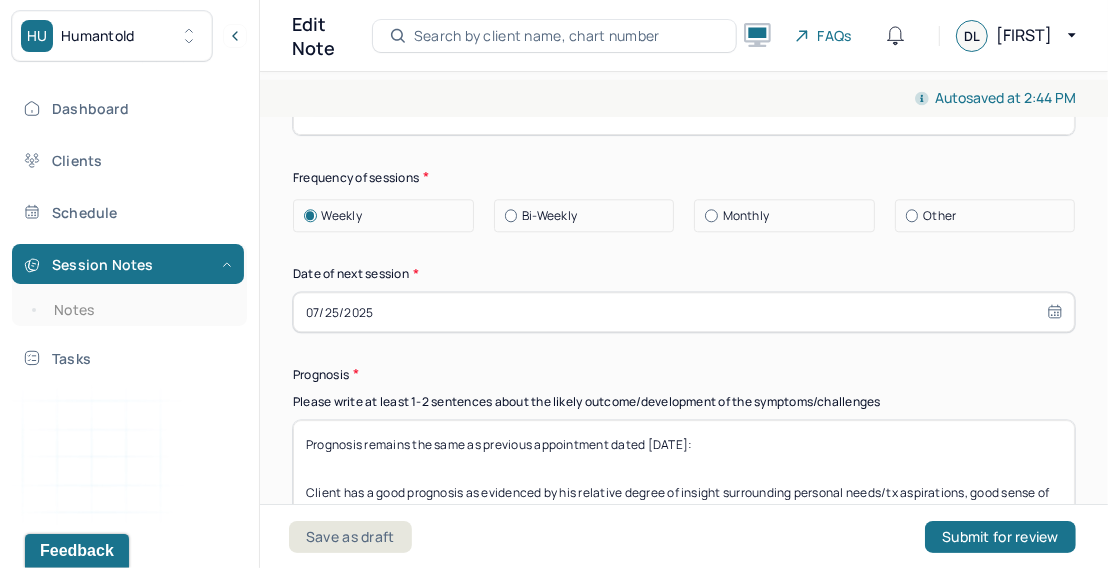 click on "Prognosis" at bounding box center [684, 374] 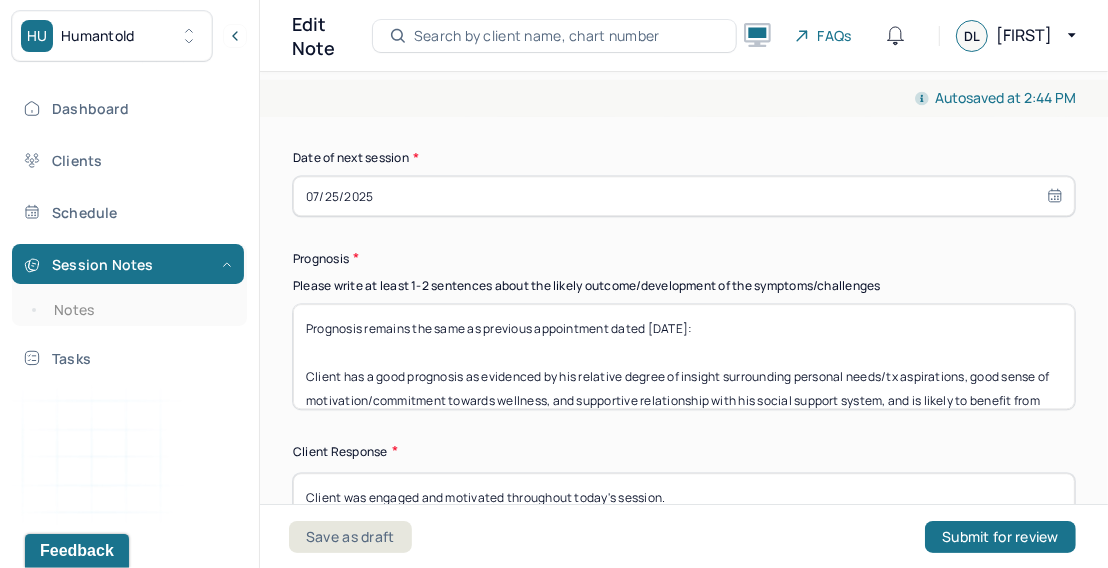 click on "Prognosis remains the same as previous appointment dated [DATE]:
Client has a good prognosis as evidenced by his relative degree of insight surrounding personal needs/tx aspirations, good sense of motivation/commitment towards wellness, and supportive relationship with his social support system, and is likely to benefit from continued CBT/DBT, psychodynamic, RPP, and psychoeducational skills development work moving forward." at bounding box center (684, 356) 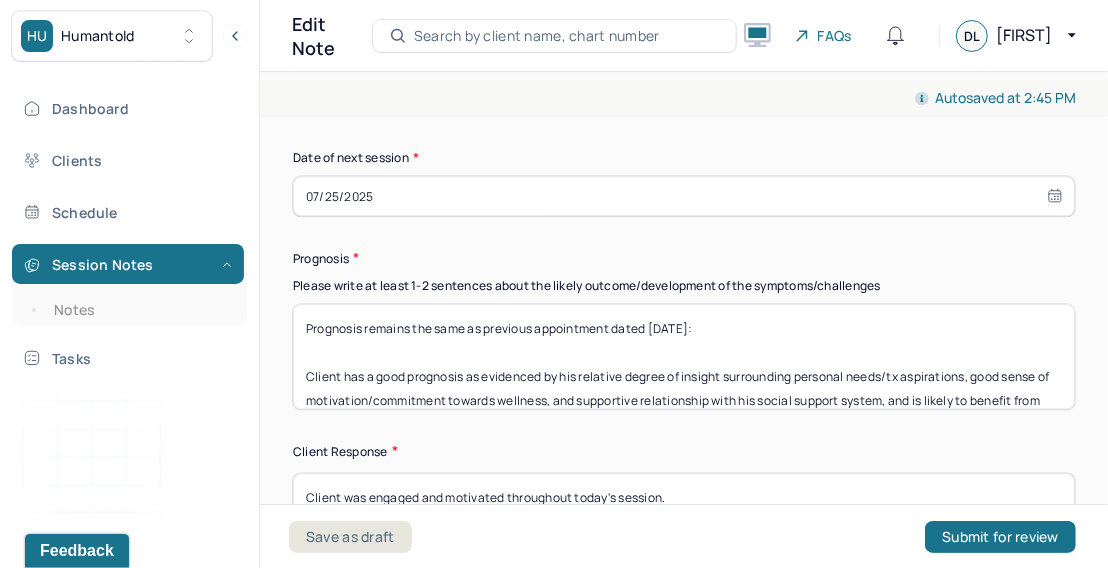 type on "Prognosis remains the same as previous appointment dated [DATE]:
Client has a good prognosis as evidenced by his relative degree of insight surrounding personal needs/tx aspirations, good sense of motivation/commitment towards wellness, and supportive relationship with his social support system, and is likely to benefit from continued CBT/DBT, psychodynamic, RPP, and psychoeducational skills development work moving forward." 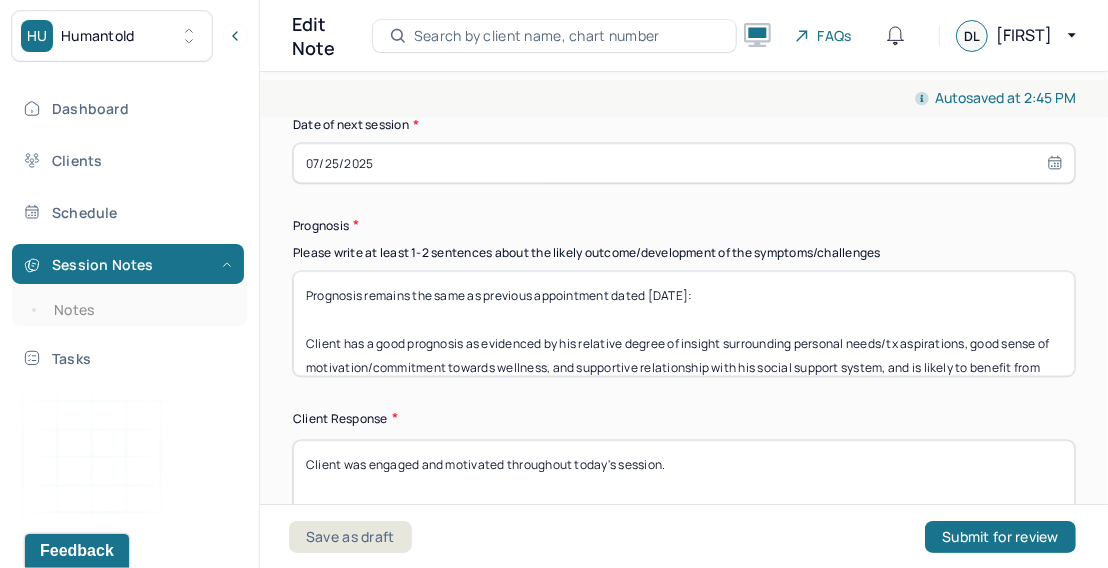 scroll, scrollTop: 3135, scrollLeft: 0, axis: vertical 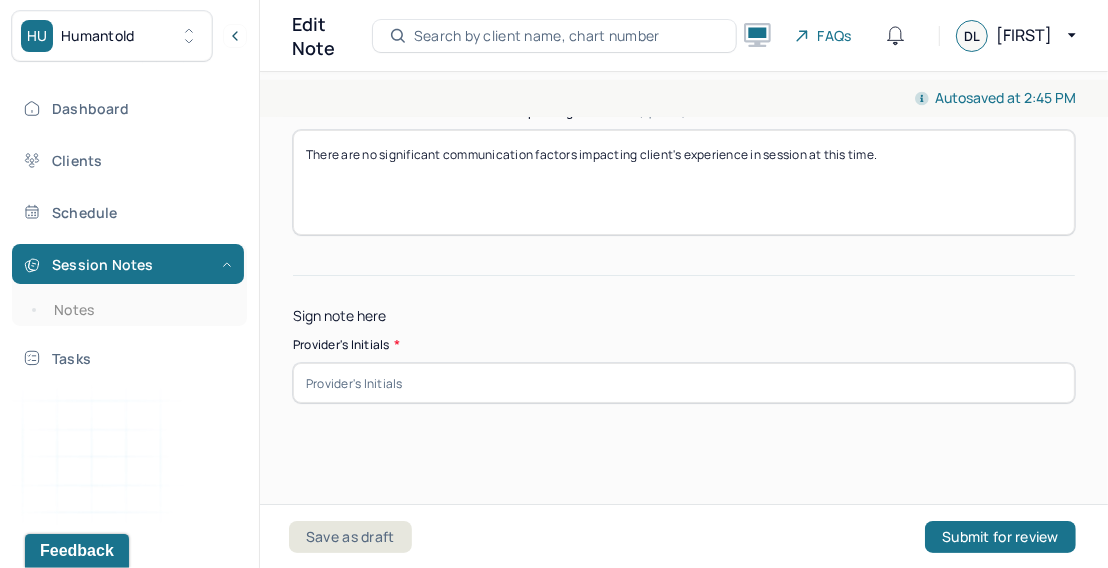 click on "Instructions The fields marked with an asterisk ( * ) are required before you can submit your notes. Before you can submit your session notes, they must be signed. You have the option to save your notes as a draft before making a submission. Appointment location * Teletherapy Client Teletherapy Location Home Office Other Provider Teletherapy Location Home Office Other Consent was received for the teletherapy session The teletherapy session was conducted via video Primary diagnosis * F41.1 GENERALIZED ANXIETY DISORDER Secondary diagnosis (optional) Secondary diagnosis Tertiary diagnosis (optional) Tertiary diagnosis Emotional / Behavioural symptoms demonstrated * Client reported experiencing generally inc. feelings of restlessness and inc. racing/ruminative thought patterns. Causing * Maladaptive Functioning Intention for Session * Facilitate coping mechanisms Session Note Subjective Objective How did they present themselves? Was there nervous talking or lack of eye contact? Assessment Trauma-focused CBT EDMR" at bounding box center (684, -1699) 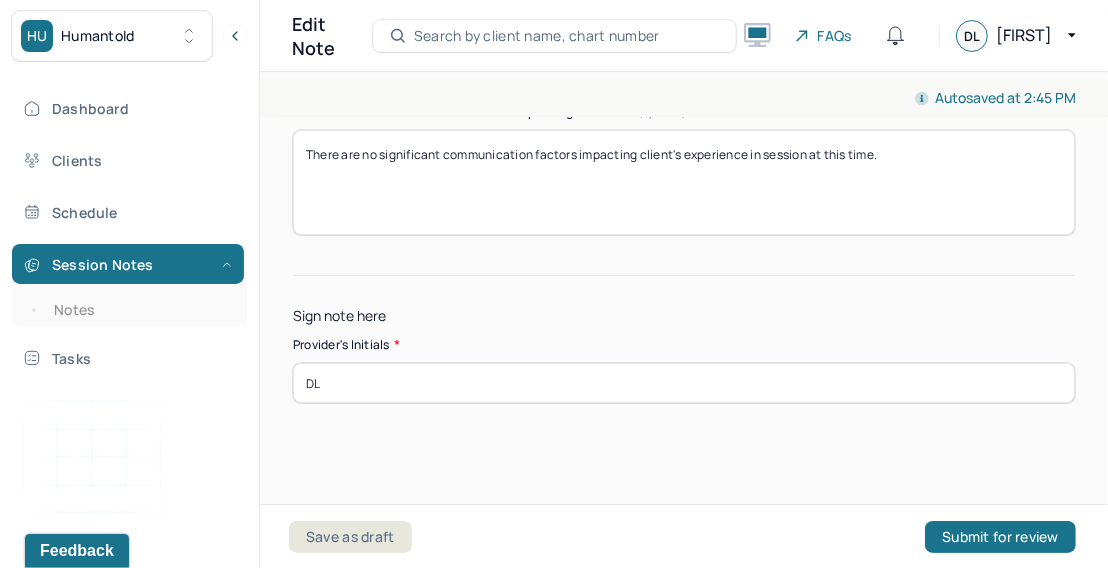 type on "DL" 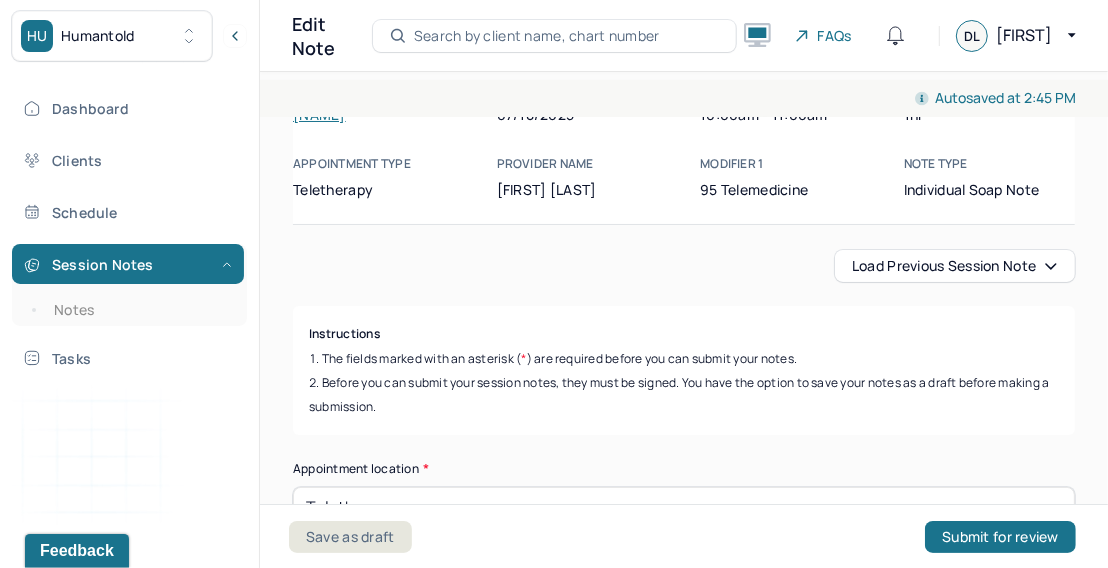 scroll, scrollTop: 88, scrollLeft: 0, axis: vertical 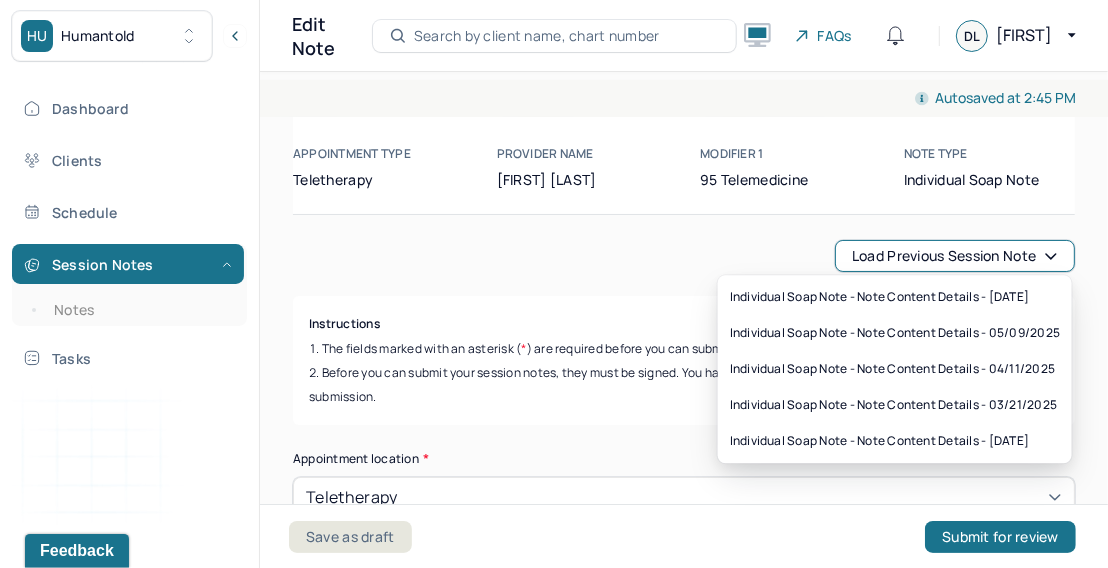 click on "Load previous session note" at bounding box center (955, 256) 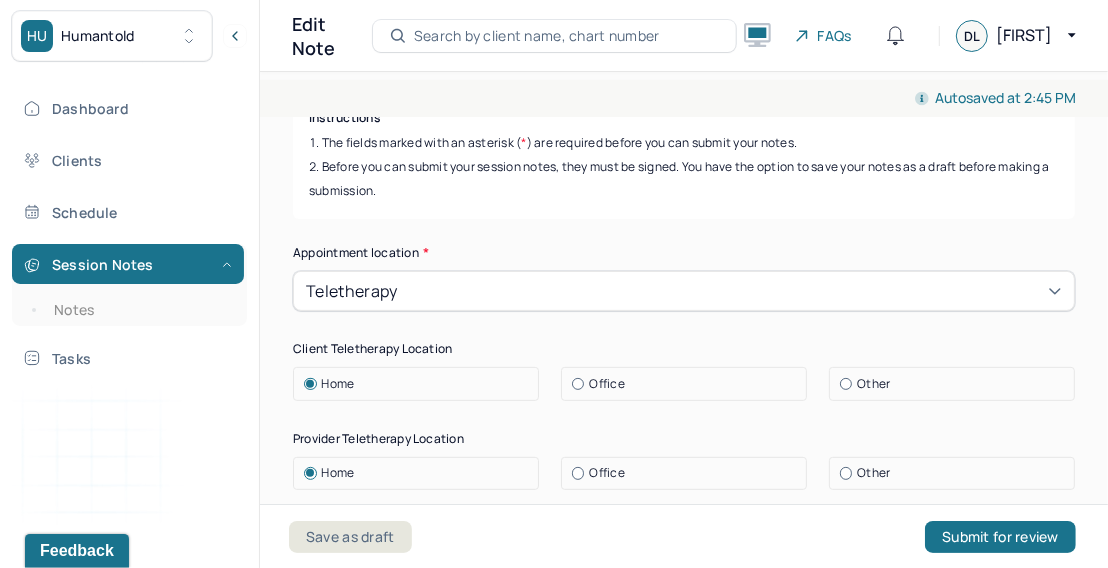scroll, scrollTop: 313, scrollLeft: 0, axis: vertical 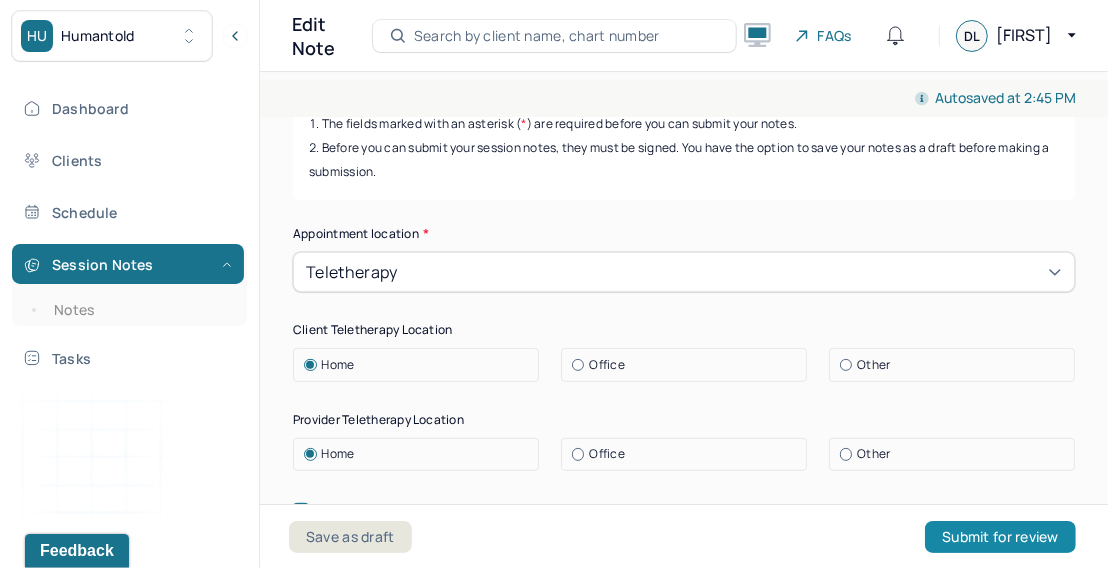 click on "Submit for review" at bounding box center (1000, 537) 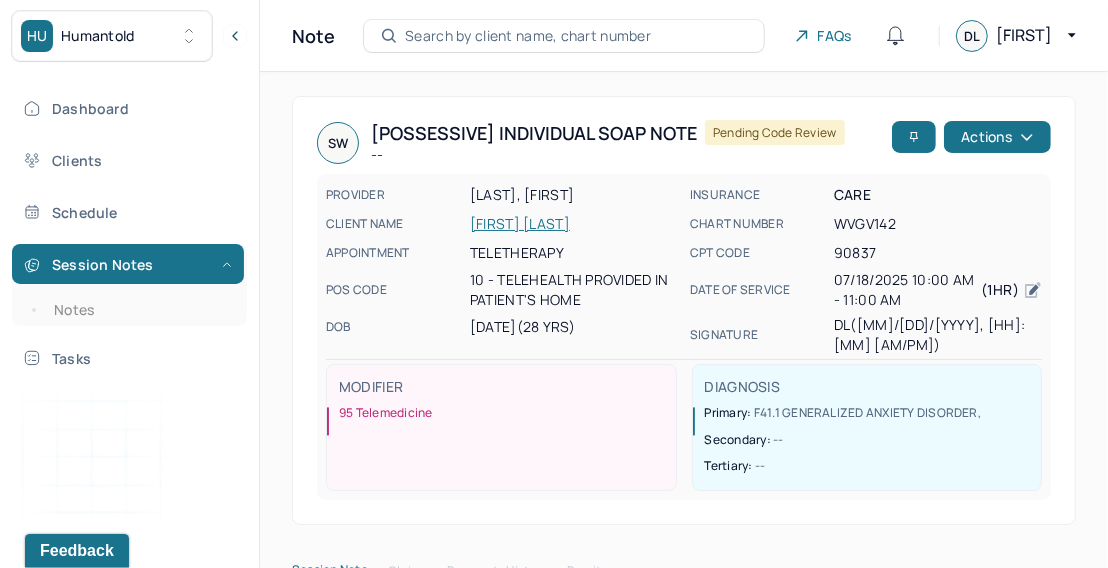 click on "Dashboard Clients Schedule Session Notes Notes Tasks" at bounding box center [129, 233] 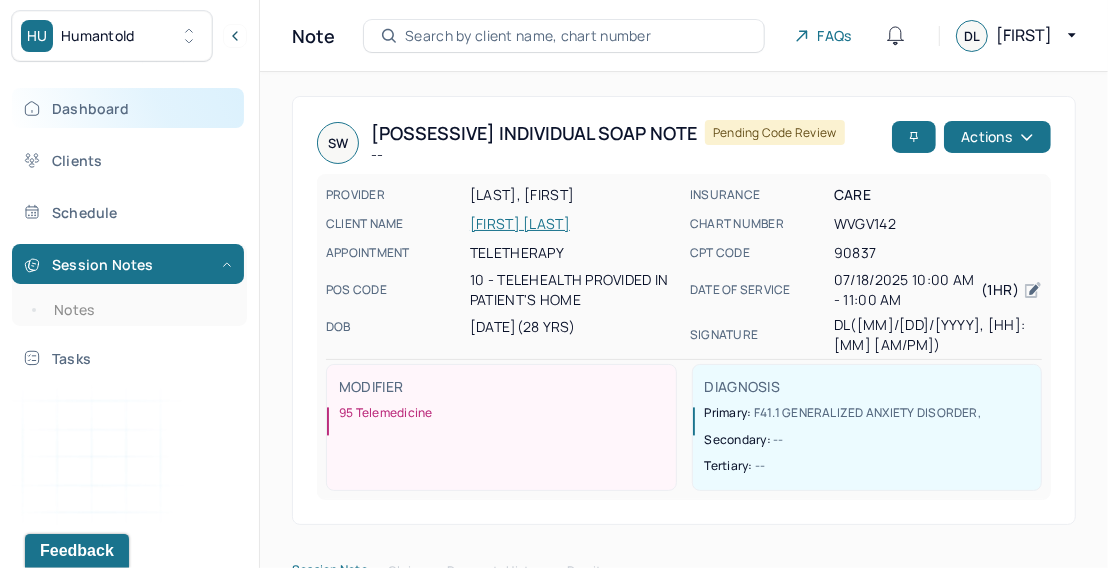 click on "Dashboard" at bounding box center (128, 108) 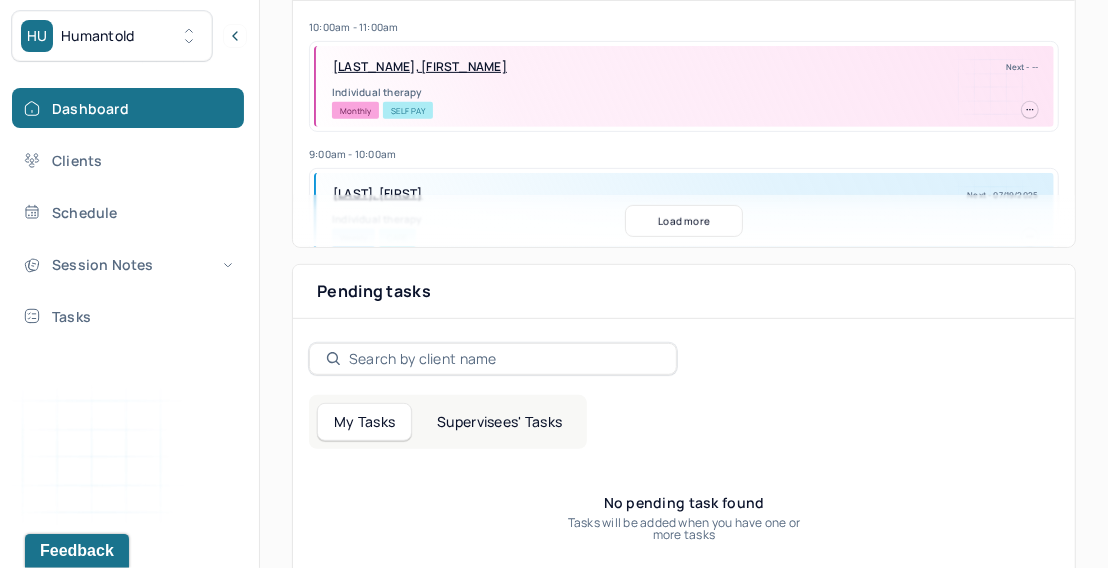 scroll, scrollTop: 511, scrollLeft: 0, axis: vertical 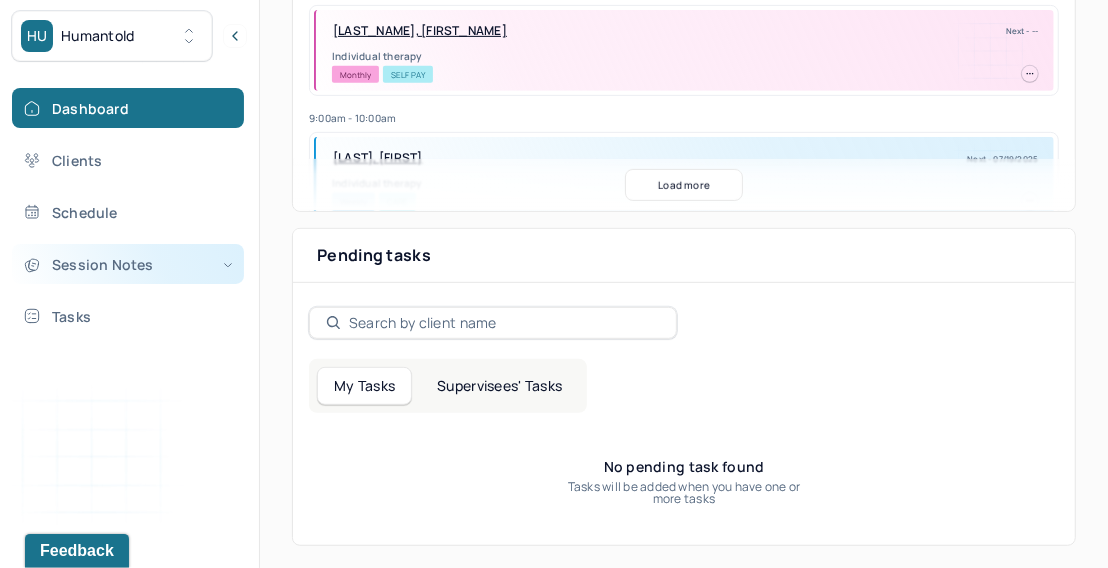 click on "Session Notes" at bounding box center [128, 264] 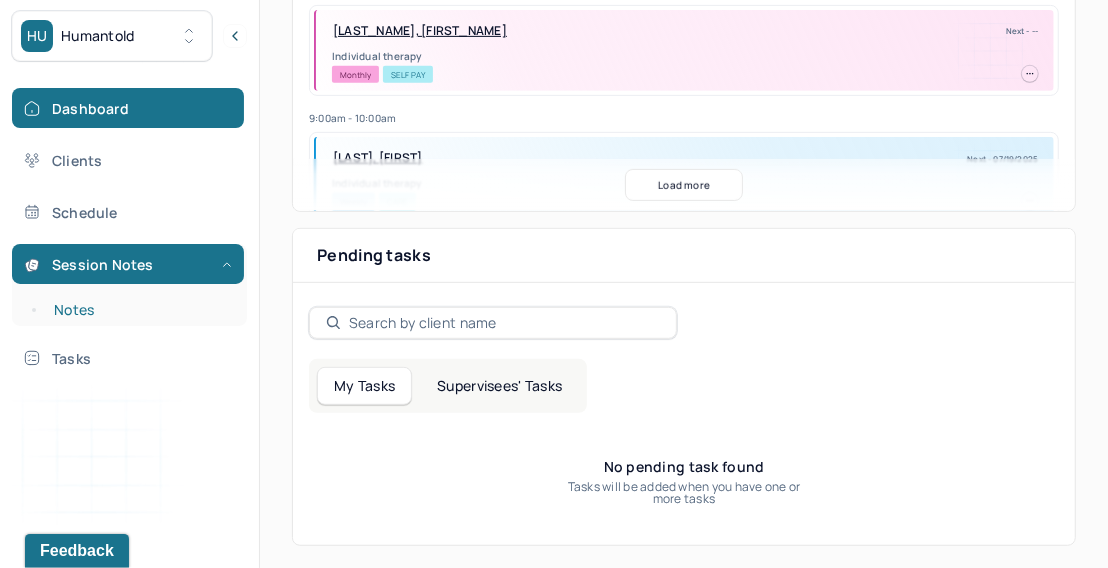 click on "Notes" at bounding box center (139, 310) 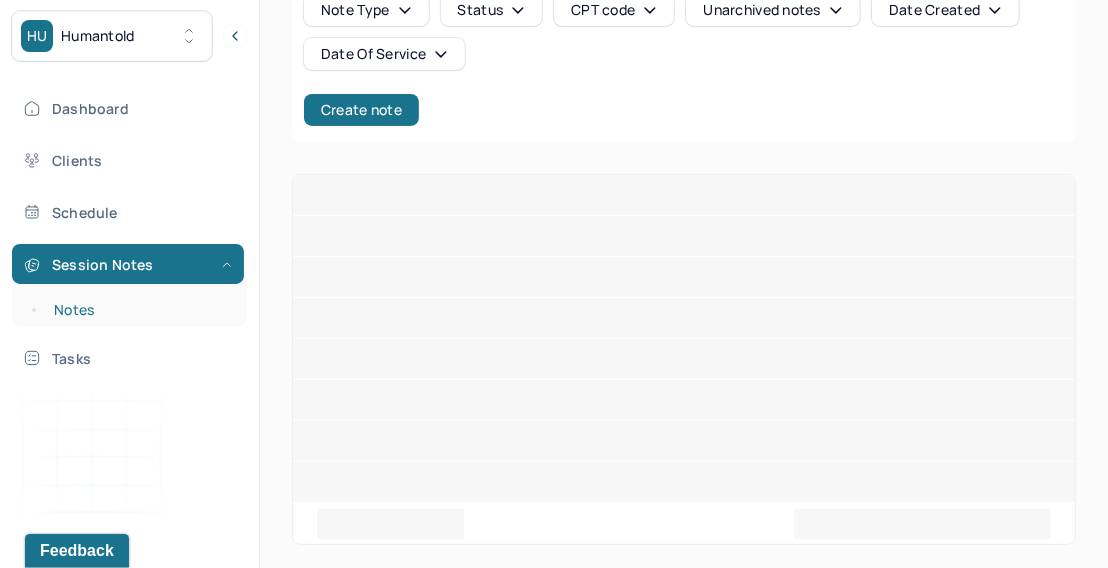 scroll, scrollTop: 0, scrollLeft: 0, axis: both 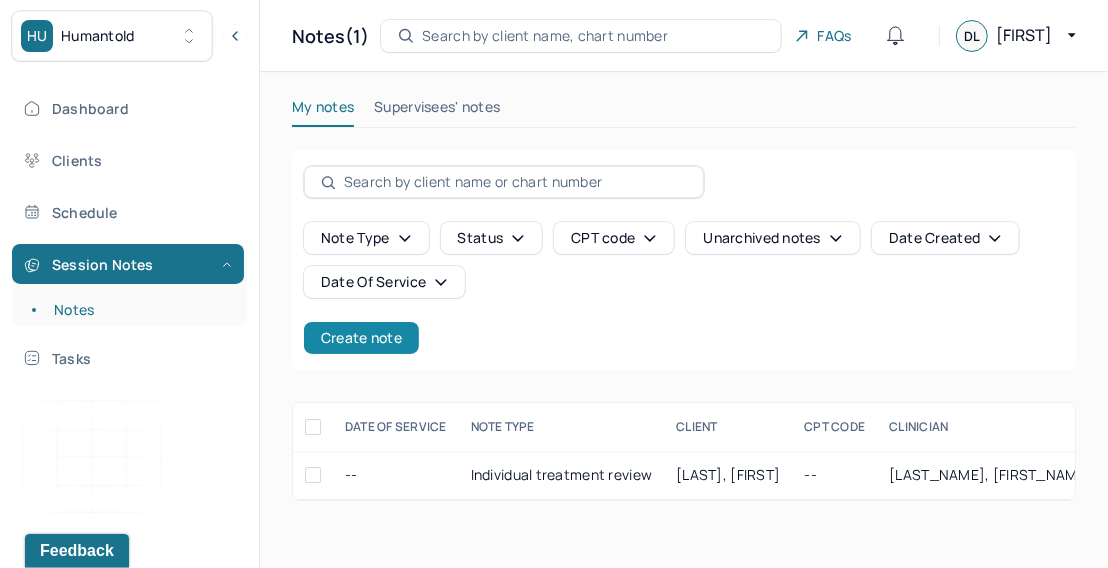 click on "Create note" at bounding box center [361, 338] 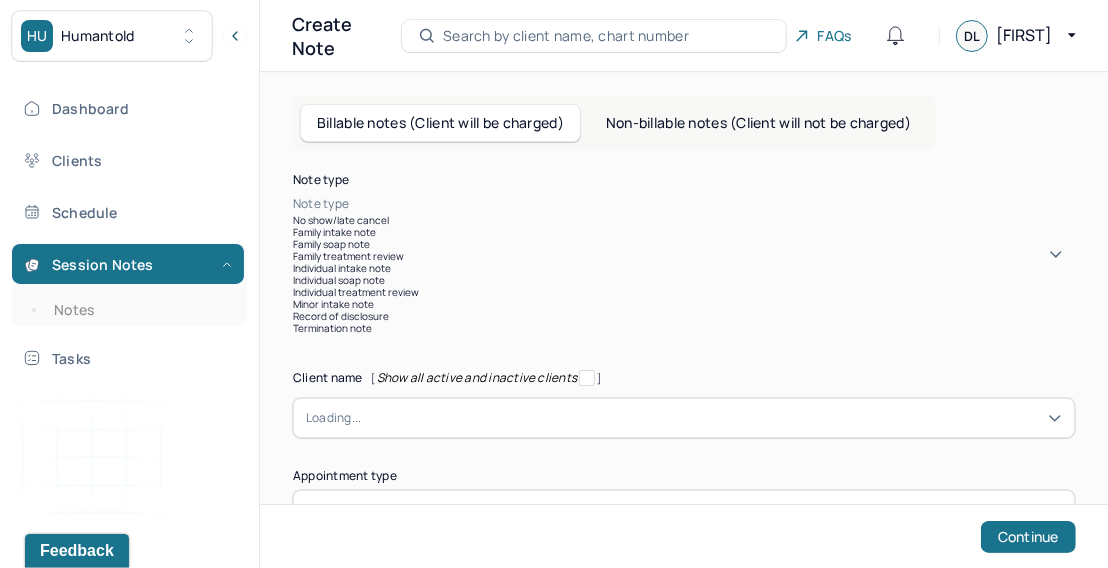 click at bounding box center (714, 204) 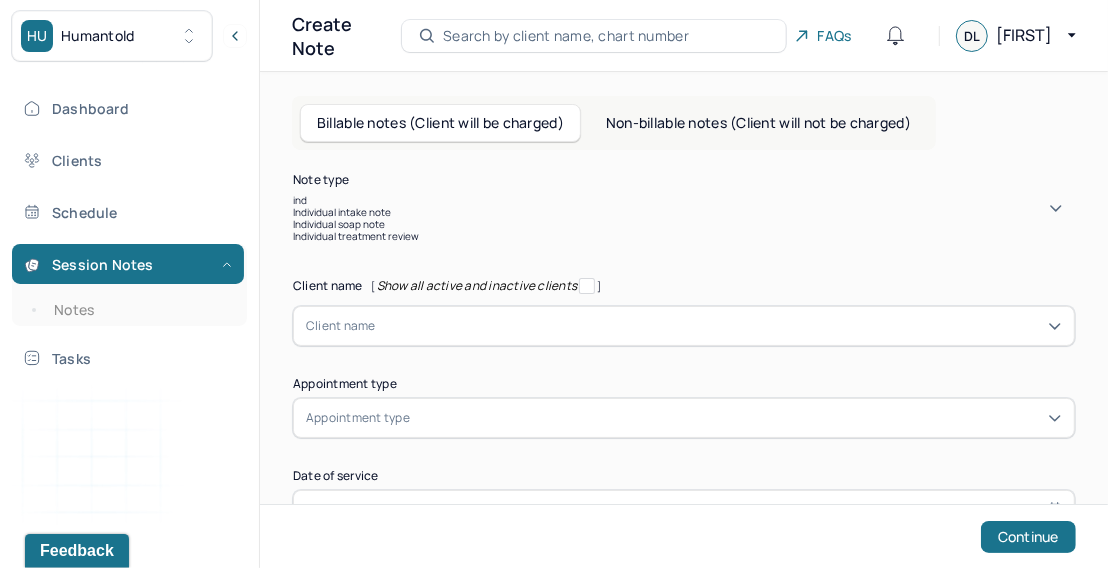 type on "indi" 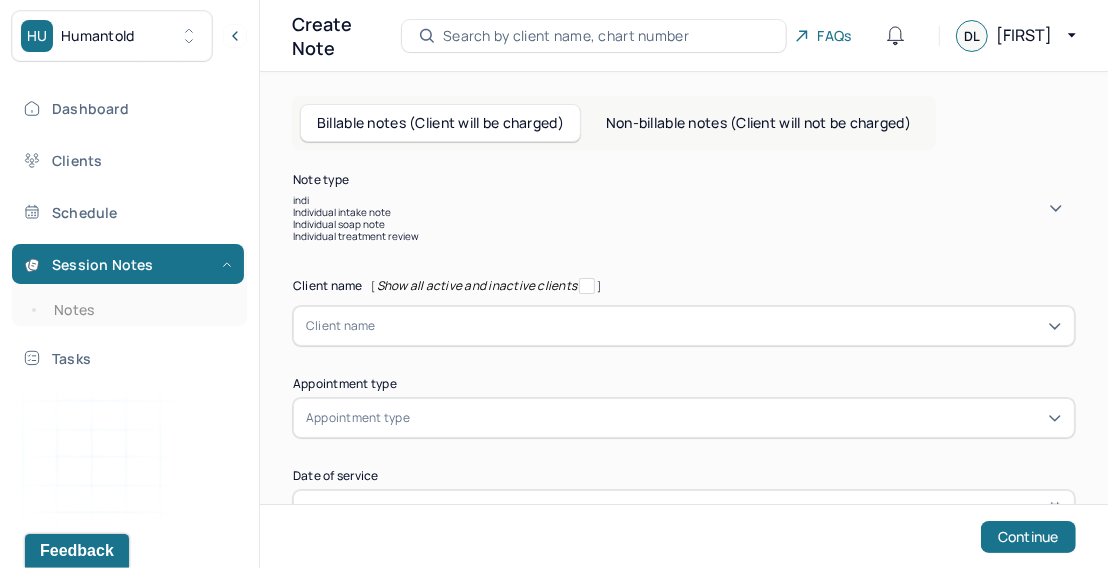 click on "Individual soap note" at bounding box center [684, 224] 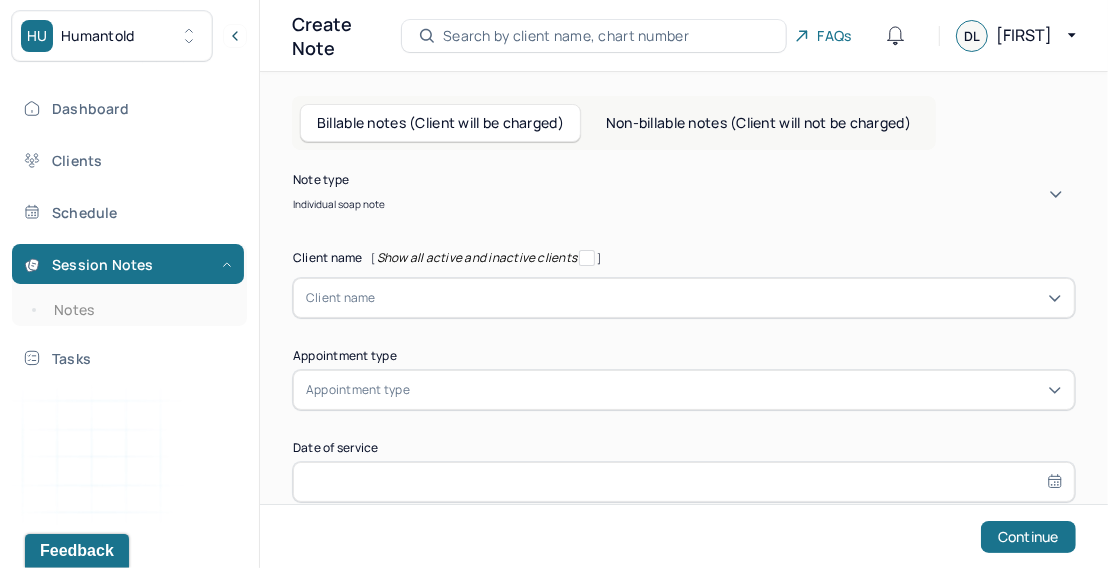click on "Client name" at bounding box center (684, 298) 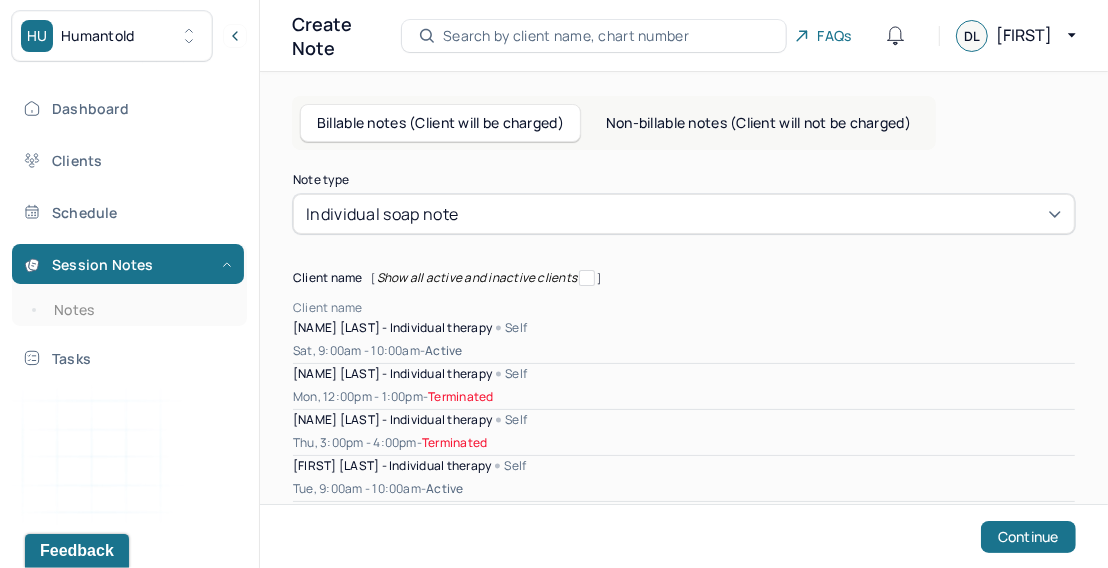 scroll, scrollTop: 85, scrollLeft: 0, axis: vertical 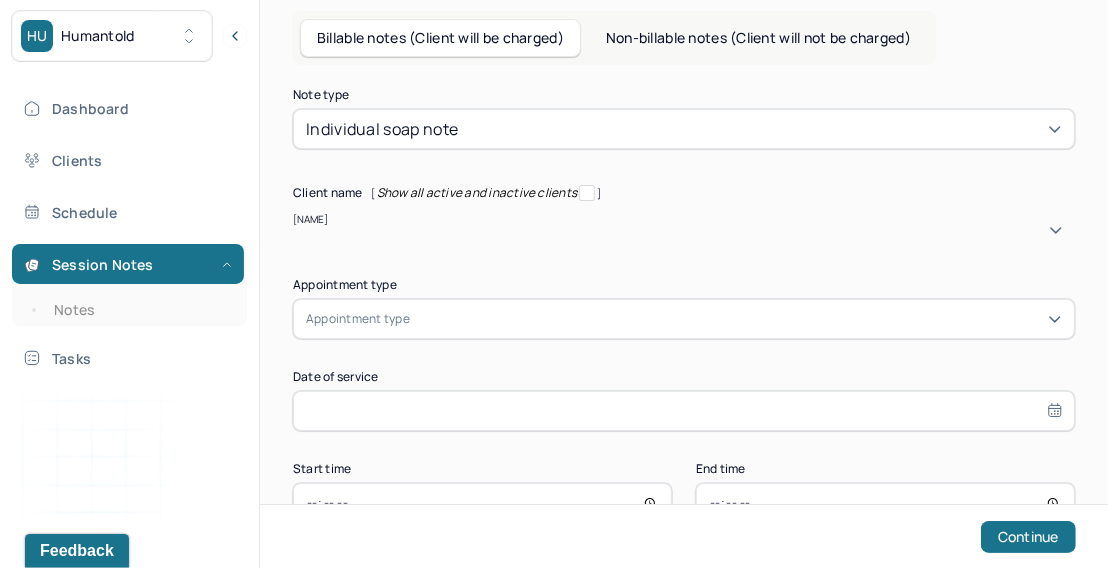 type on "[LAST]" 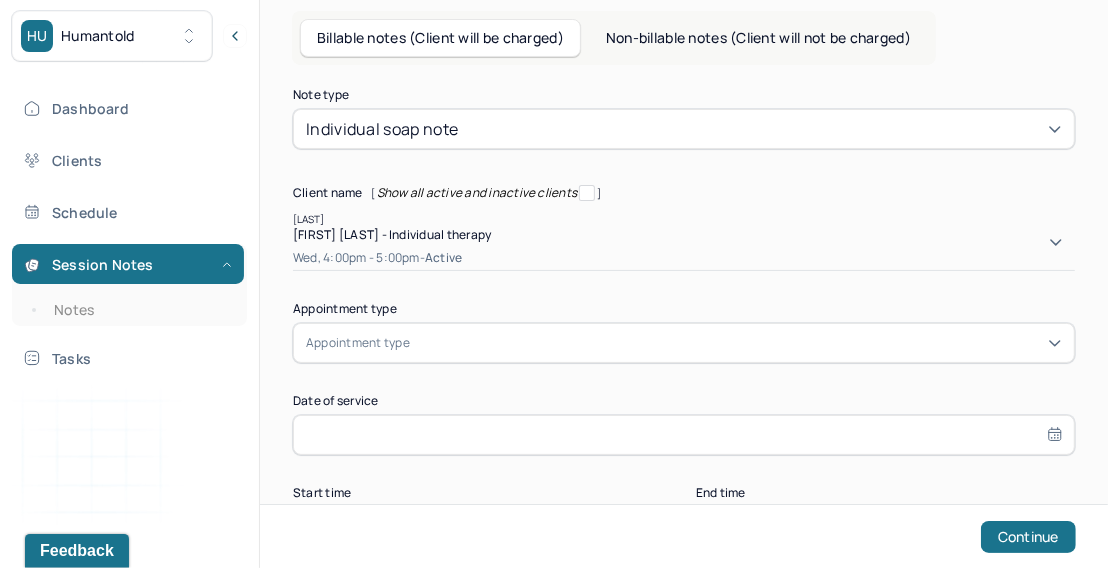 click on "[FIRST] [LAST] - Individual therapy" at bounding box center [392, 234] 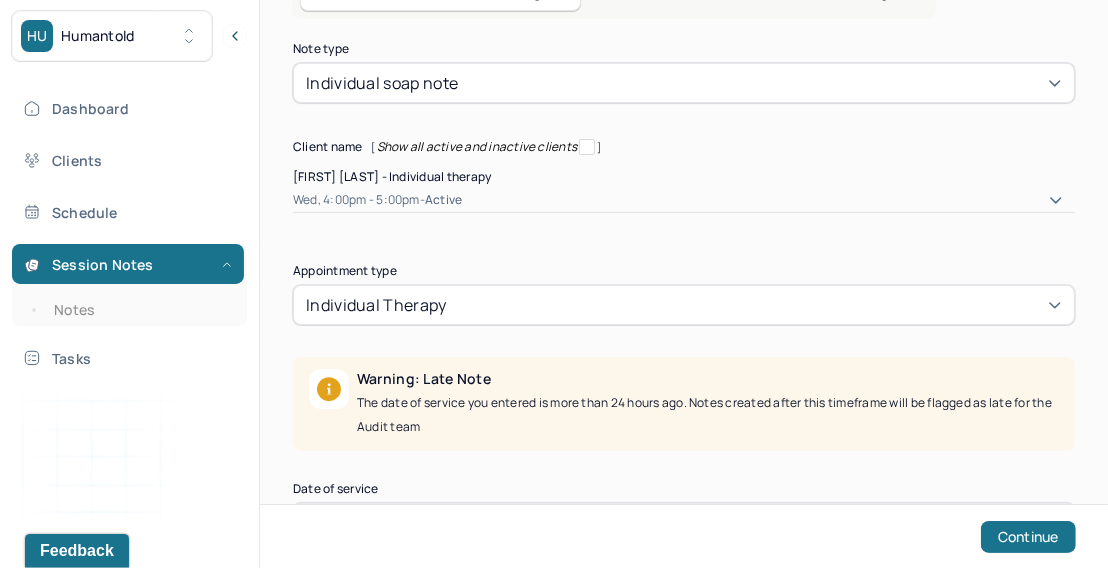 click on "individual therapy" at bounding box center (684, 305) 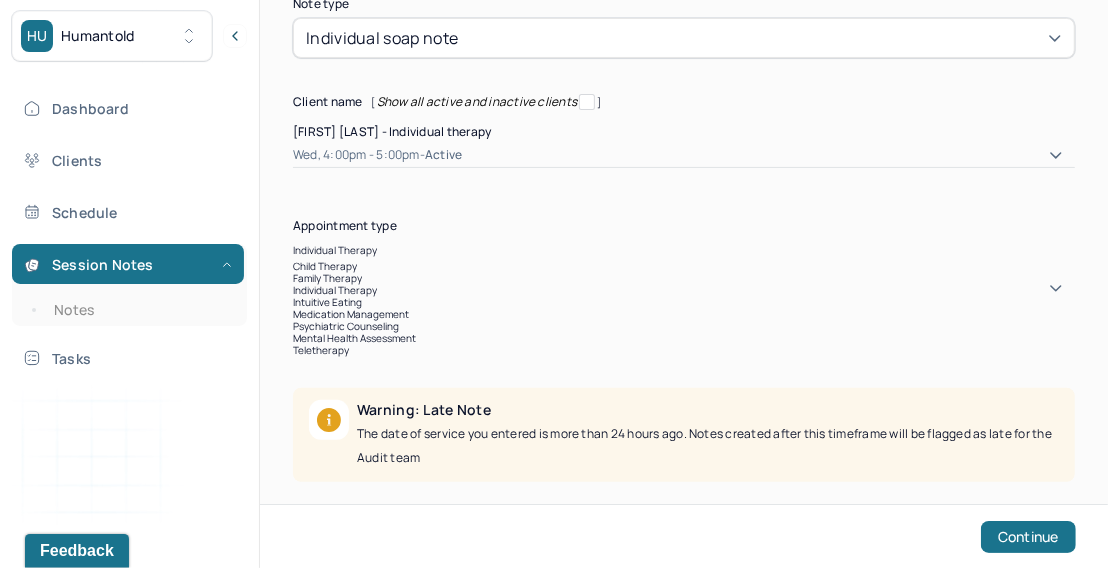 scroll, scrollTop: 185, scrollLeft: 0, axis: vertical 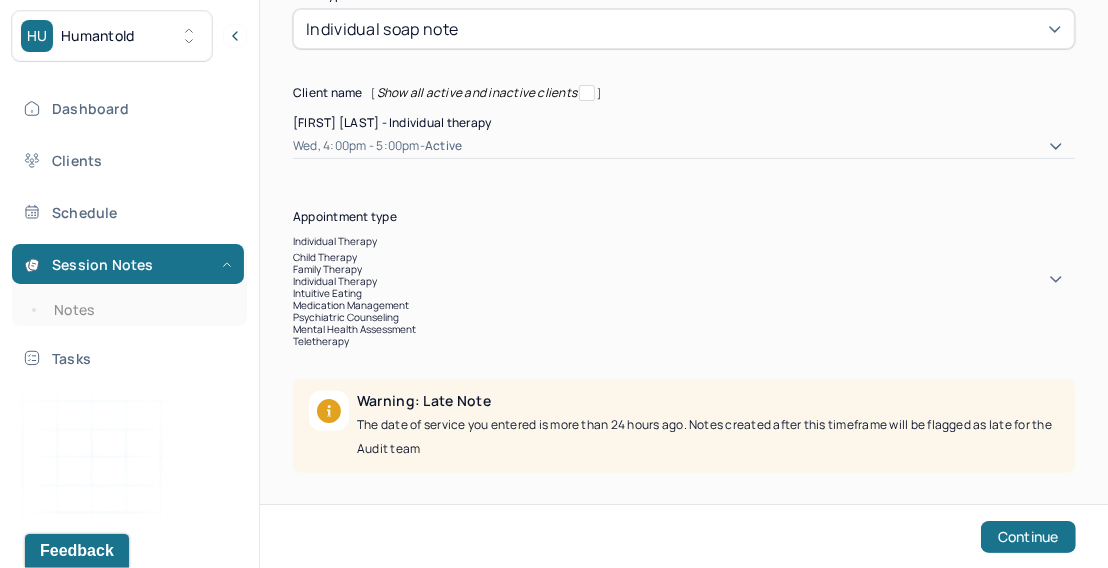 click on "teletherapy" at bounding box center [321, 341] 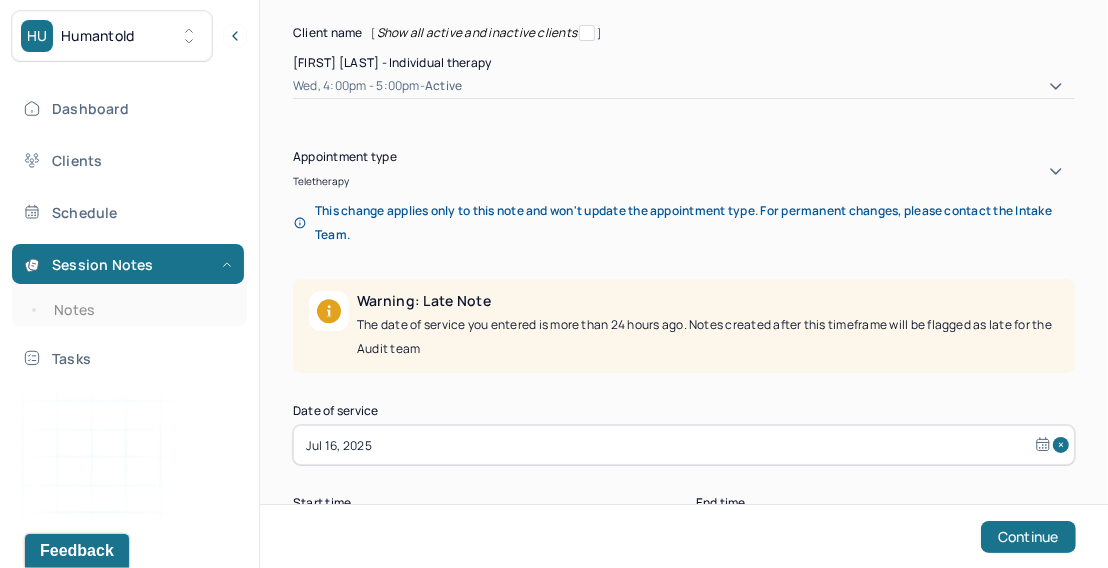 scroll, scrollTop: 263, scrollLeft: 0, axis: vertical 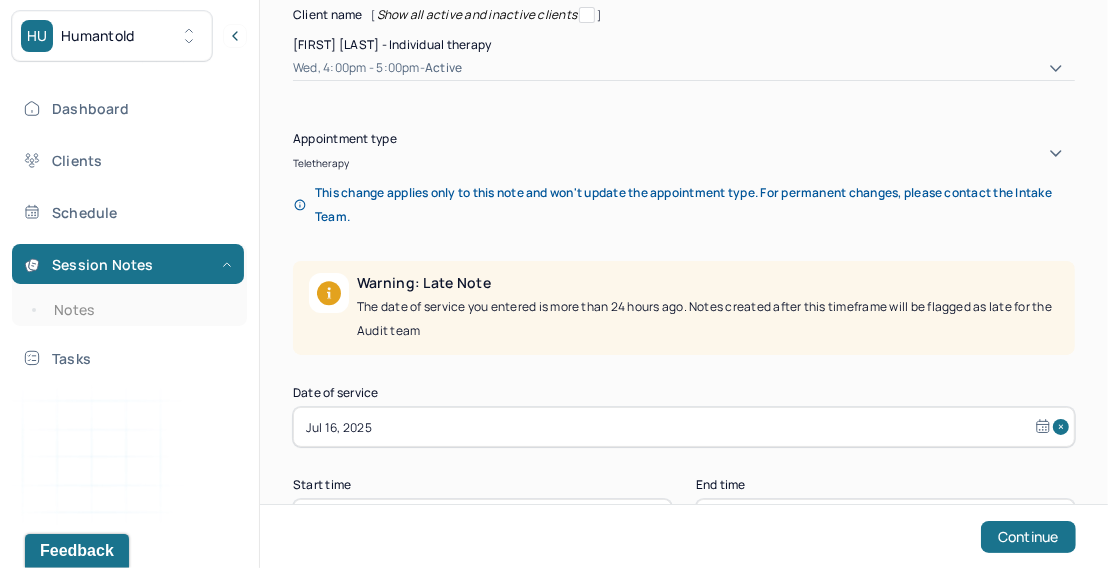 click on "Jul 16, 2025" at bounding box center (684, 427) 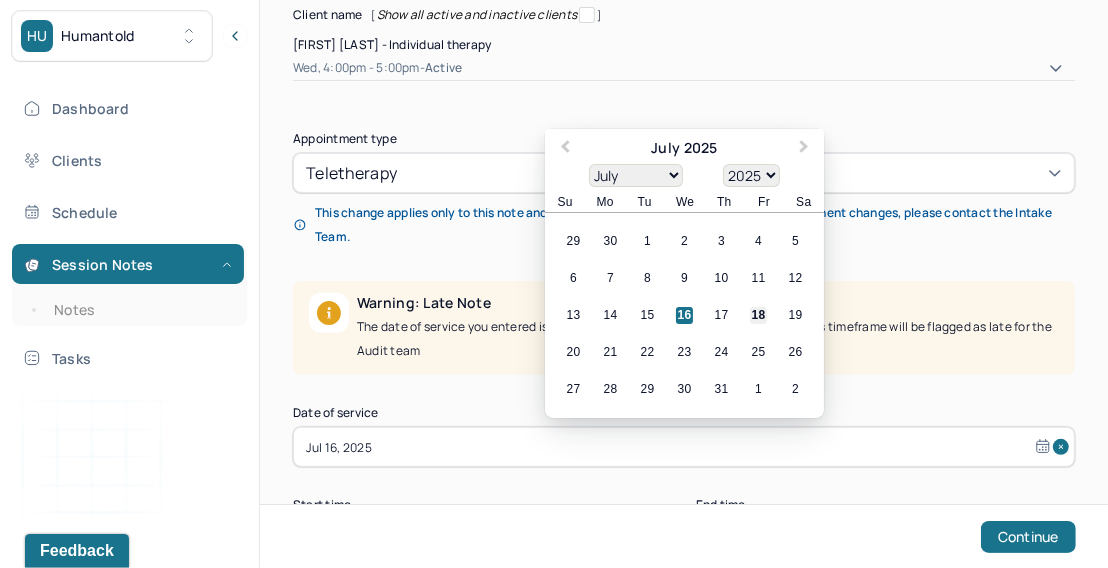 click on "18" at bounding box center [758, 315] 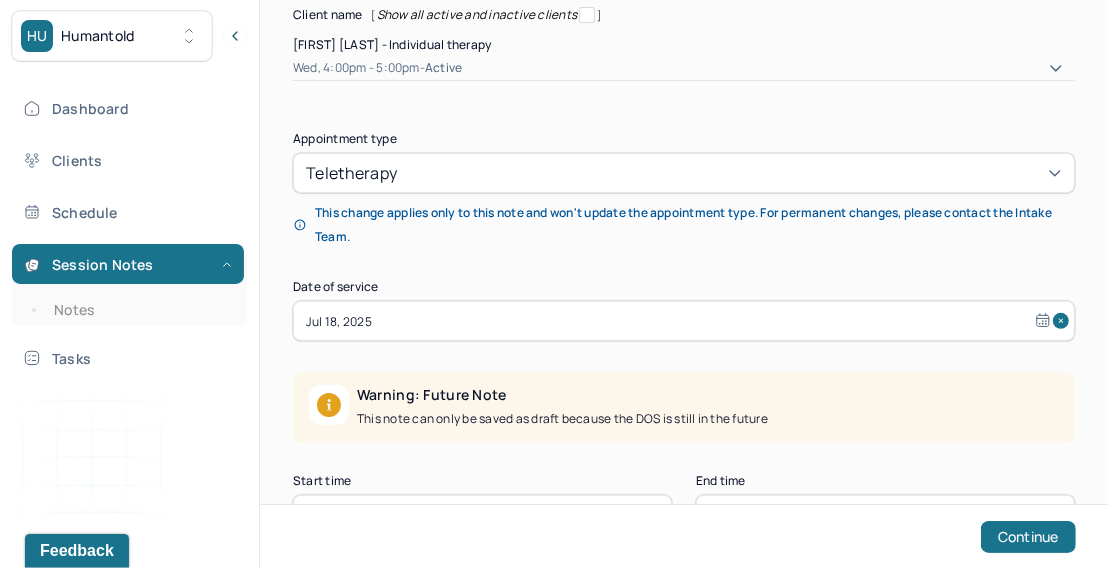 scroll, scrollTop: 317, scrollLeft: 0, axis: vertical 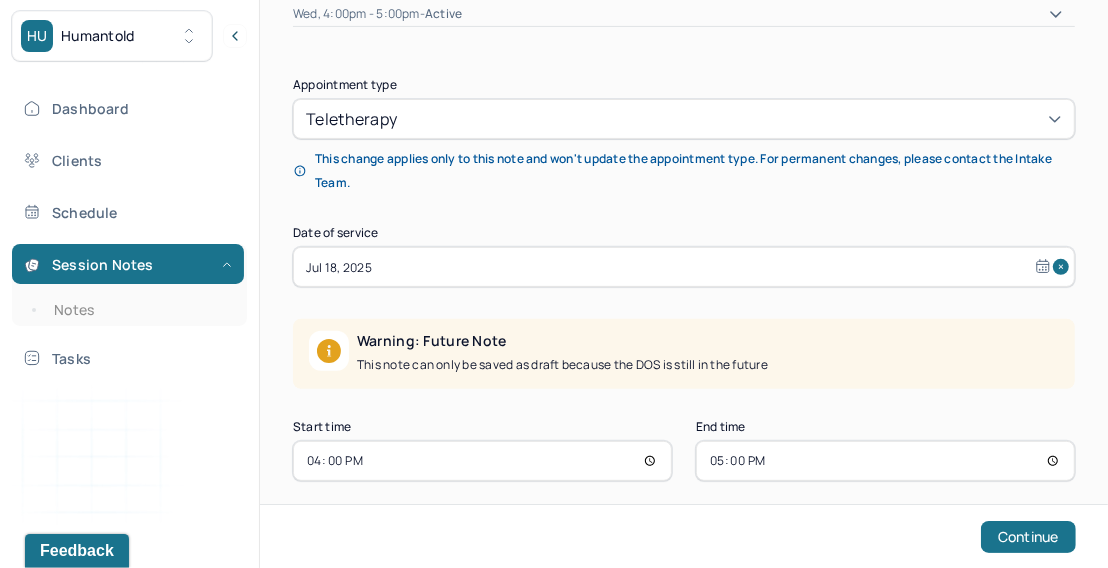 click on "16:00" at bounding box center [482, 461] 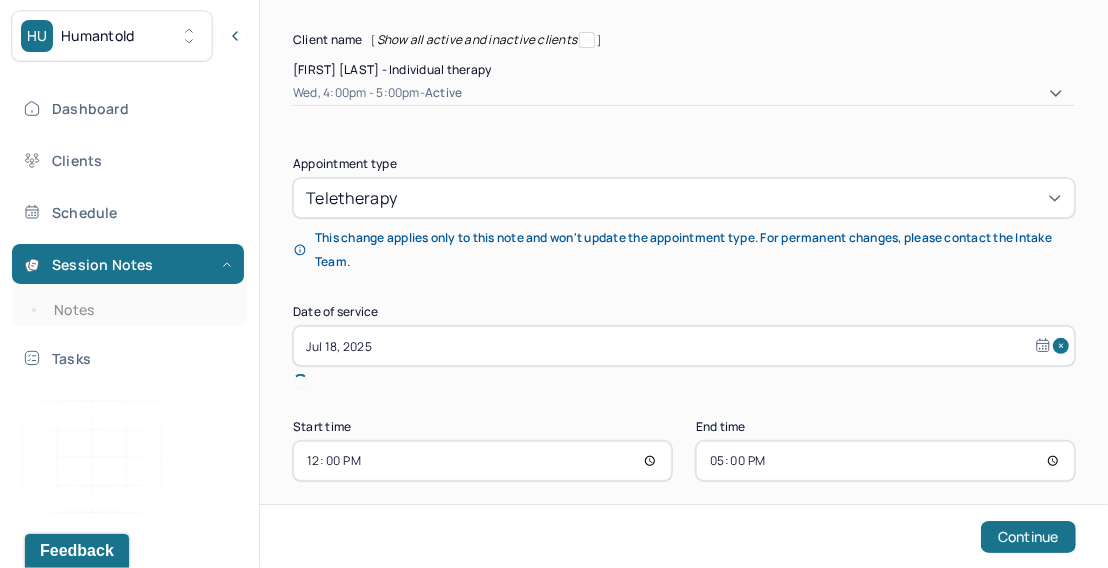 scroll, scrollTop: 215, scrollLeft: 0, axis: vertical 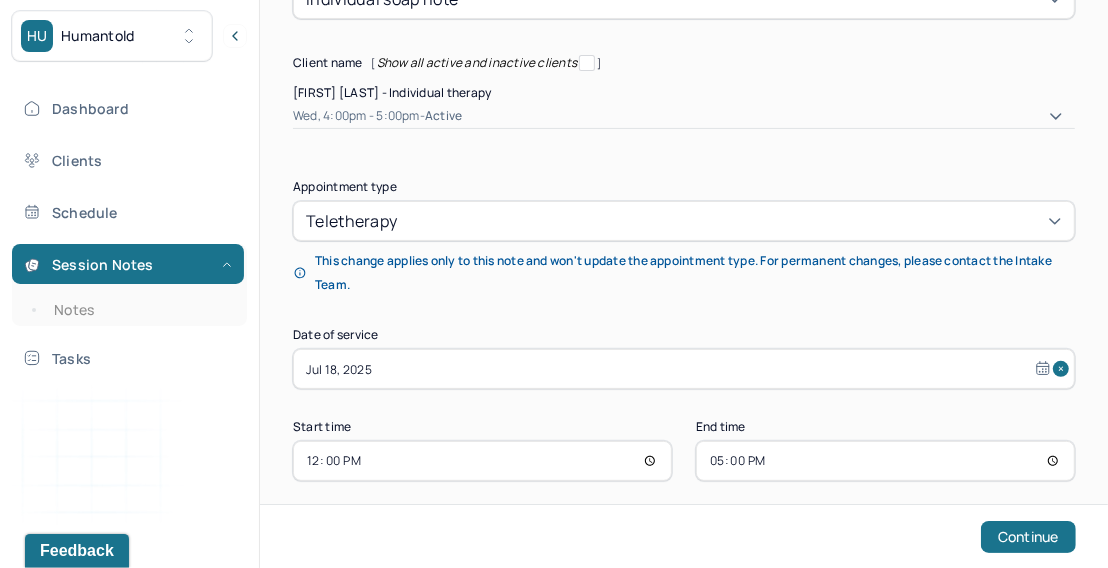 click on "17:00" at bounding box center [885, 461] 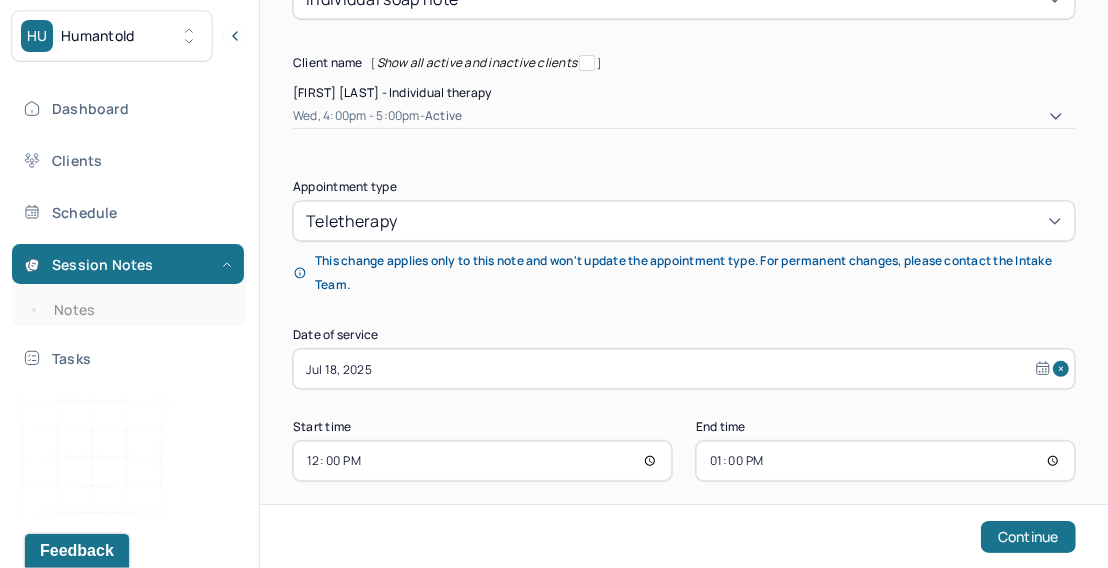 click on "Note type Individual soap note Client name [ Show all active and inactive clients ] [NAME] - Individual therapy Wed, 4:00pm - 5:00pm  -  active Supervisee name [NAME] Appointment type teletherapy This change applies only to this note and won't update the appointment type. For permanent changes, please contact the Intake Team. Date of service Jul 18, 2025 Start time 12:00 End time 13:00   Continue" at bounding box center [684, 261] 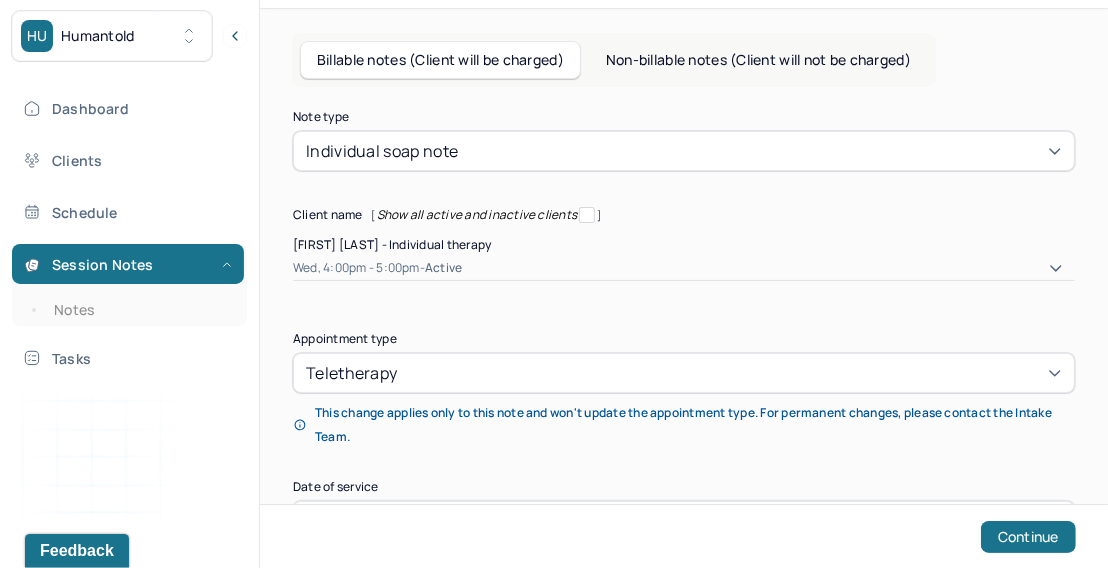 scroll, scrollTop: 215, scrollLeft: 0, axis: vertical 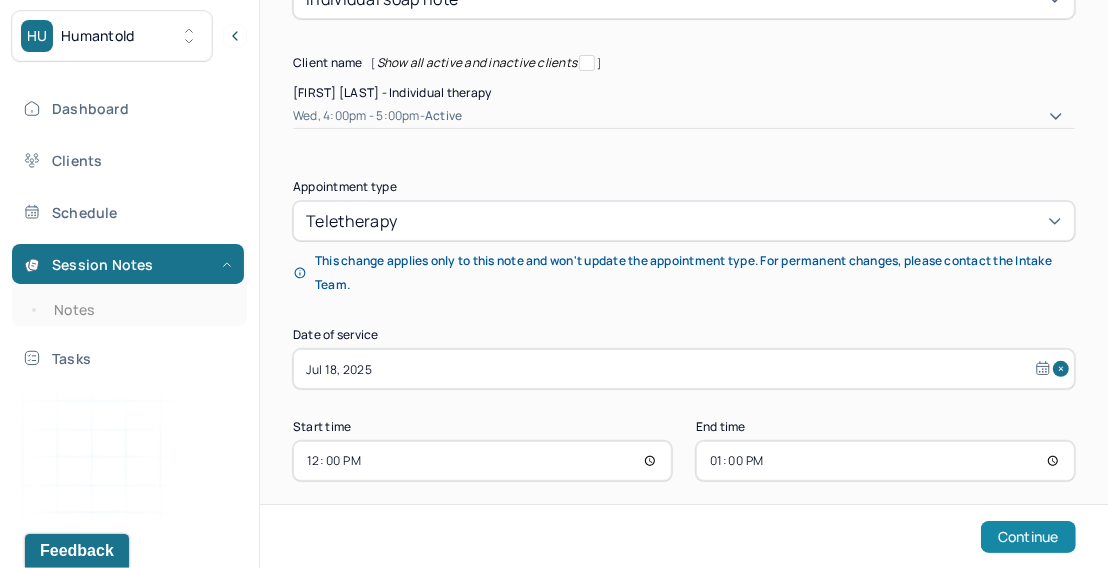 click on "Continue" at bounding box center (1028, 537) 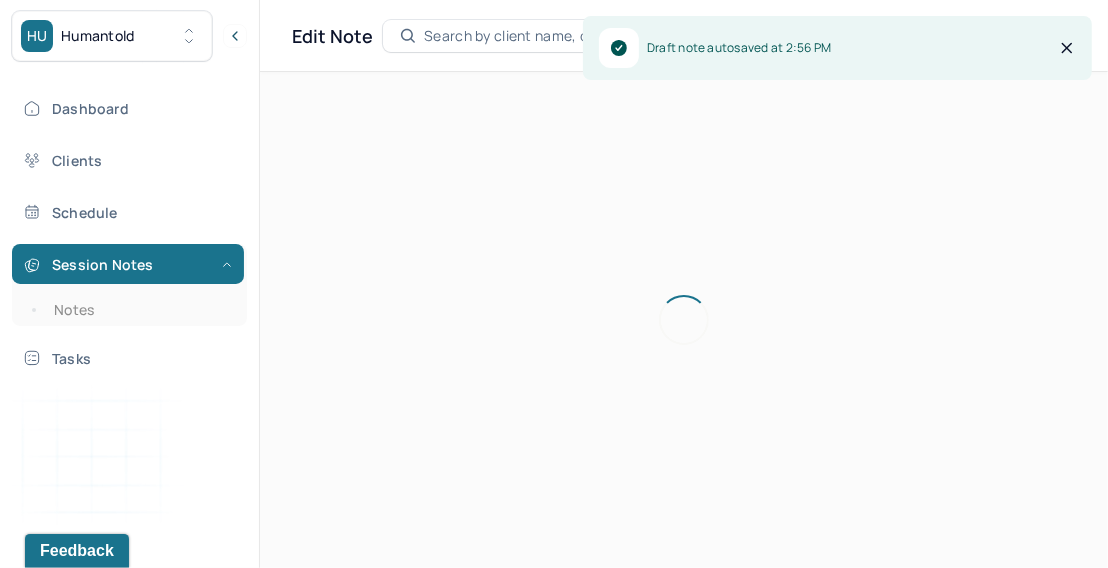 scroll, scrollTop: 0, scrollLeft: 0, axis: both 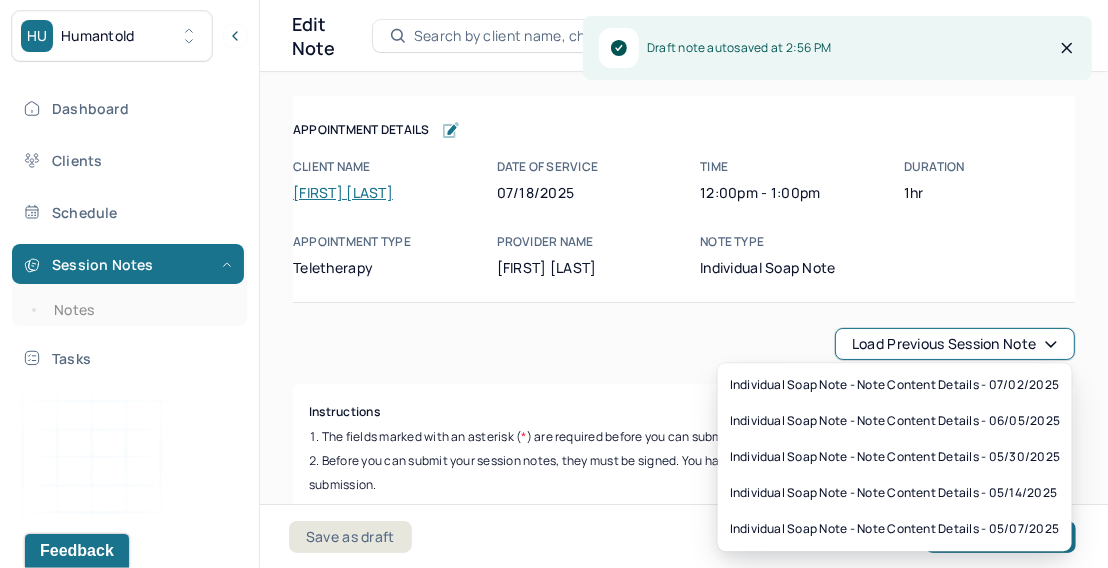 click on "Load previous session note" at bounding box center (955, 344) 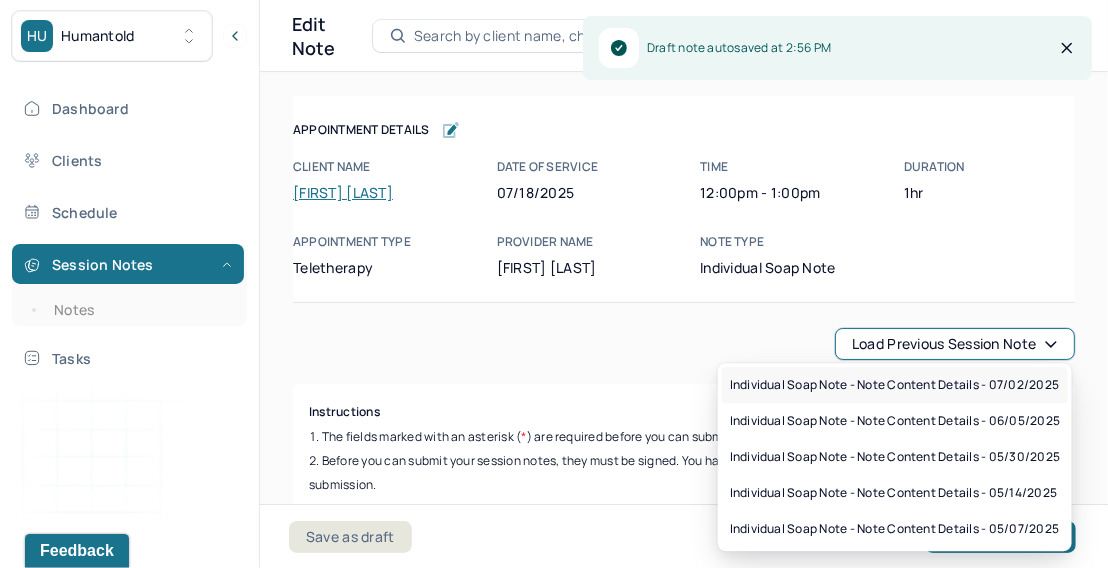 click on "Individual soap note   - Note content Details -   07/02/2025" at bounding box center [894, 385] 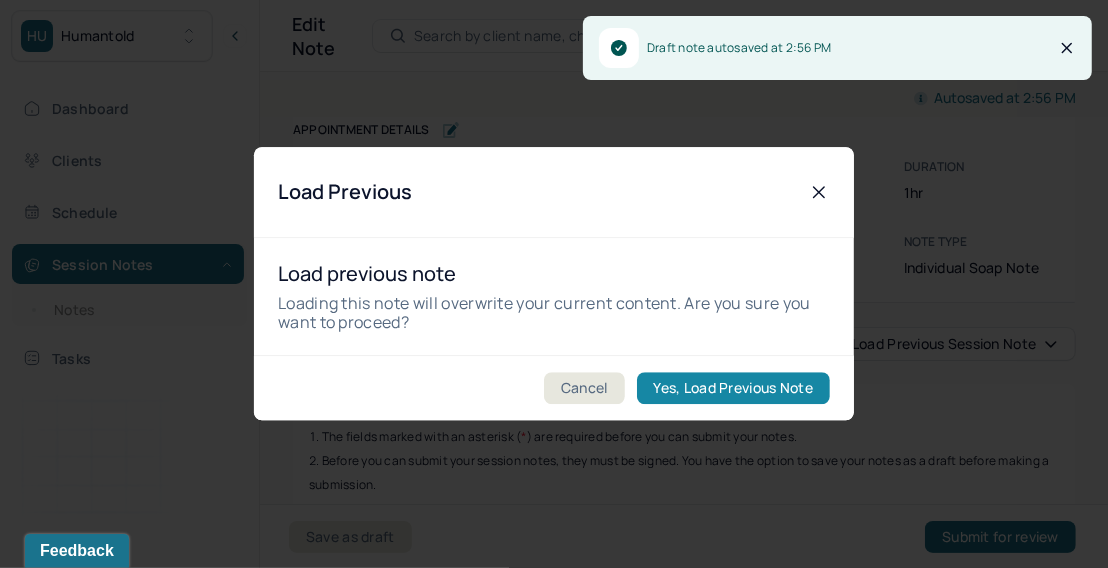 click on "Yes, Load Previous Note" at bounding box center (733, 389) 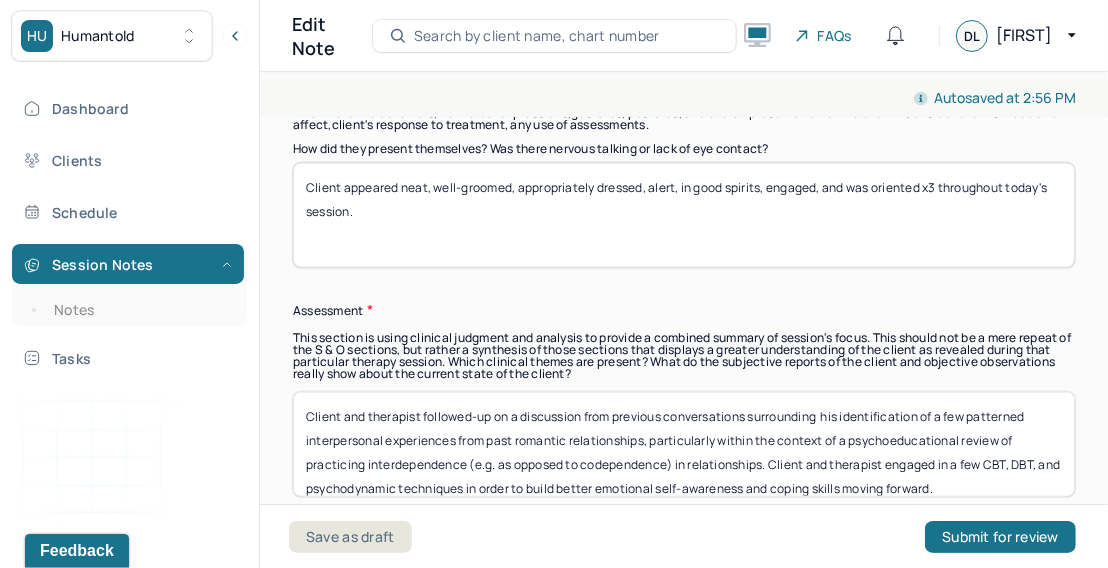 scroll, scrollTop: 1733, scrollLeft: 0, axis: vertical 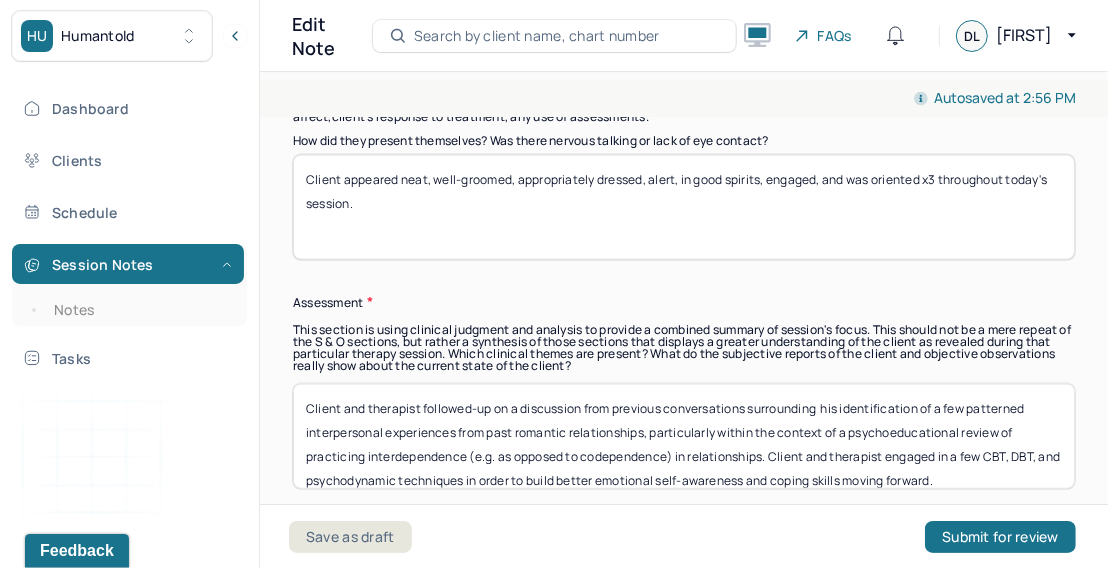 click on "Client and therapist followed-up on a discussion from previous conversations surrounding  his identification of a few patterned interpersonal experiences from past romantic relationships, particularly within the context of a psychoeducational review of practicing interdependence (e.g. as opposed to codependence) in relationships. Client and therapist engaged in a few CBT, DBT, and psychodynamic techniques in order to build better emotional self-awareness and coping skills moving forward." at bounding box center (684, 436) 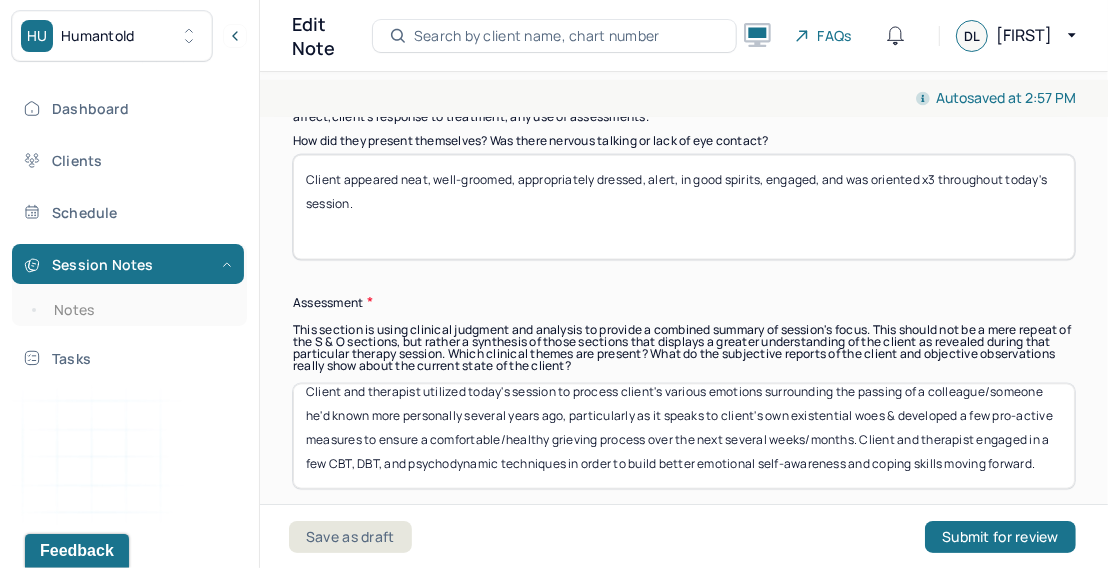 scroll, scrollTop: 17, scrollLeft: 0, axis: vertical 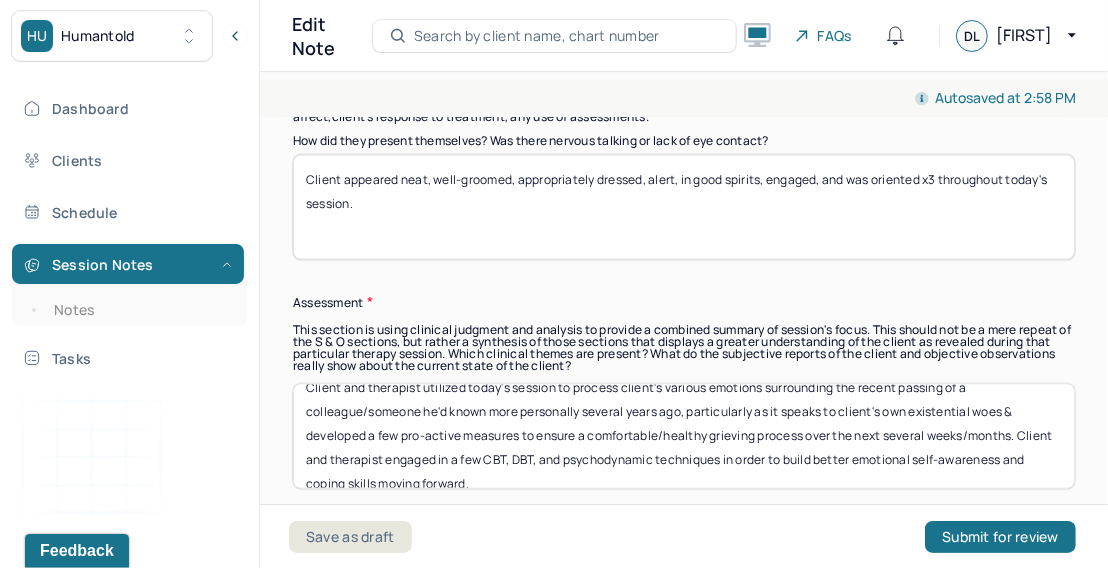 click on "Client and therapist utilized today's session to process client's various emotions surrounding the recent passing of a colleague/someone he'd known more personally several years ago, particularly as it speaks to client's own existential woes & developed a few pro-active measures to ensure a comfortable/healthy grieving process over the next several weeks/months. Client and therapist engaged in a few CBT, DBT, and psychodynamic techniques in order to build better emotional self-awareness and coping skills moving forward." at bounding box center [684, 436] 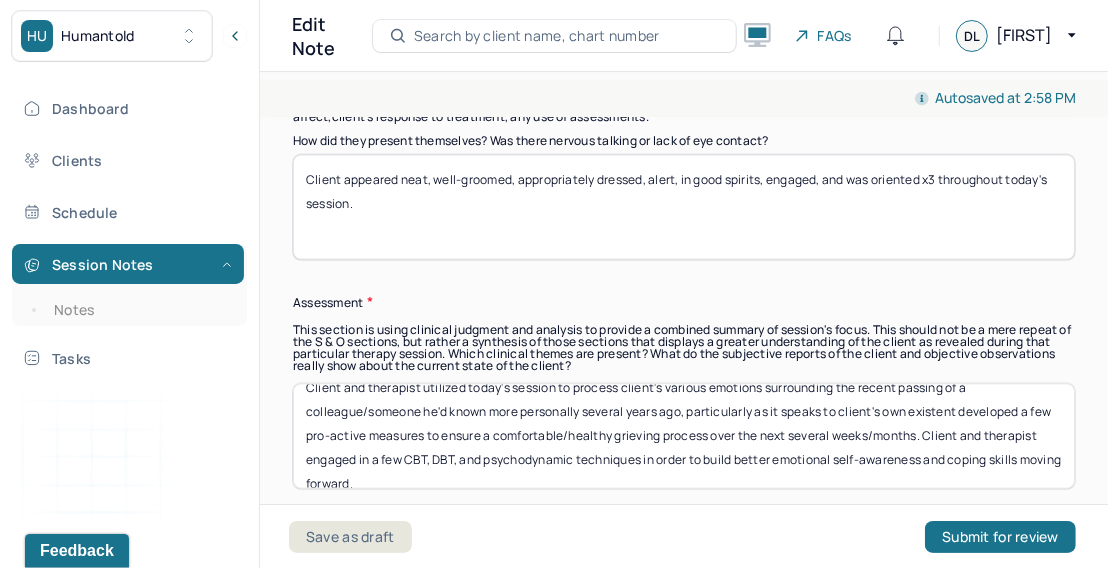 scroll, scrollTop: 17, scrollLeft: 0, axis: vertical 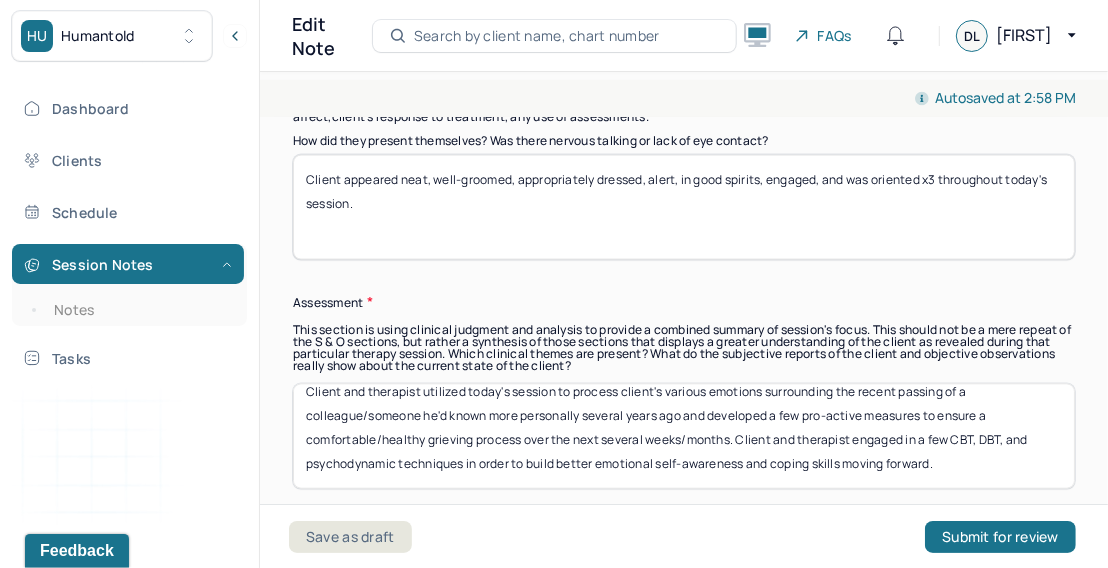 click on "Client and therapist utilized today's session to process client's various emotions surrounding the recent passing of a colleague/someone he'd known more personally several years ago and developed a few pro-active measures to ensure a comfortable/healthy grieving process over the next several weeks/months. Client and therapist engaged in a few CBT, DBT, and psychodynamic techniques in order to build better emotional self-awareness and coping skills moving forward." at bounding box center (684, 436) 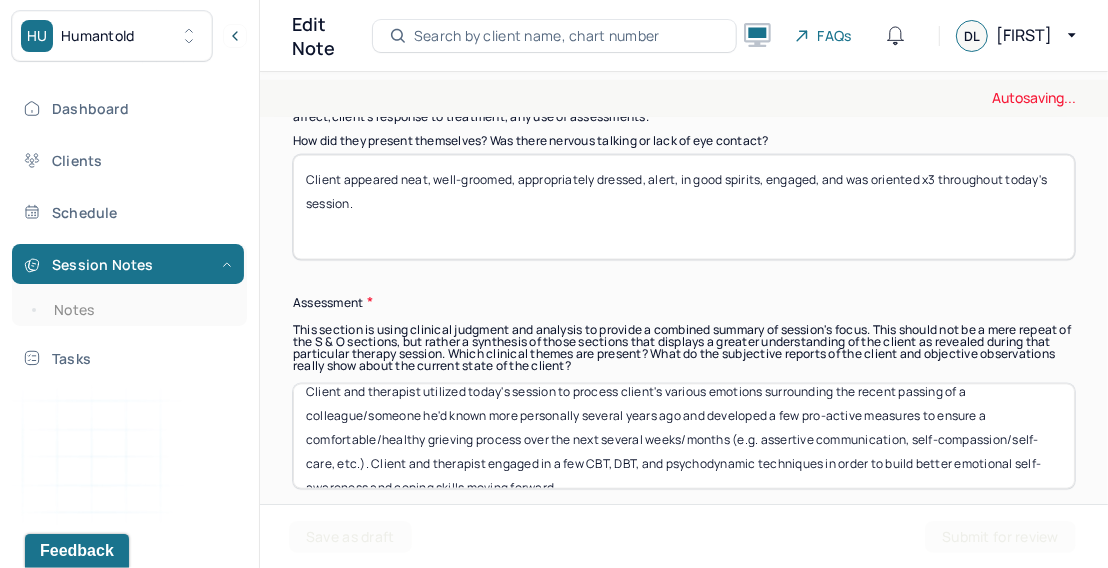 scroll, scrollTop: 41, scrollLeft: 0, axis: vertical 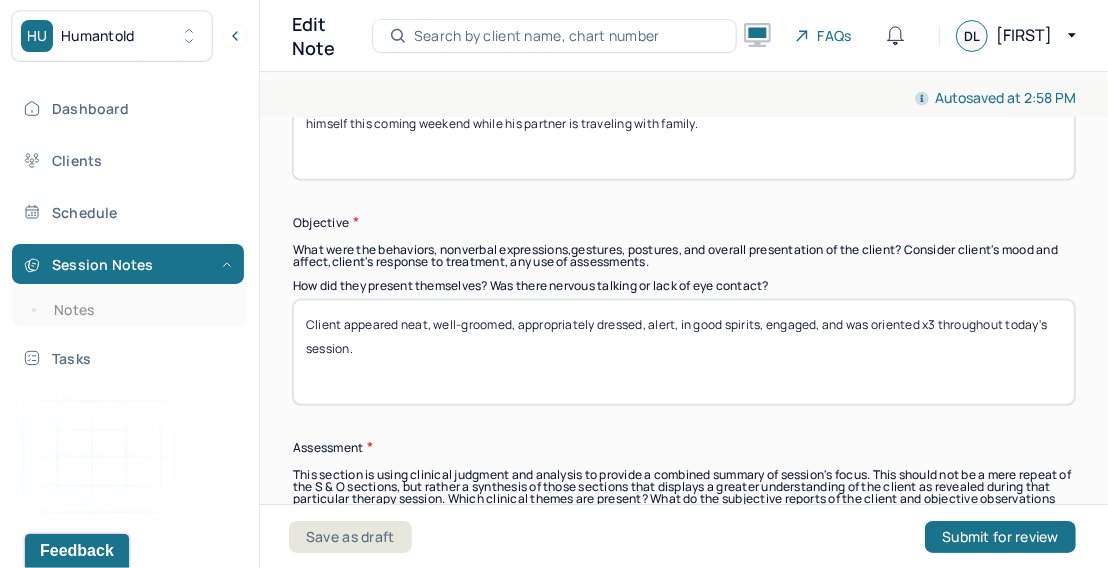 type on "Client and therapist utilized today's session to process client's various emotions surrounding the recent passing of a colleague/someone he'd known more personally several years ago and developed a few pro-active measures to ensure a comfortable/healthy grieving process over the next several weeks/months (e.g. assertive communication, self-compassion/self-care, etc.). Client and therapist engaged in a few CBT, DBT, and psychodynamic techniques in order to build better emotional self-awareness and coping skills moving forward." 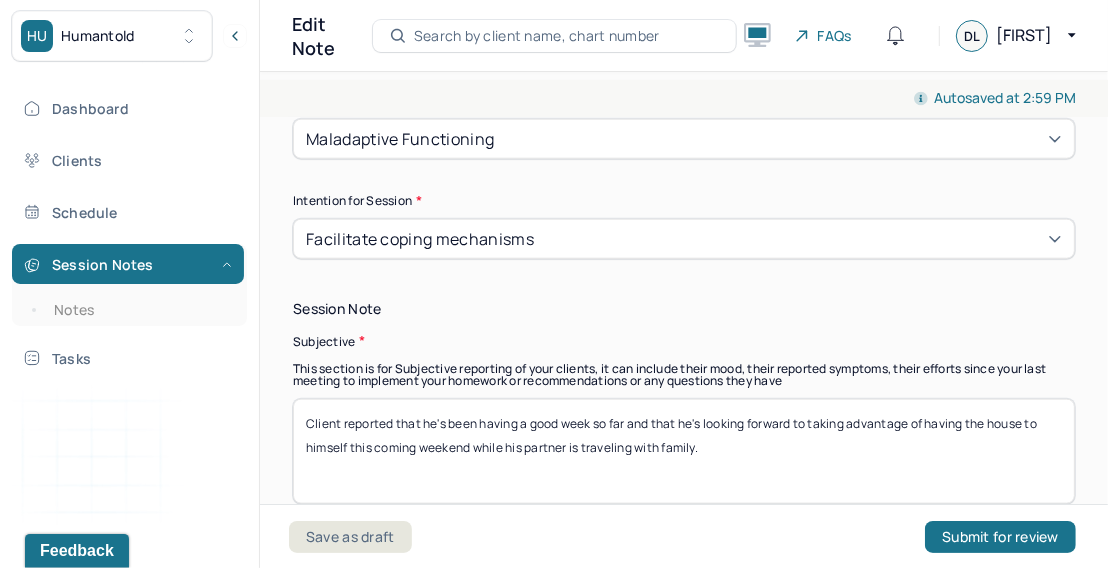 scroll, scrollTop: 1235, scrollLeft: 0, axis: vertical 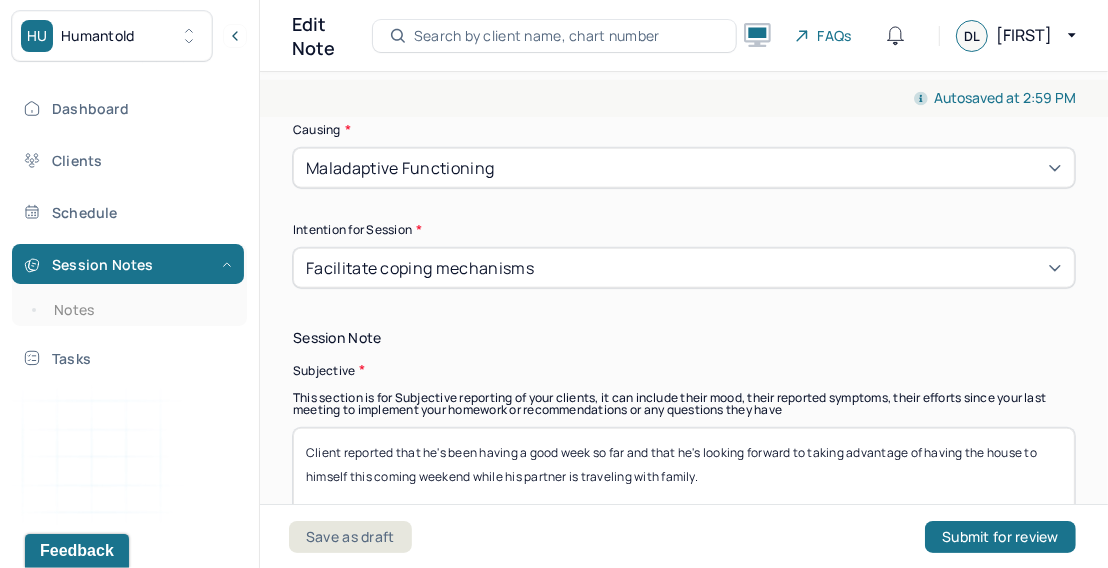 type on "Client appeared neat, well-groomed, appropriately dressed, alert, in good spirits, engaged, and was oriented x3 throughout today's session; client became tearful during a few moments when reflecting on the loss of a colleague" 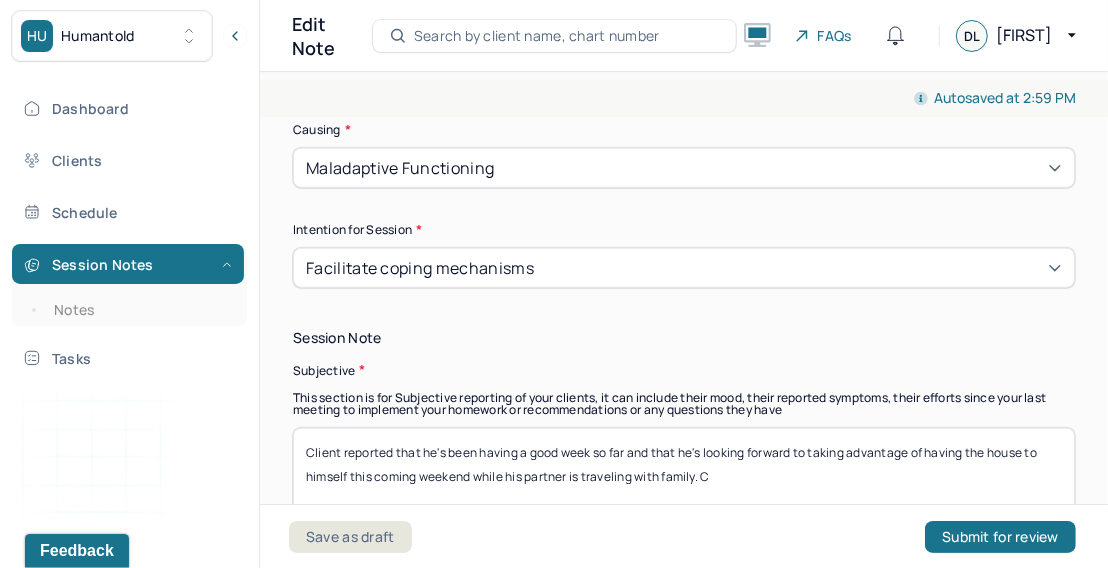 click on "Client reported that he's been having a good week so far and that he's looking forward to taking advantage of having the house to himself this coming weekend while his partner is traveling with family." at bounding box center (684, 480) 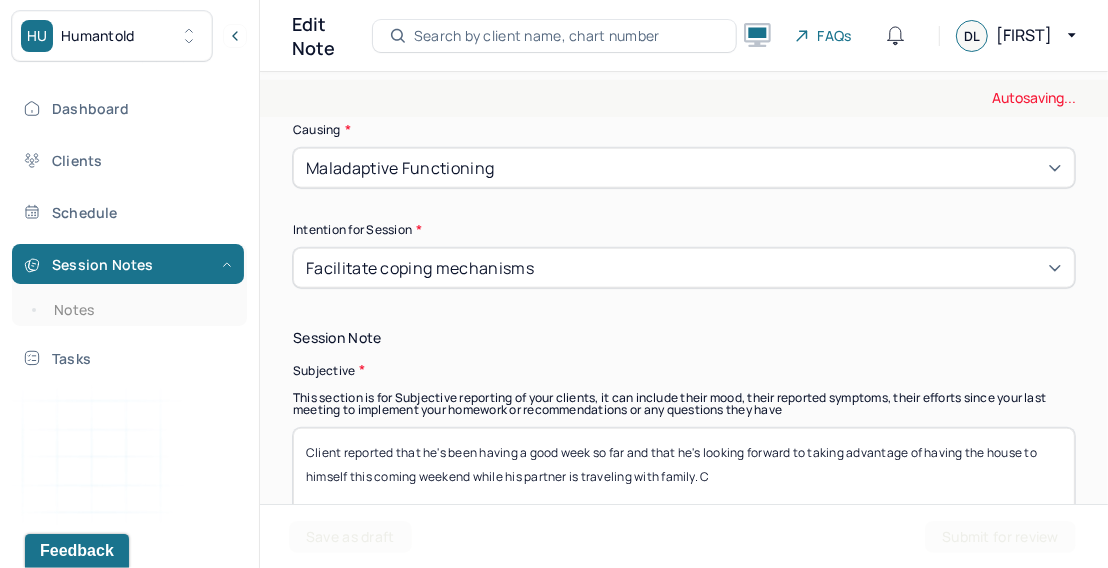 drag, startPoint x: 603, startPoint y: 442, endPoint x: 615, endPoint y: 419, distance: 25.942244 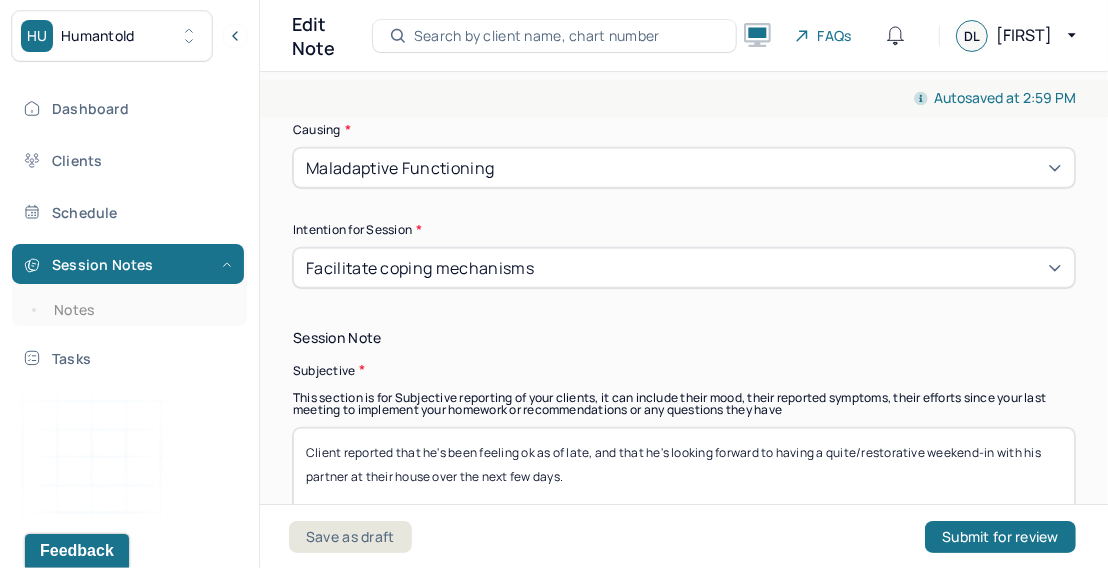 click on "Client reported that he's been feeling ok as of late, and that he's looking forward to having a quite/restorative weekend-in with his partner at their house over the next few days." at bounding box center (684, 480) 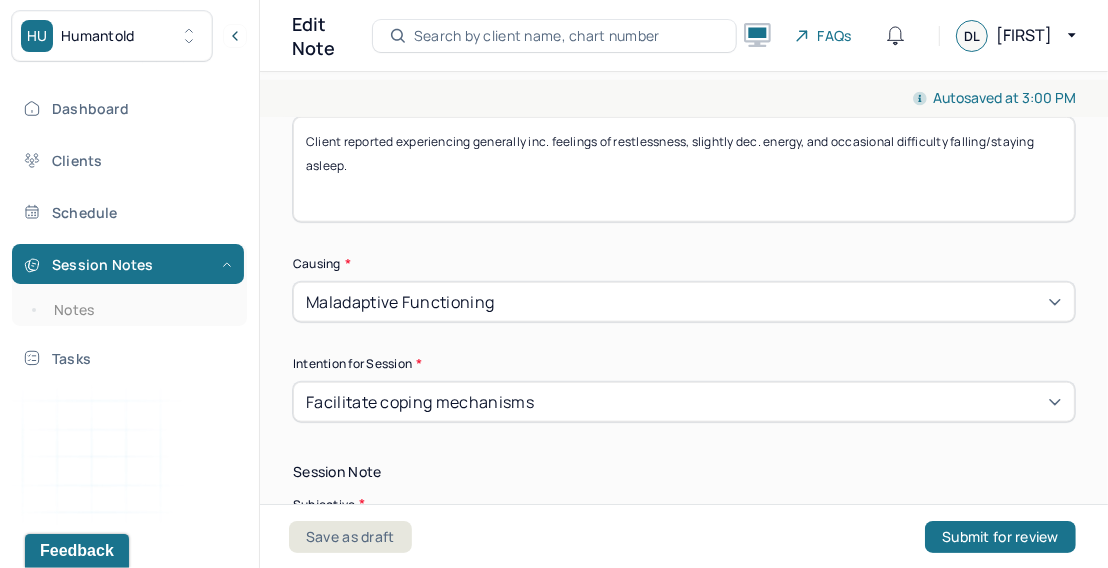 scroll, scrollTop: 1054, scrollLeft: 0, axis: vertical 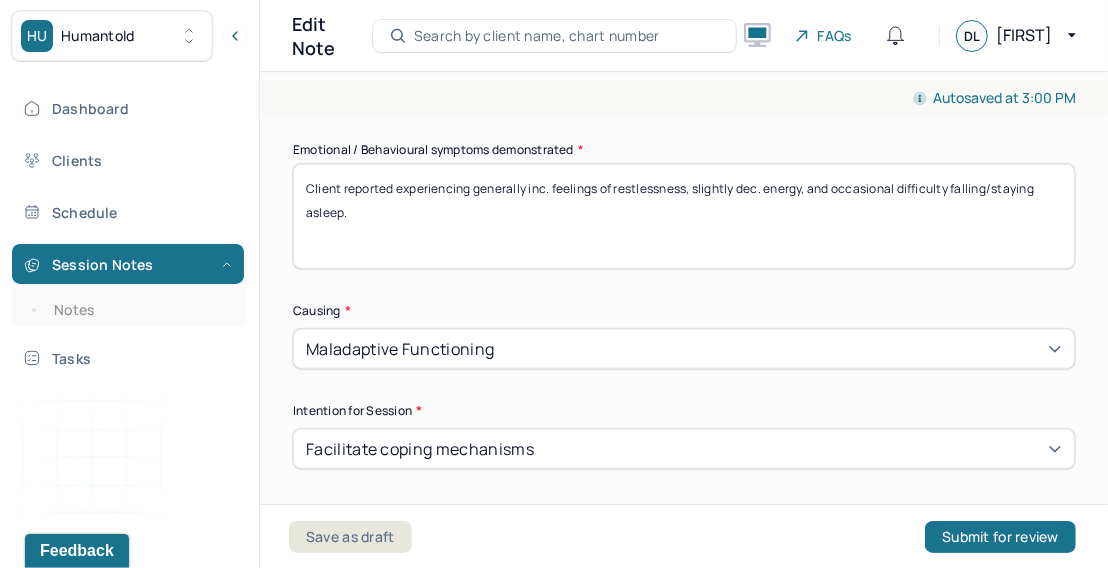 type on "Client reported that he's been feeling ok as of late, despite feeling somewhat overwhelmed by work this past week, and that he's looking forward to having a quite/restorative weekend-in with his partner at their house over the next few days." 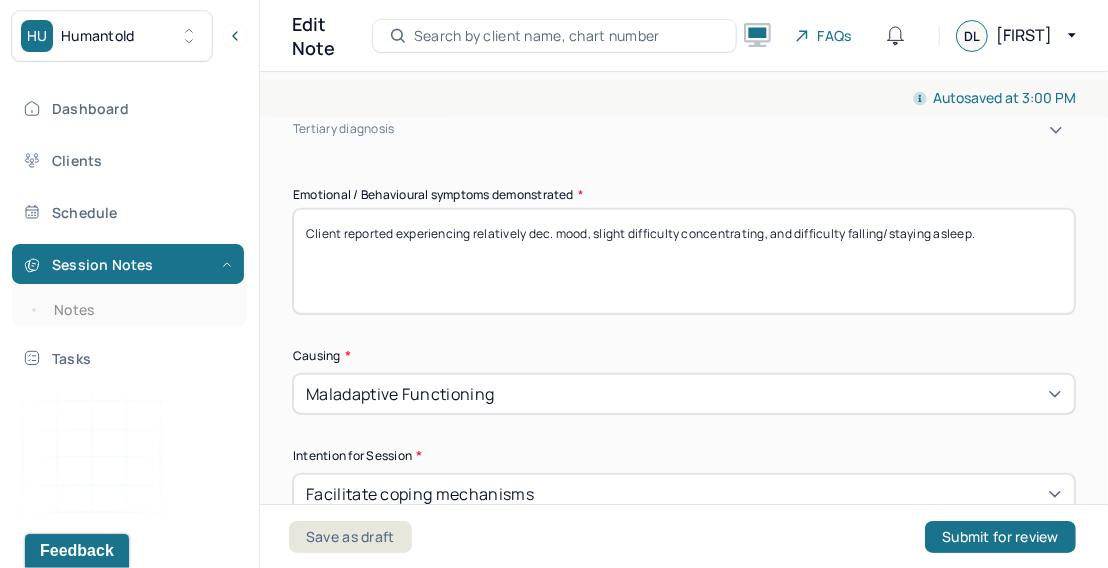 scroll, scrollTop: 1106, scrollLeft: 0, axis: vertical 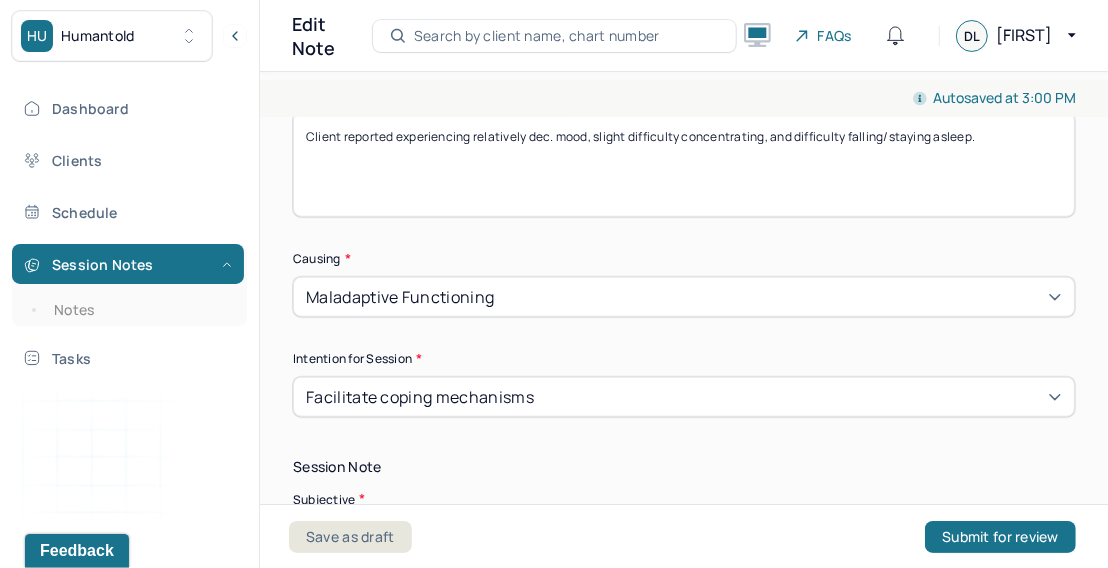 type on "Client reported experiencing relatively dec. mood, slight difficulty concentrating, and difficulty falling/staying asleep." 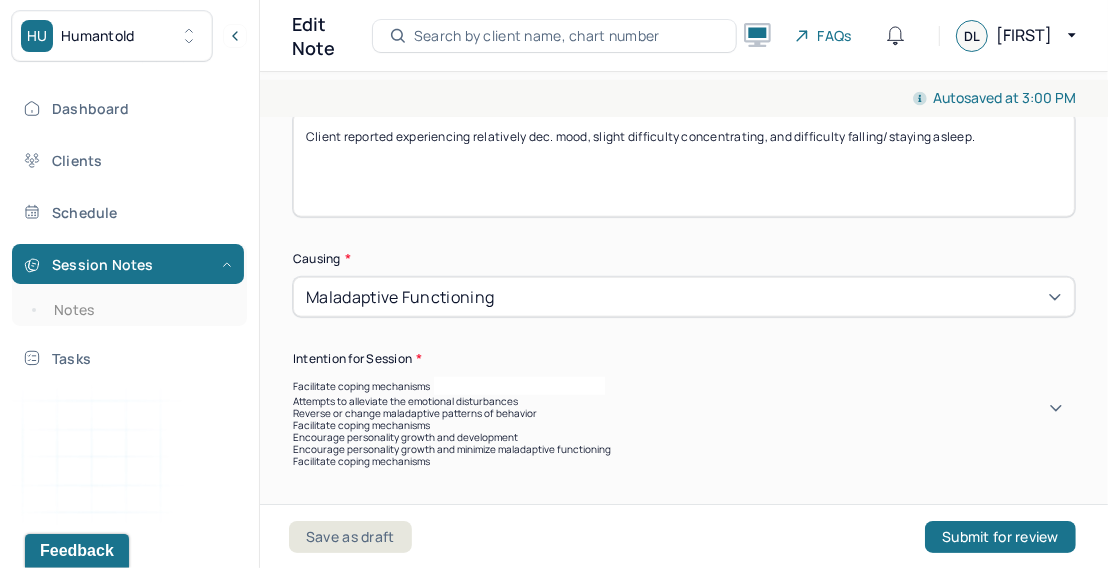 click on "Facilitate coping mechanisms" at bounding box center [684, 386] 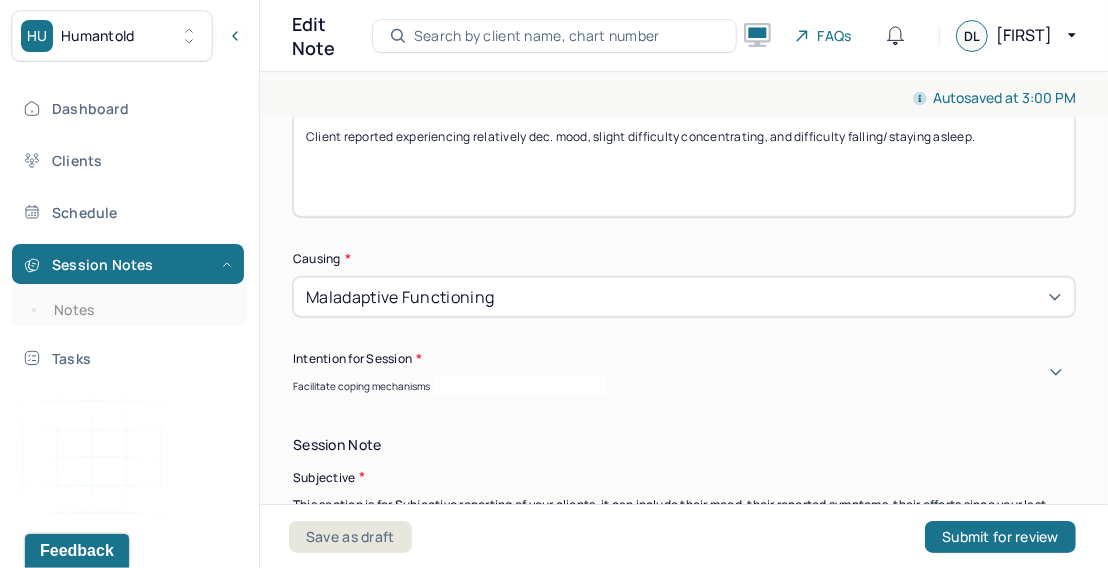 click on "Facilitate coping mechanisms" at bounding box center [684, 386] 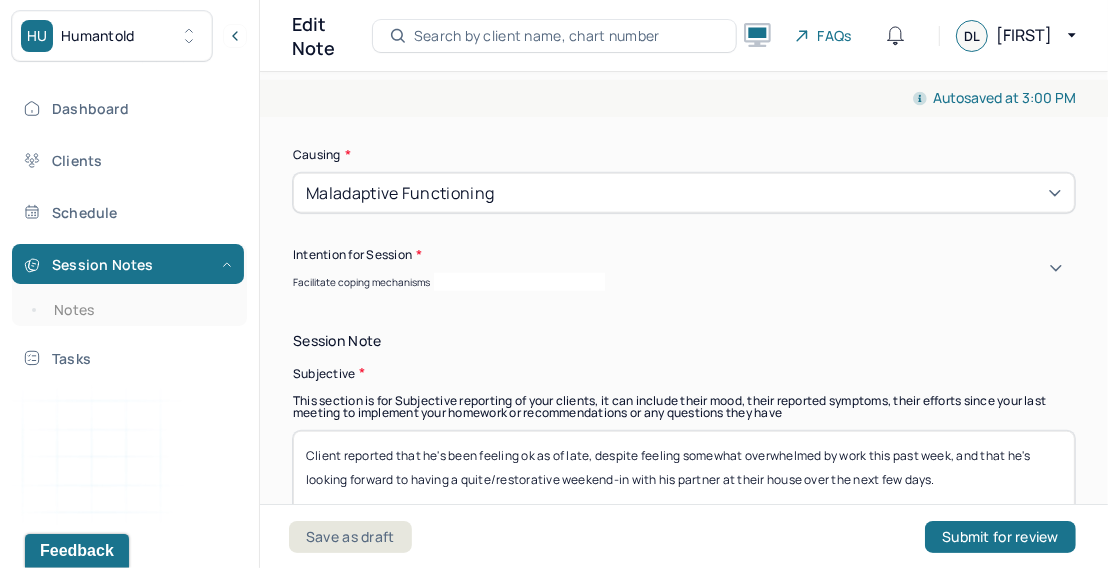 scroll, scrollTop: 1214, scrollLeft: 0, axis: vertical 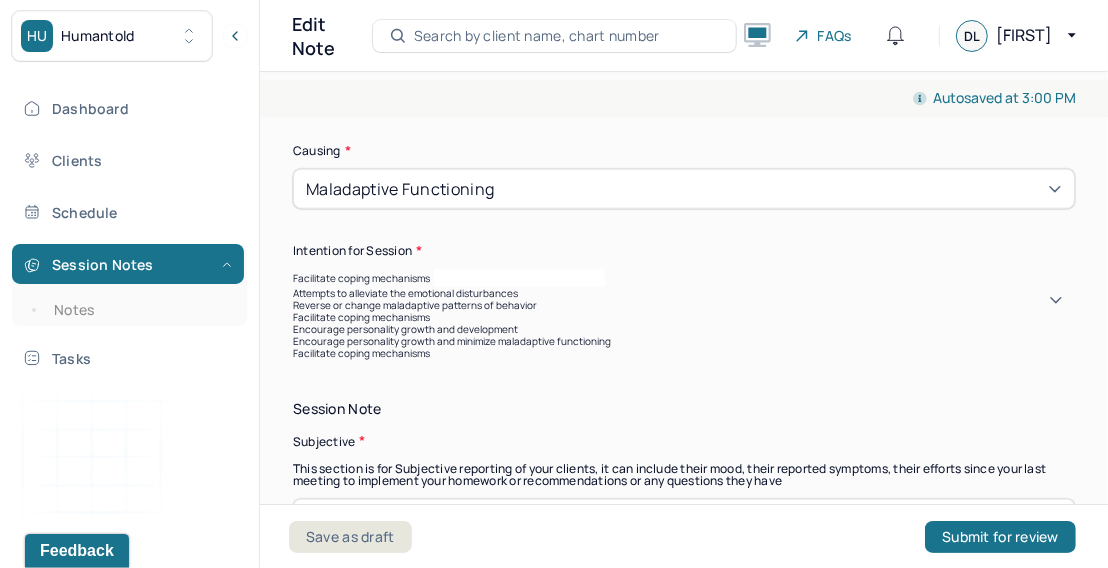 click on "Facilitate coping mechanisms" at bounding box center [361, 278] 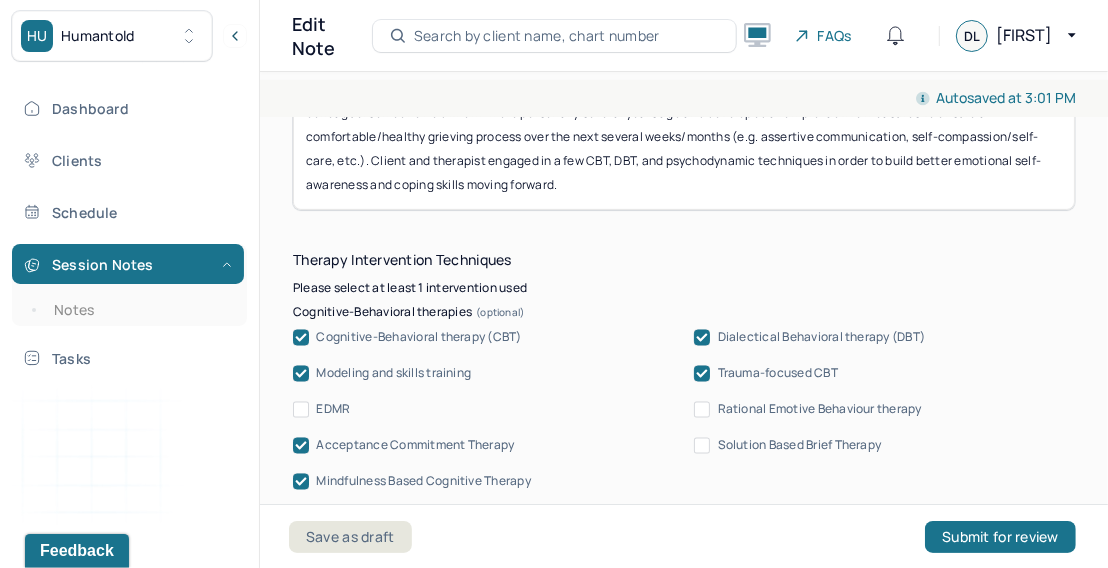 scroll, scrollTop: 1991, scrollLeft: 0, axis: vertical 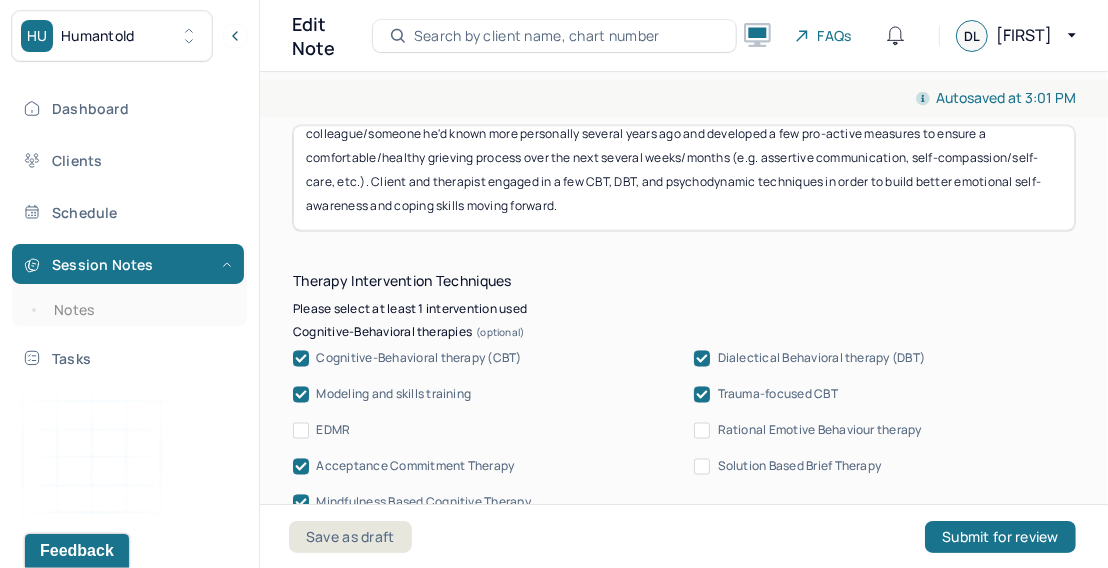 click 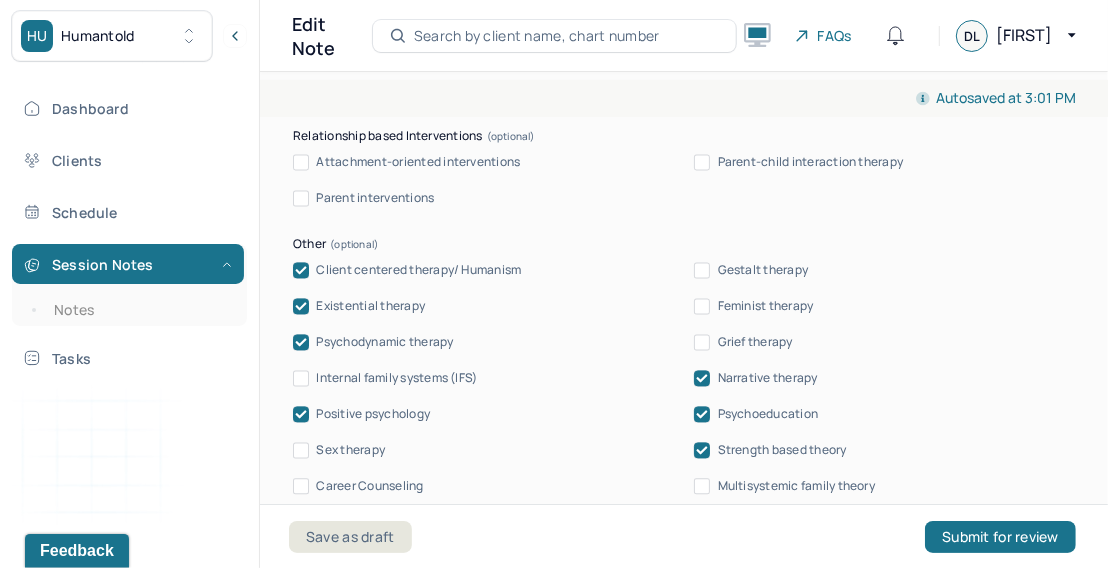 scroll, scrollTop: 2433, scrollLeft: 0, axis: vertical 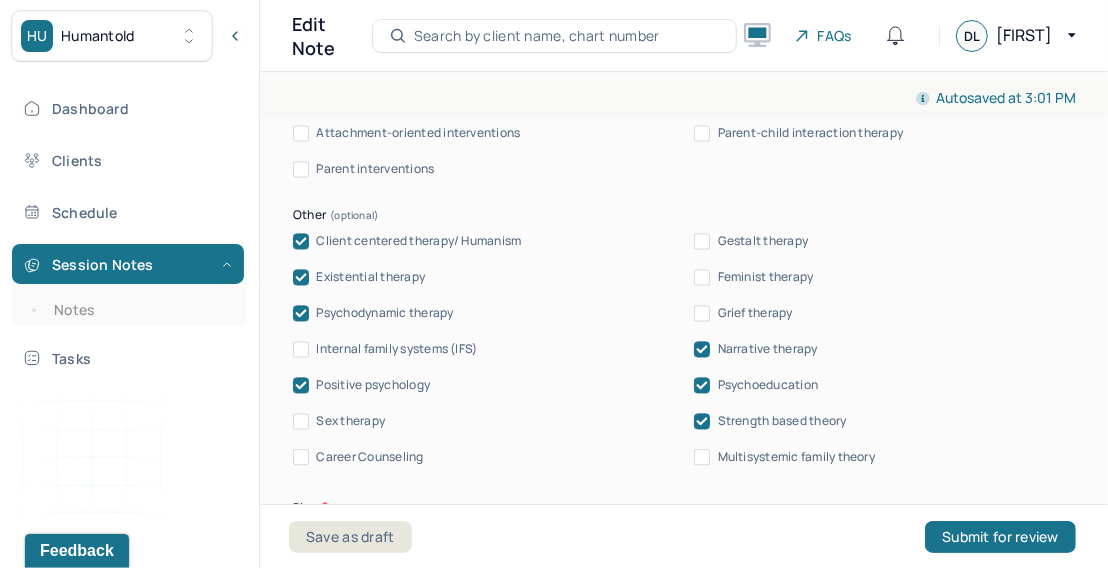 click on "Grief therapy" at bounding box center [702, 313] 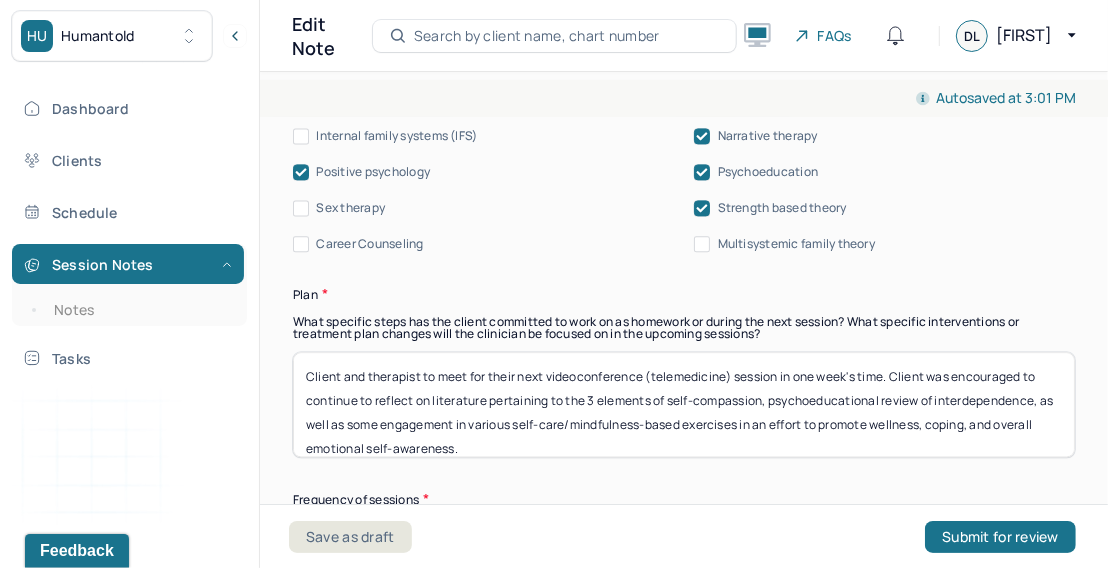 scroll, scrollTop: 2727, scrollLeft: 0, axis: vertical 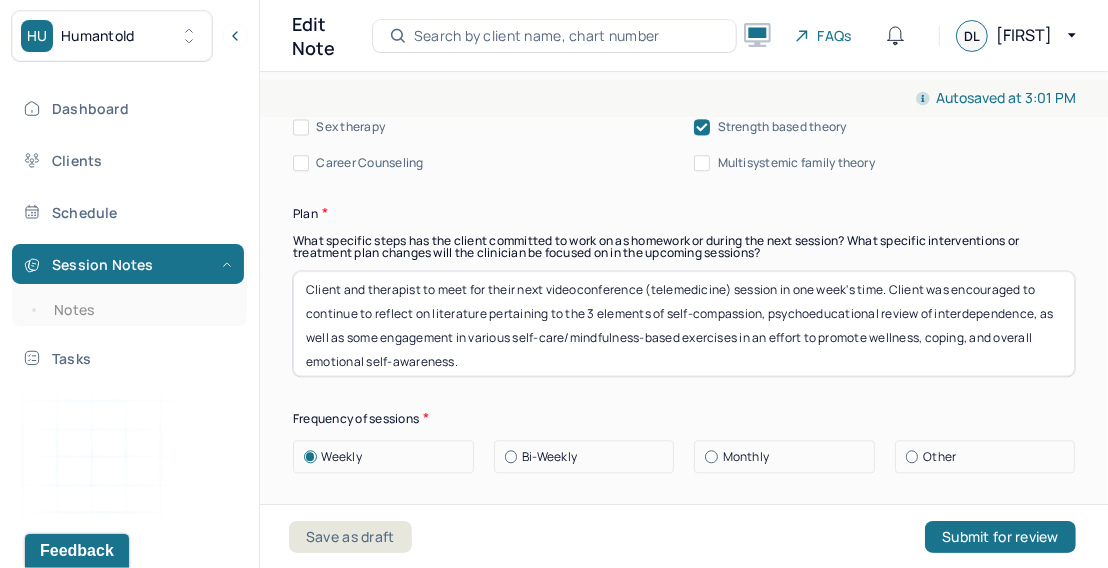 click on "Client and therapist to meet for their next videoconference (telemedicine) session in one week's time. Client was encouraged to continue to reflect on literature pertaining to the 3 elements of self-compassion, psychoeducational review of interdependence, as well as some engagement in various self-care/mindfulness-based exercises in an effort to promote wellness, coping, and overall emotional self-awareness." at bounding box center [684, 323] 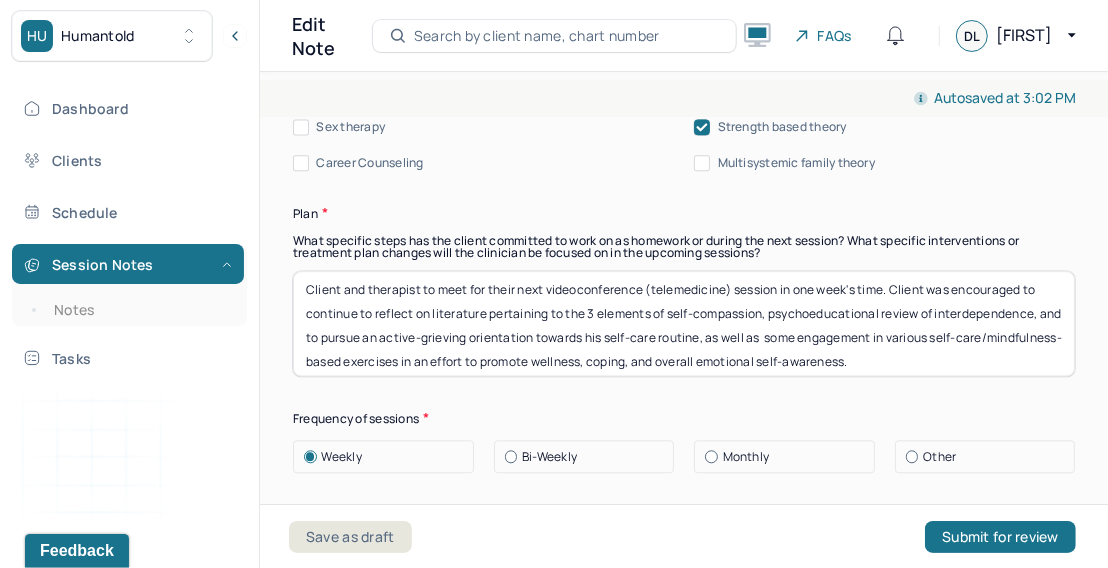 click on "Client and therapist to meet for their next videoconference (telemedicine) session in one week's time. Client was encouraged to continue to reflect on literature pertaining to the 3 elements of self-compassion, psychoeducational review of interdependence, and to pursue an active-grieving orientation towards his self-care routine, as well as  some engagement in various self-care/mindfulness-based exercises in an effort to promote wellness, coping, and overall emotional self-awareness." at bounding box center (684, 323) 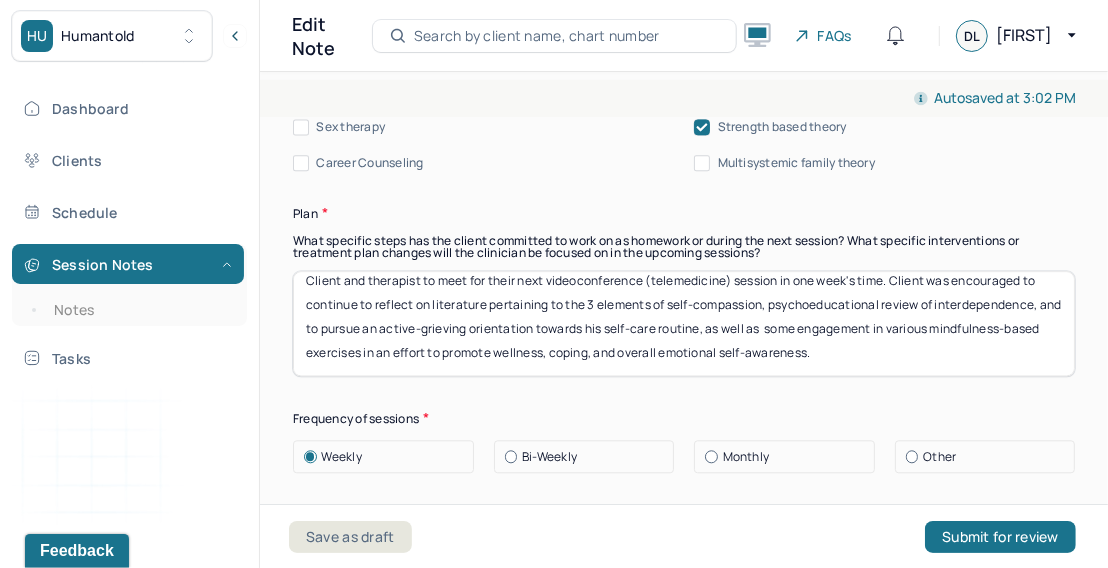 scroll, scrollTop: 17, scrollLeft: 0, axis: vertical 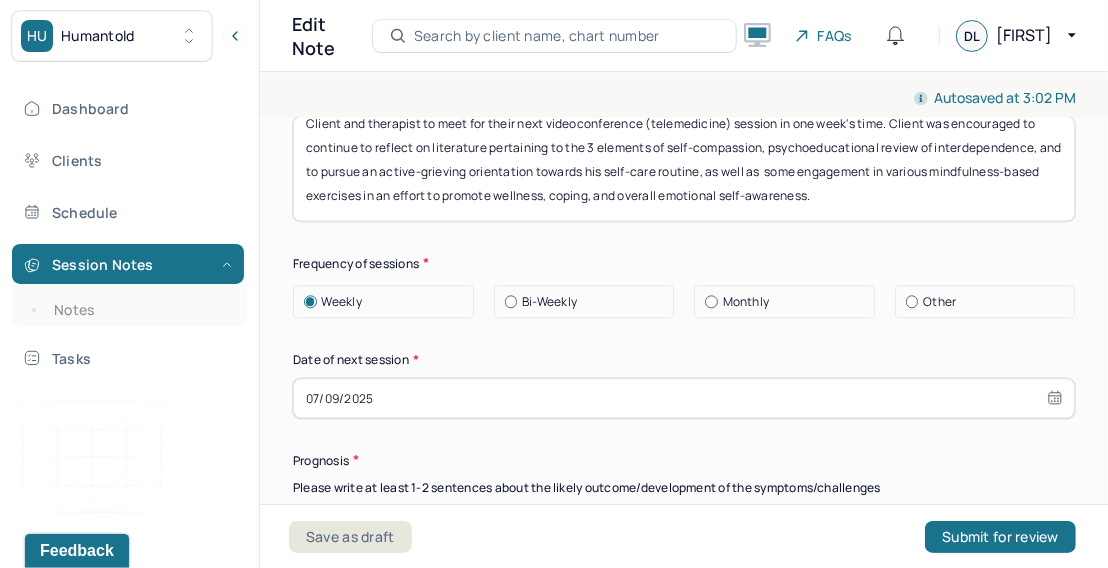 type on "Client and therapist to meet for their next videoconference (telemedicine) session in one week's time. Client was encouraged to continue to reflect on literature pertaining to the 3 elements of self-compassion, psychoeducational review of interdependence, and to pursue an active-grieving orientation towards his self-care routine, as well as  some engagement in various mindfulness-based exercises in an effort to promote wellness, coping, and overall emotional self-awareness." 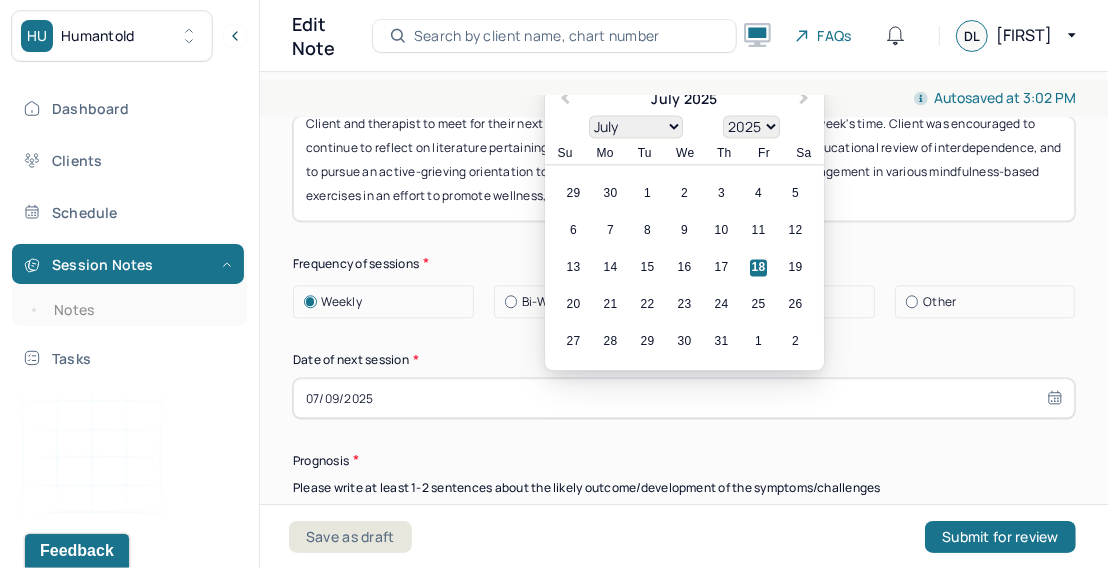 click on "07/09/2025" at bounding box center (684, 398) 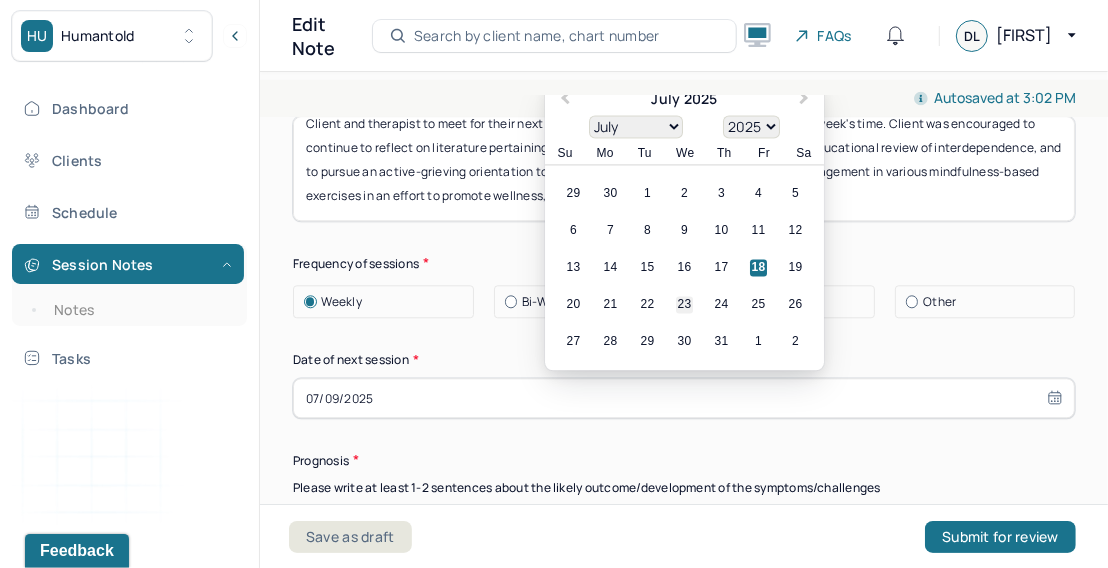 click on "23" at bounding box center [684, 304] 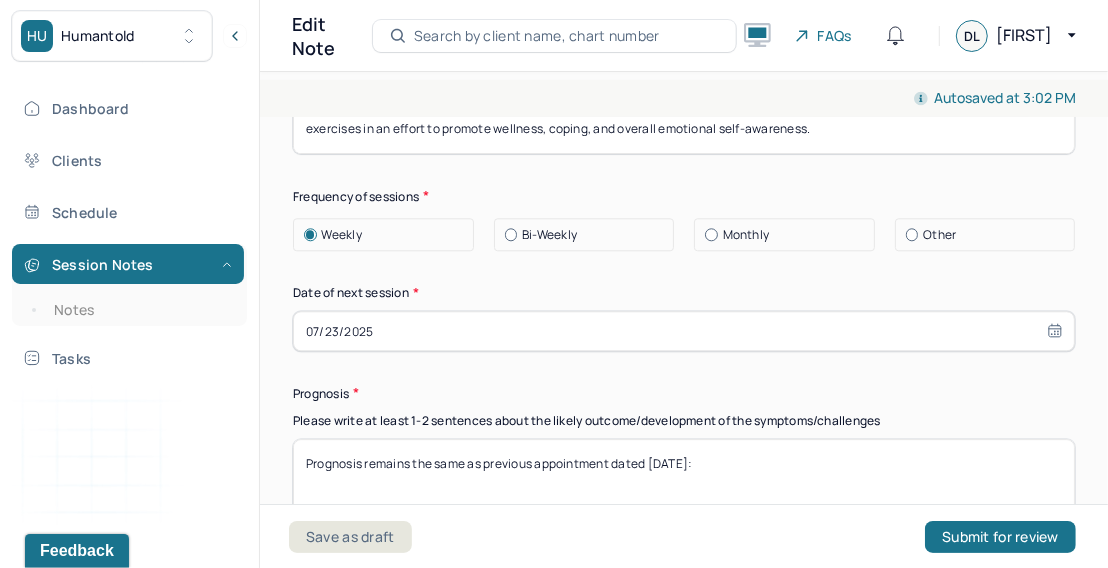 scroll, scrollTop: 3079, scrollLeft: 0, axis: vertical 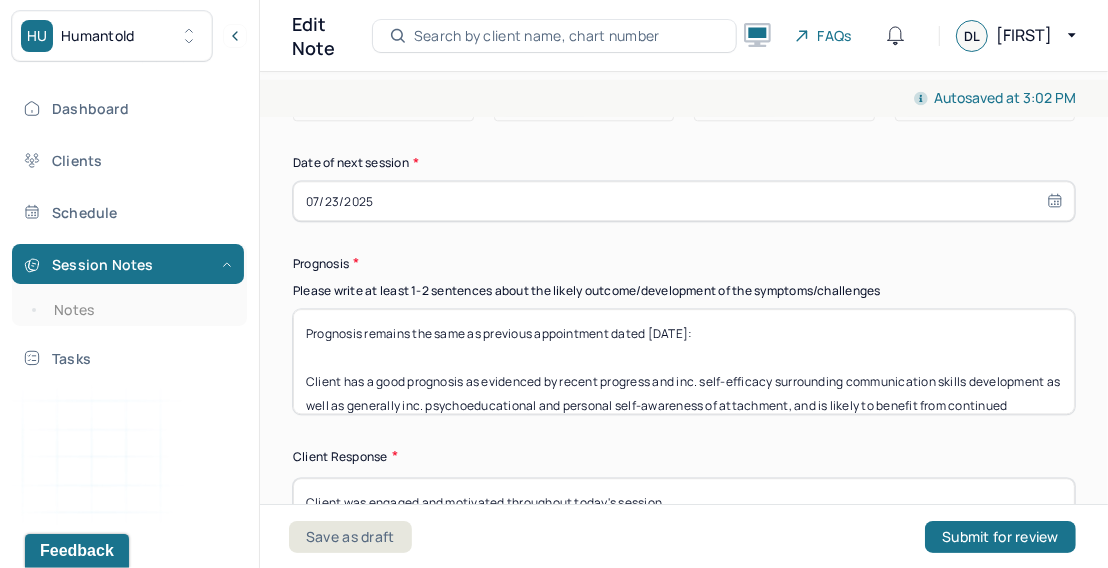 select on "6" 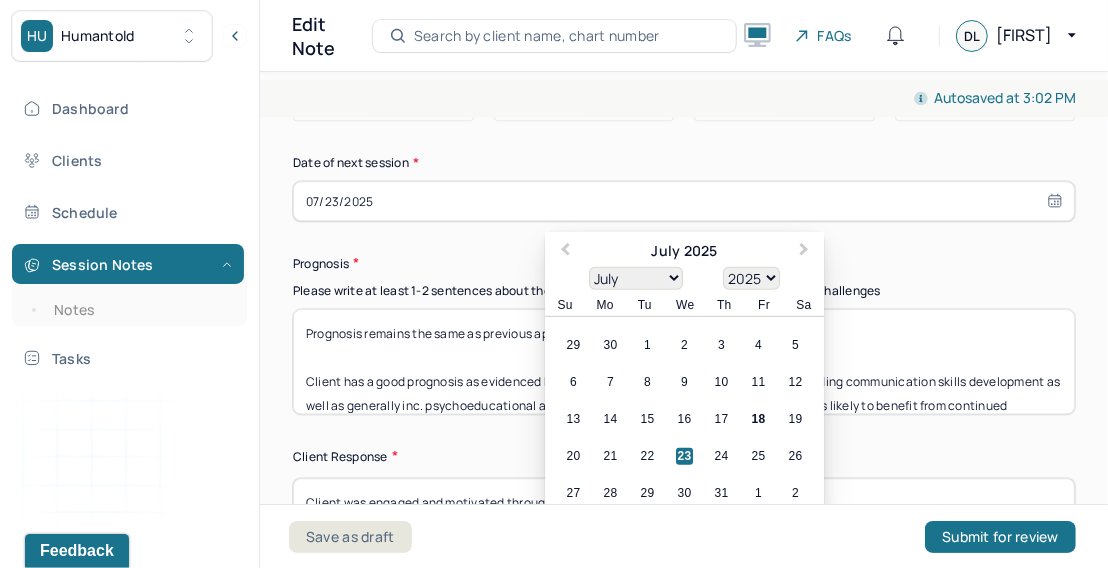 click on "Prognosis remains the same as previous appointment dated [DATE]:
Client has a good prognosis as evidenced by recent progress and inc. self-efficacy surrounding communication skills development as well as generally inc. psychoeducational and personal self-awareness of attachment, and is likely to benefit from continued CBT/DBT, psychodynamic, and psychoeducational skills development." at bounding box center [684, 361] 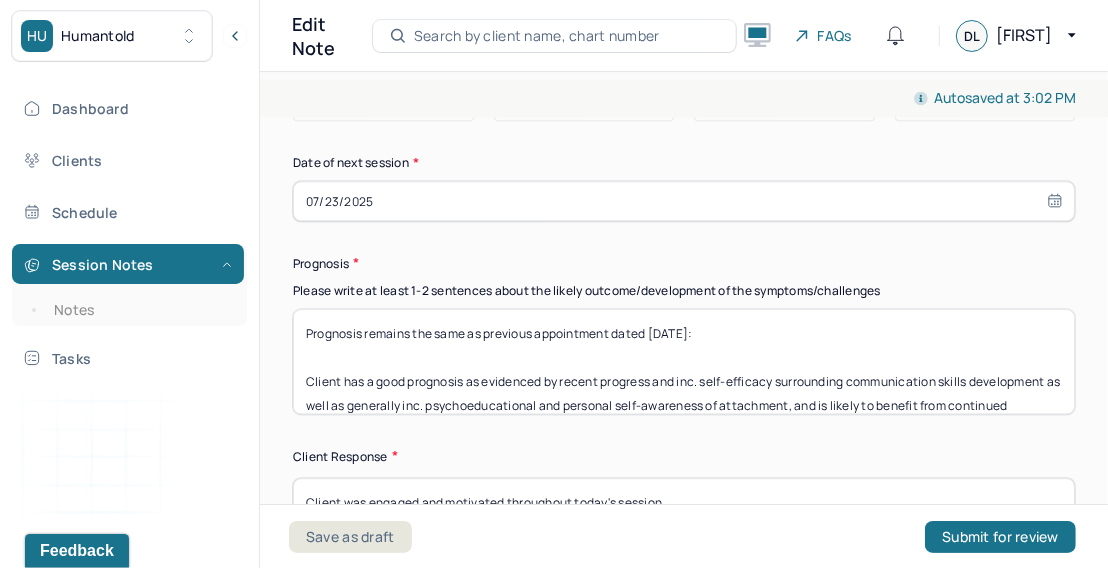 click on "Prognosis remains the same as previous appointment dated [DATE]:
Client has a good prognosis as evidenced by recent progress and inc. self-efficacy surrounding communication skills development as well as generally inc. psychoeducational and personal self-awareness of attachment, and is likely to benefit from continued CBT/DBT, psychodynamic, and psychoeducational skills development." at bounding box center (684, 361) 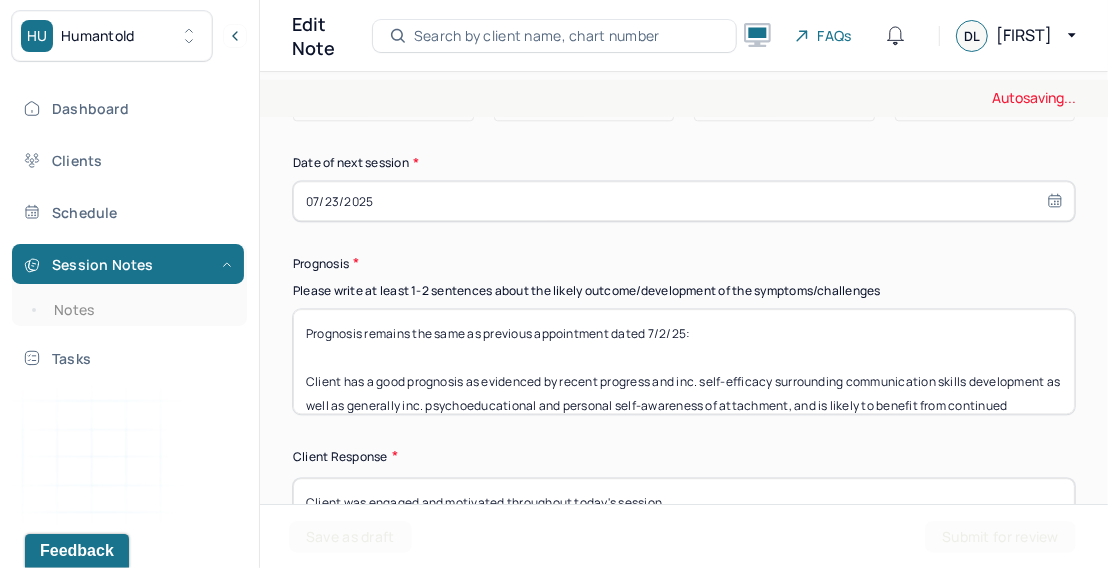 type on "Prognosis remains the same as previous appointment dated 7/2/25:
Client has a good prognosis as evidenced by recent progress and inc. self-efficacy surrounding communication skills development as well as generally inc. psychoeducational and personal self-awareness of attachment, and is likely to benefit from continued CBT/DBT, psychodynamic, and psychoeducational skills development." 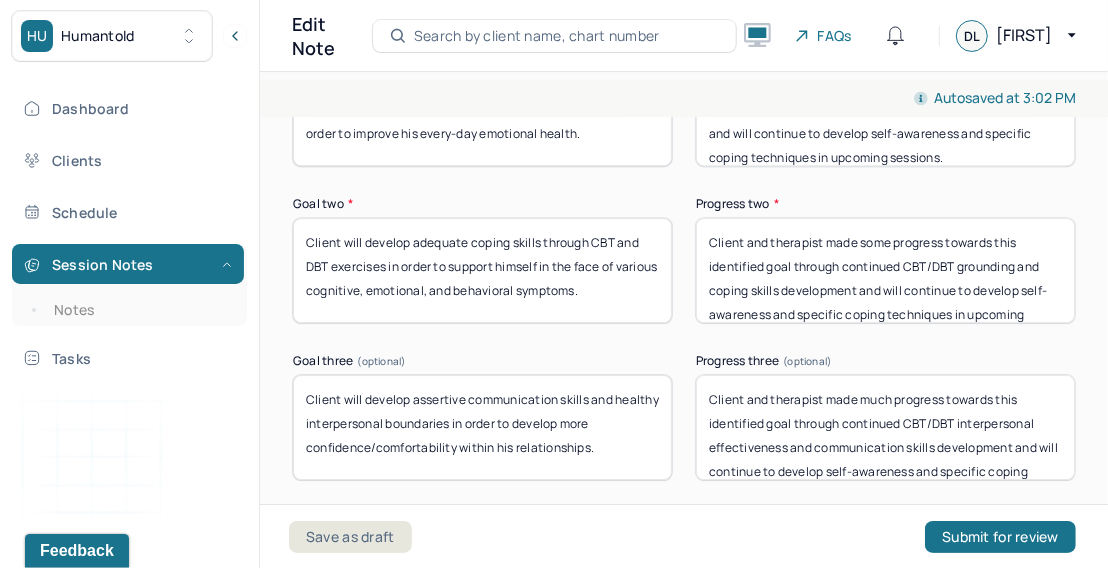 scroll, scrollTop: 4335, scrollLeft: 0, axis: vertical 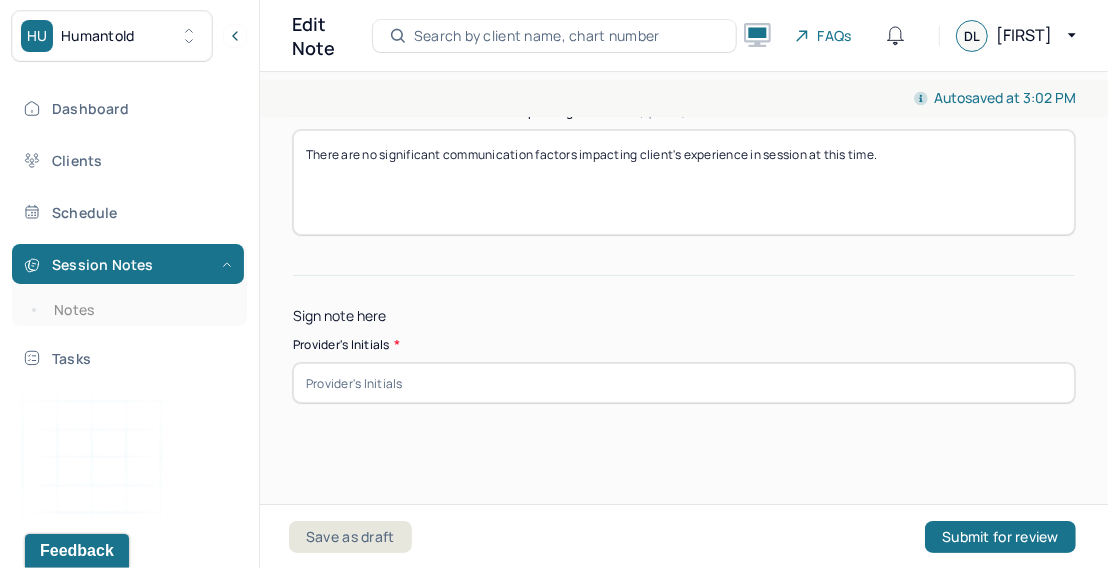 click on "Instructions The fields marked with an asterisk ( * ) are required before you can submit your notes. Before you can submit your session notes, they must be signed. You have the option to save your notes as a draft before making a submission. Appointment location * Teletherapy Client Teletherapy Location Home Office Other Provider Teletherapy Location Home Office Other Consent was received for the teletherapy session The teletherapy session was conducted via video Primary diagnosis * F41.1 GENERALIZED ANXIETY DISORDER Secondary diagnosis (optional) Secondary diagnosis Tertiary diagnosis (optional) Tertiary diagnosis Emotional / Behavioural symptoms demonstrated * Client reported experiencing relatively dec. mood, slight difficulty concentrating, and difficulty falling/staying asleep. Causing * Maladaptive Functioning Intention for Session * Encourage personality growth and minimize maladaptive functioning Session Note Subjective Objective Assessment Therapy Intervention Techniques Modeling and skills training" at bounding box center [684, -1699] 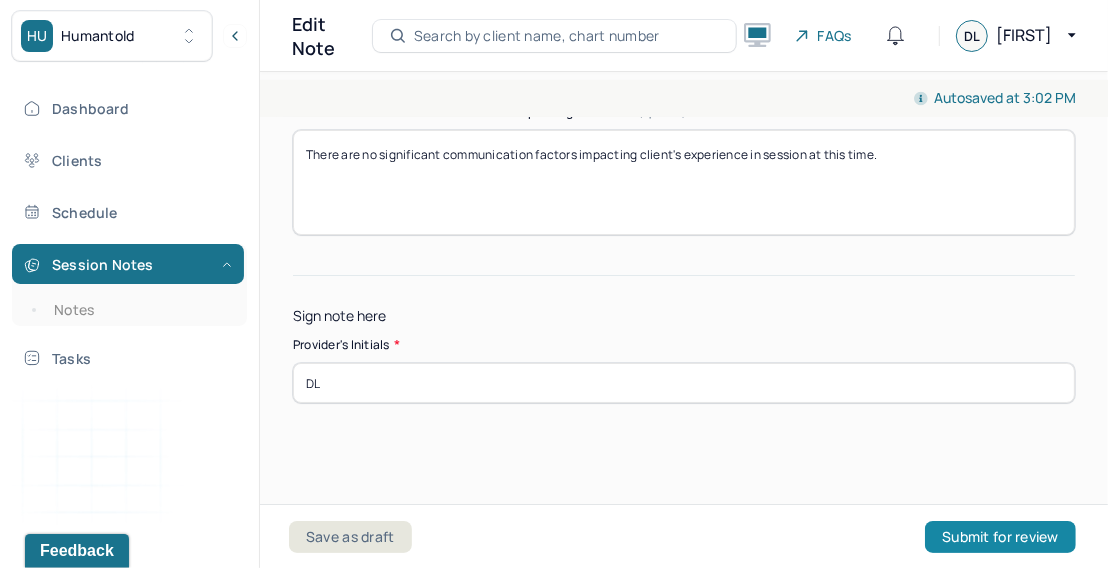 type on "DL" 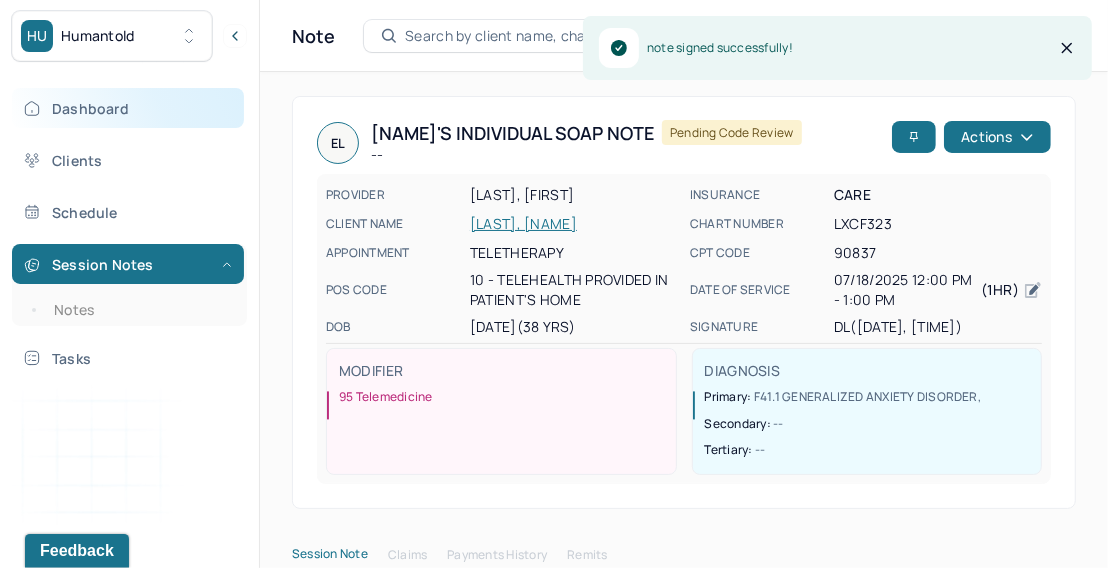 click on "Dashboard" at bounding box center [128, 108] 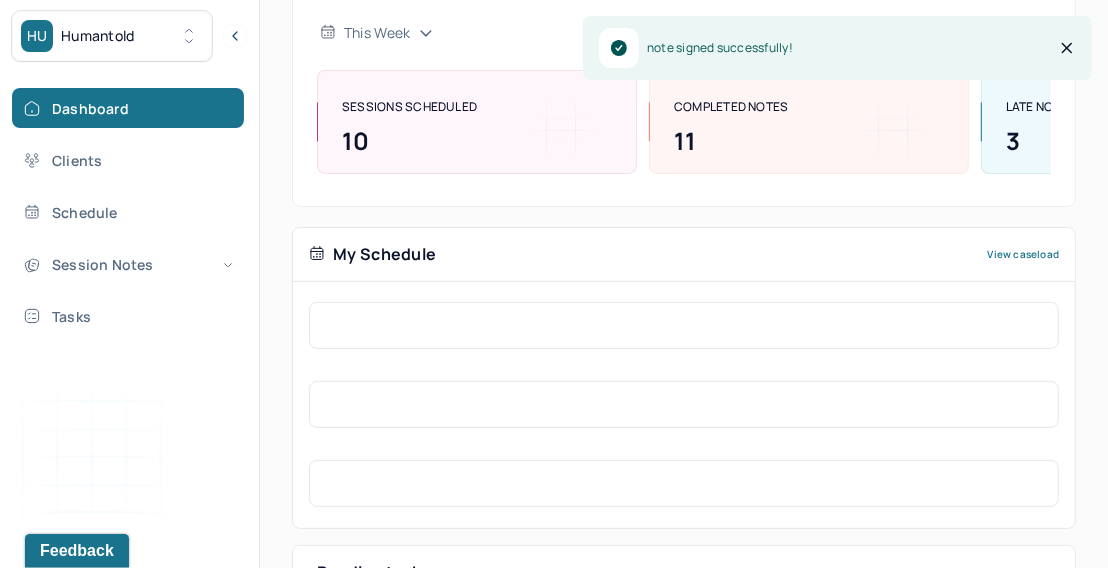 scroll, scrollTop: 511, scrollLeft: 0, axis: vertical 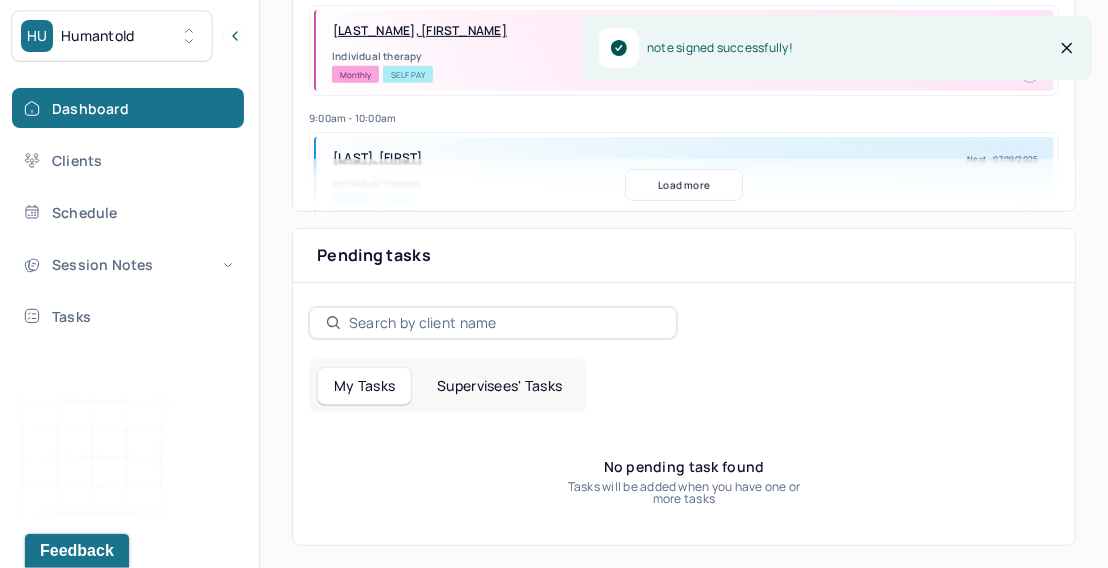 click on "Supervisees' Tasks" at bounding box center [499, 386] 